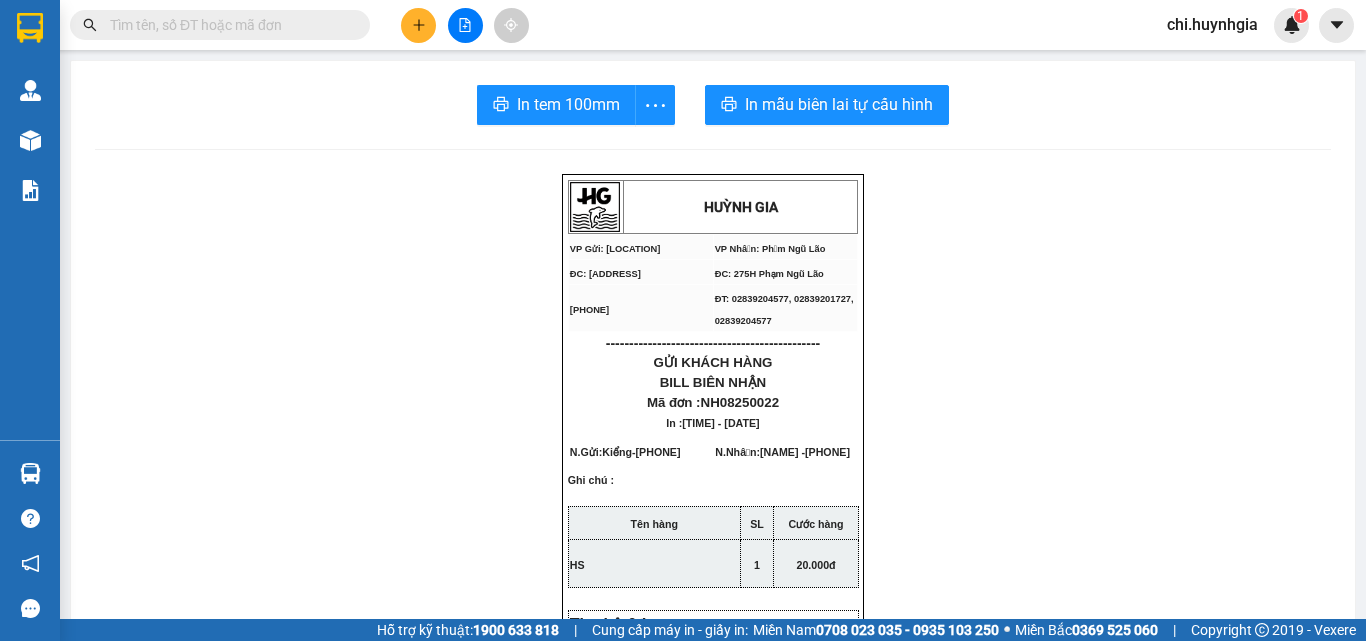 scroll, scrollTop: 0, scrollLeft: 0, axis: both 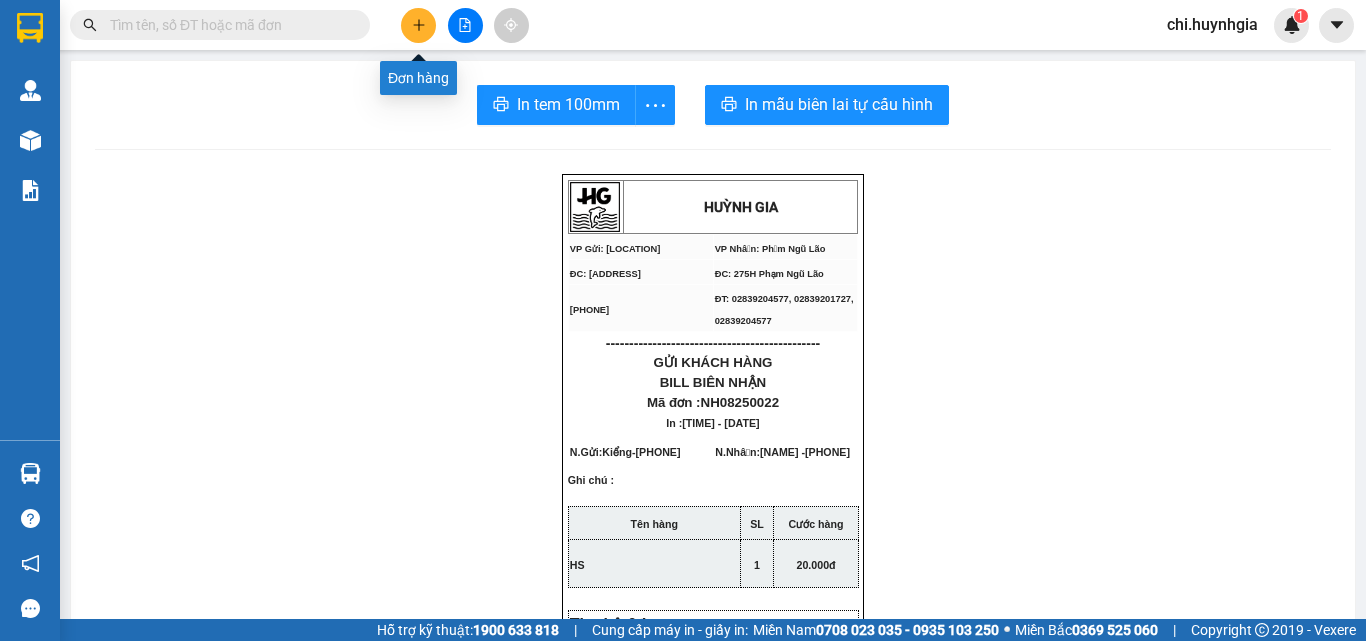 click 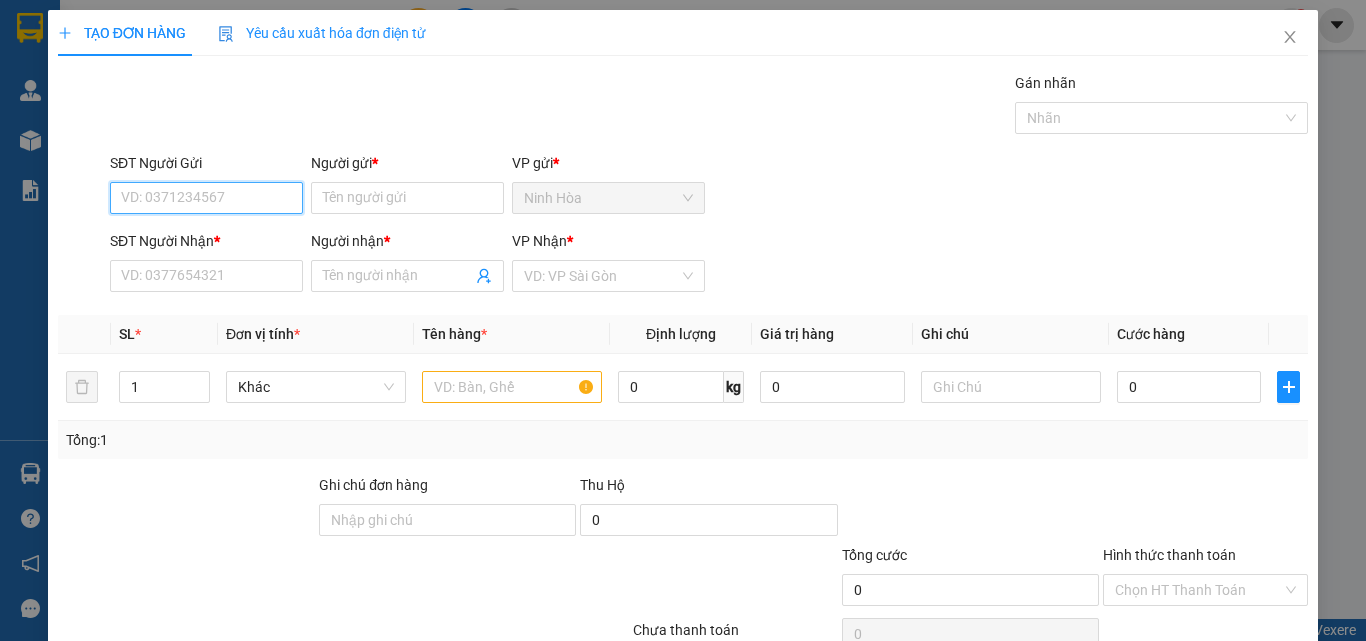 click on "SĐT Người Gửi" at bounding box center (206, 198) 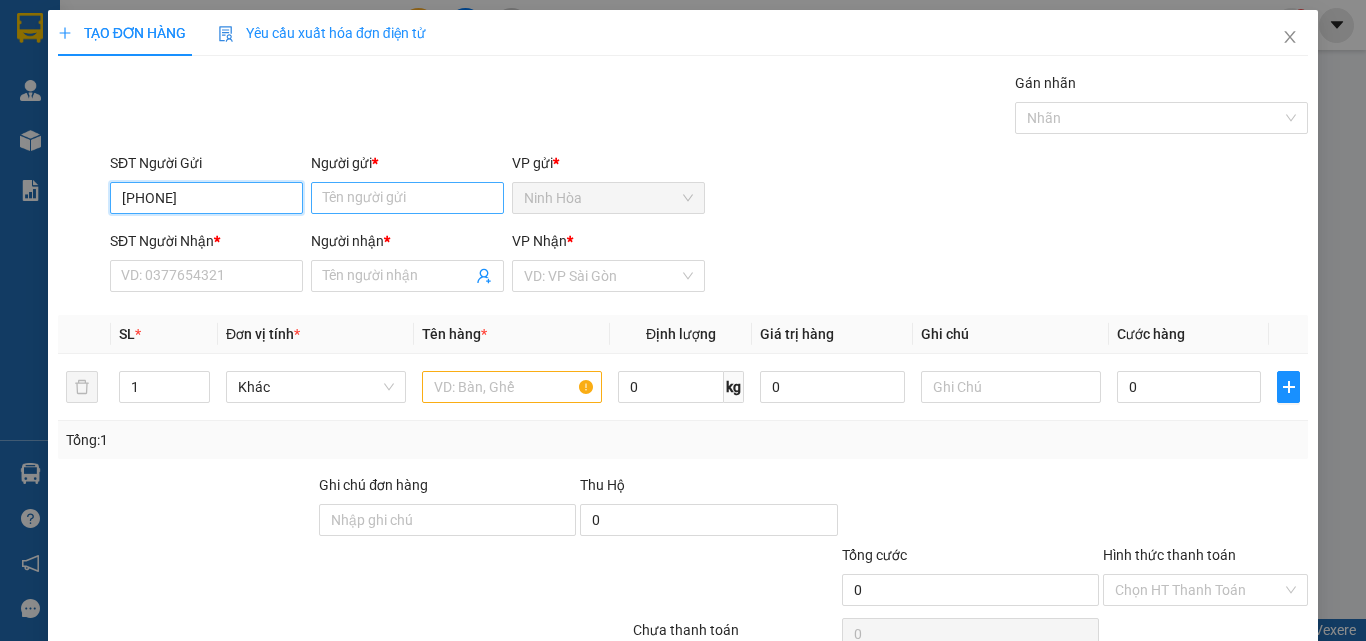 type on "[PHONE]" 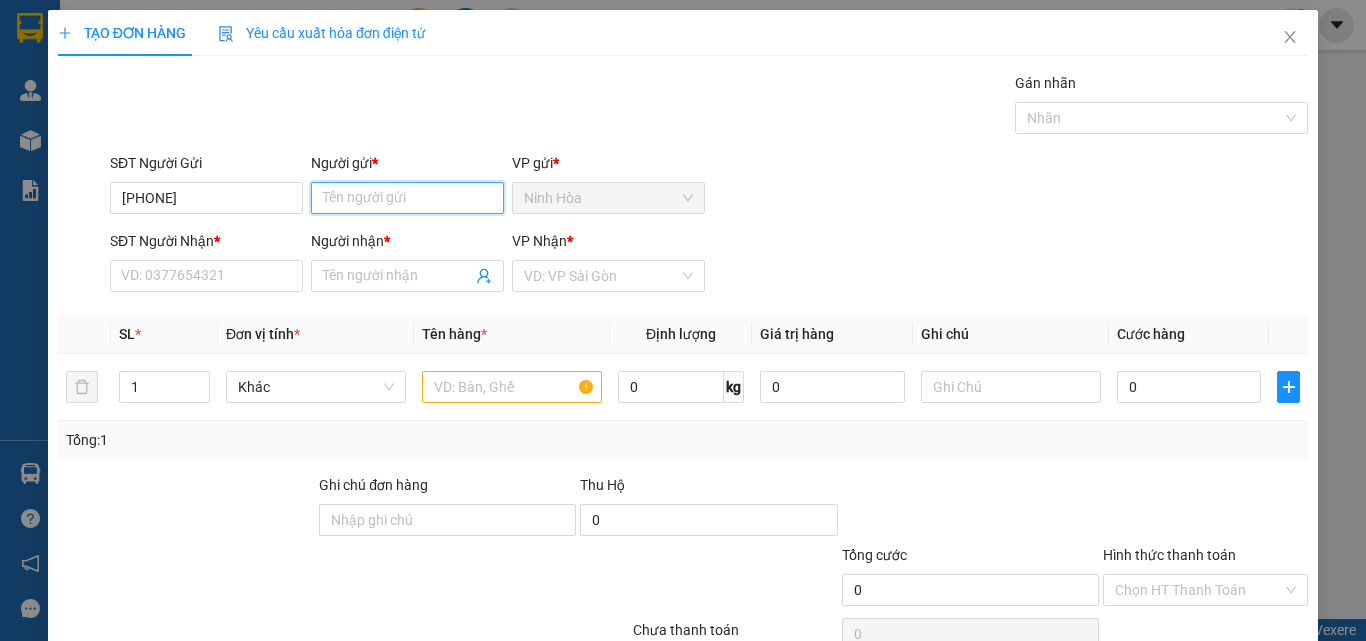 click on "Người gửi  *" at bounding box center (407, 198) 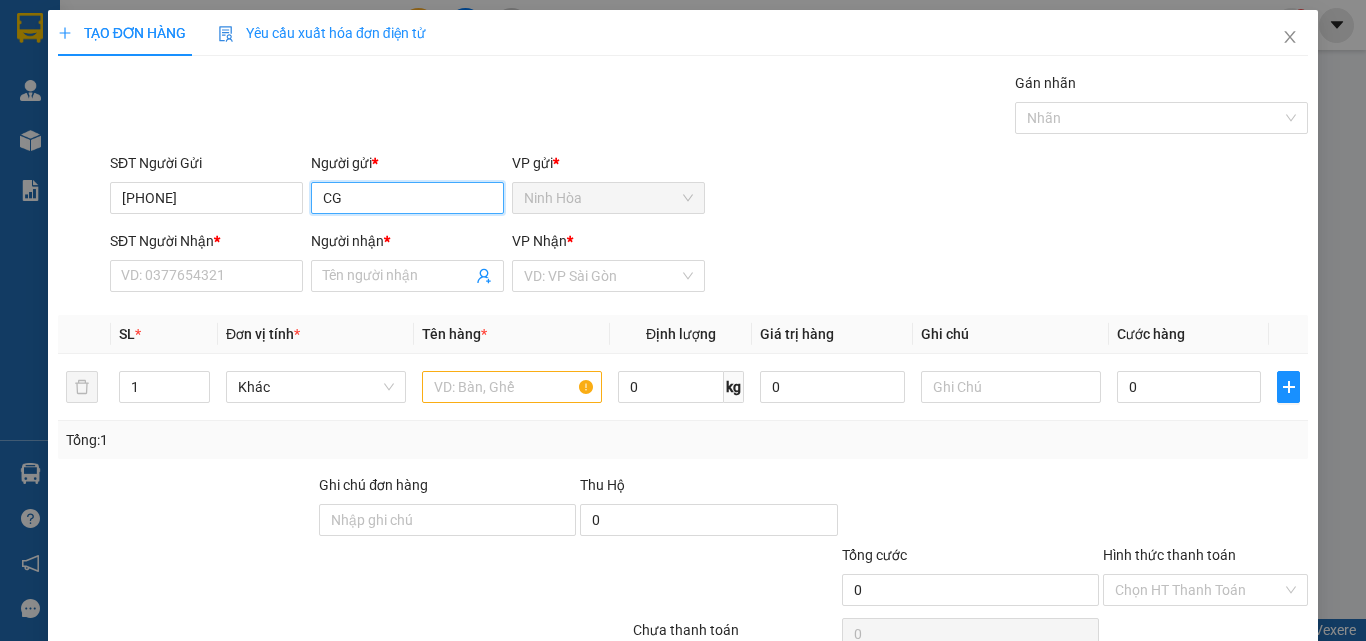 type on "C" 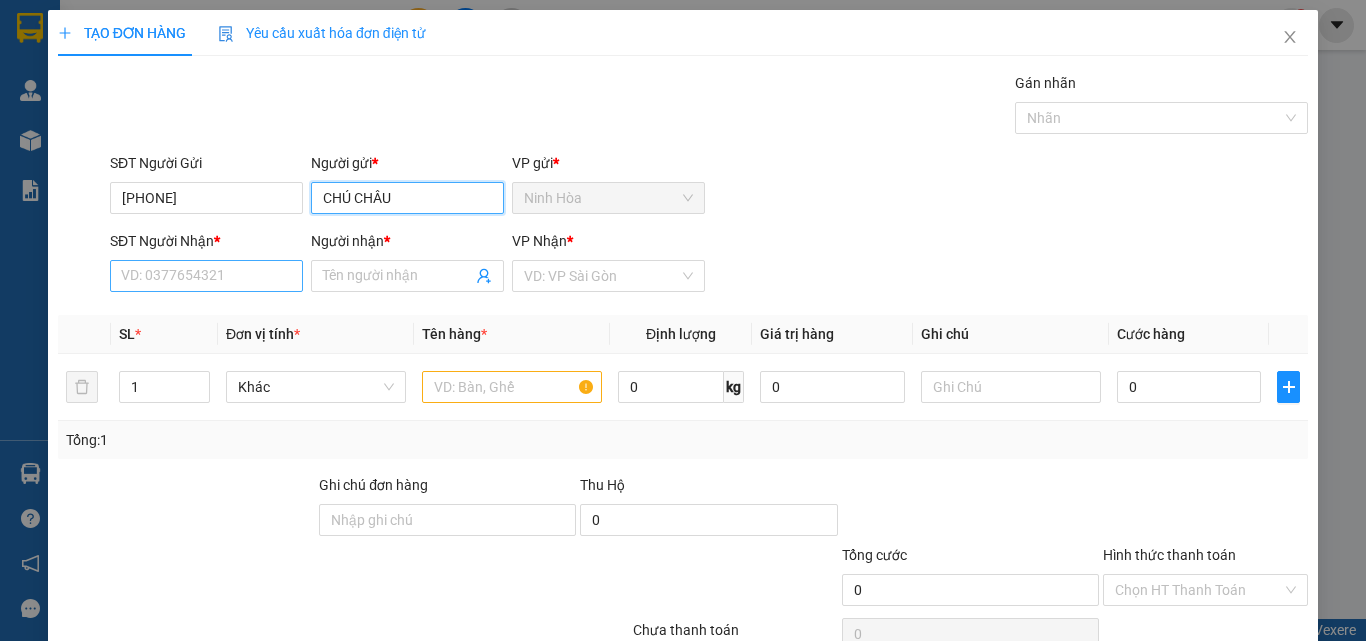 type on "CHÚ CHÂU" 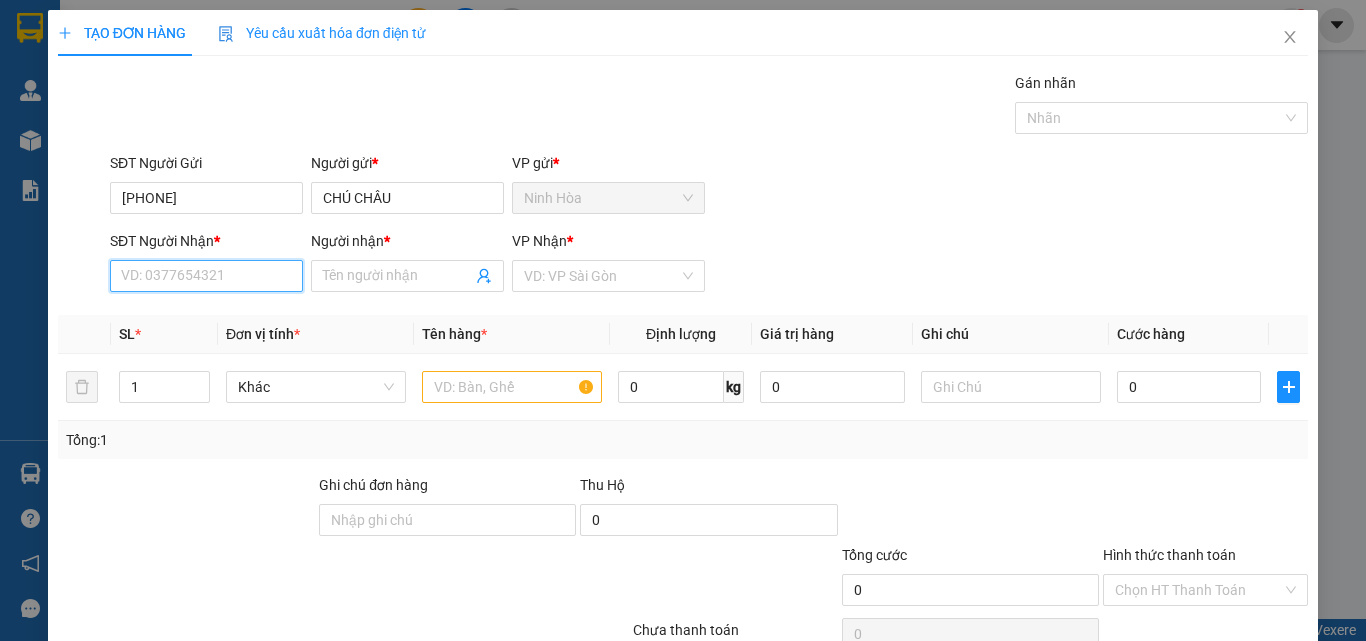 drag, startPoint x: 239, startPoint y: 284, endPoint x: 256, endPoint y: 284, distance: 17 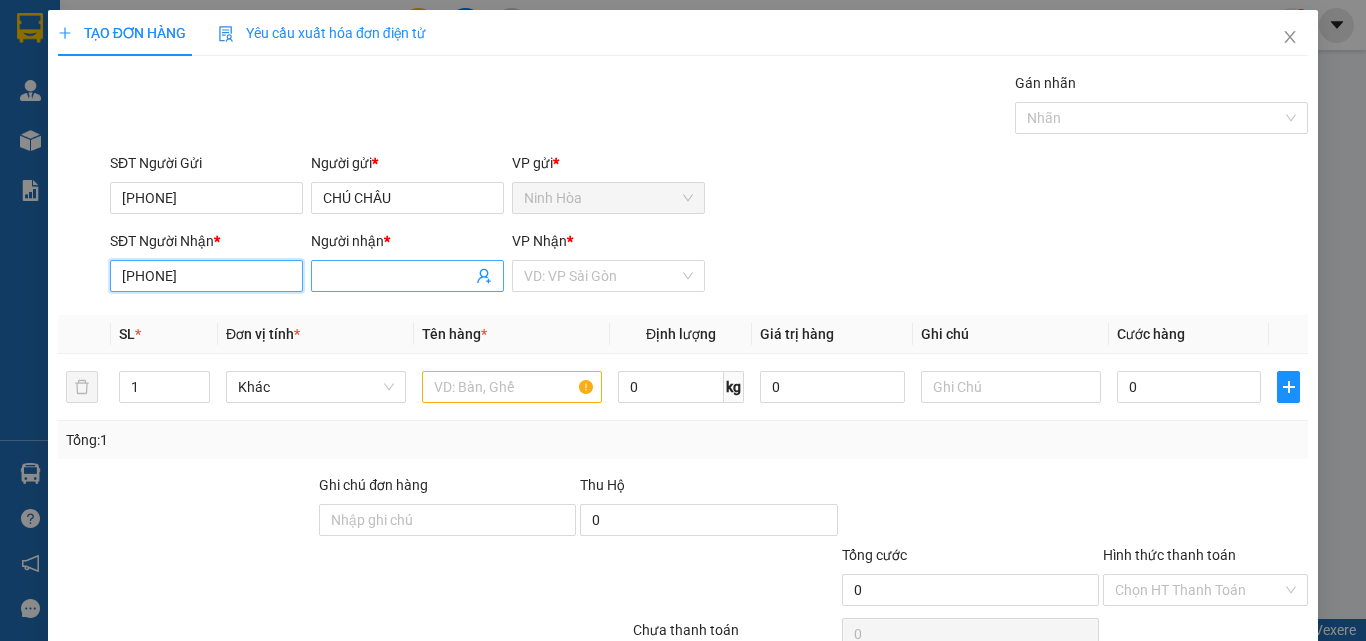 type on "[PHONE]" 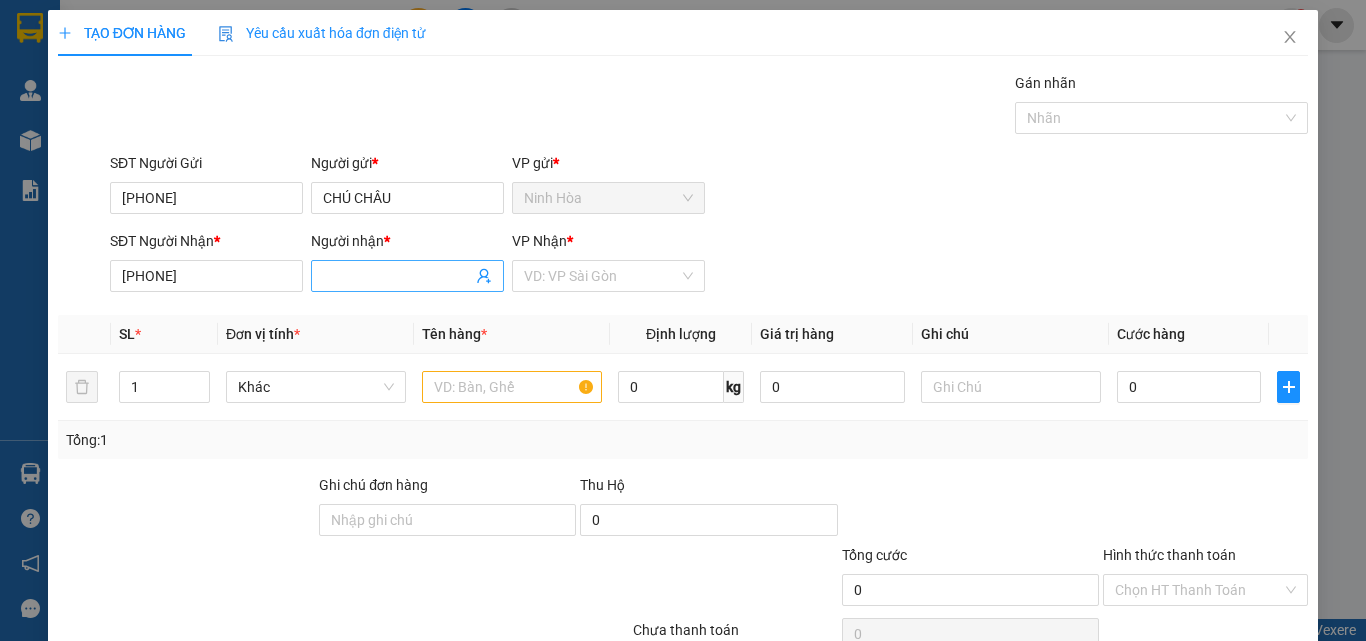 click on "Người nhận  *" at bounding box center [397, 276] 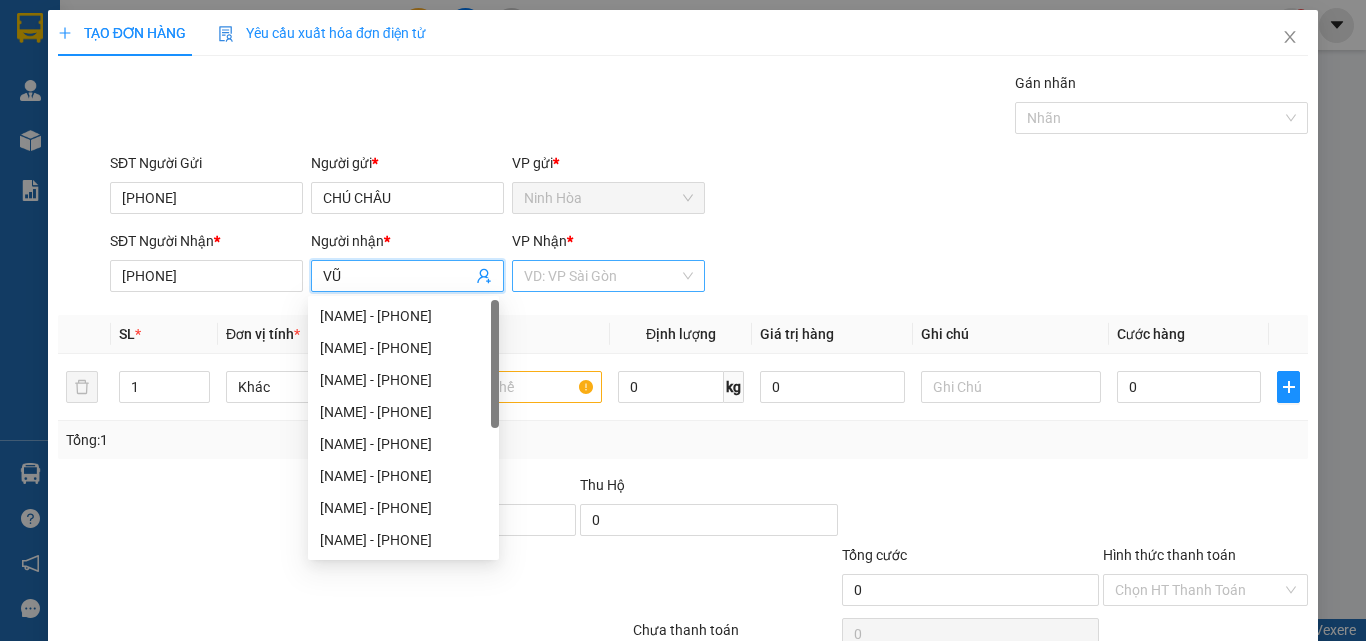 type on "VŨ" 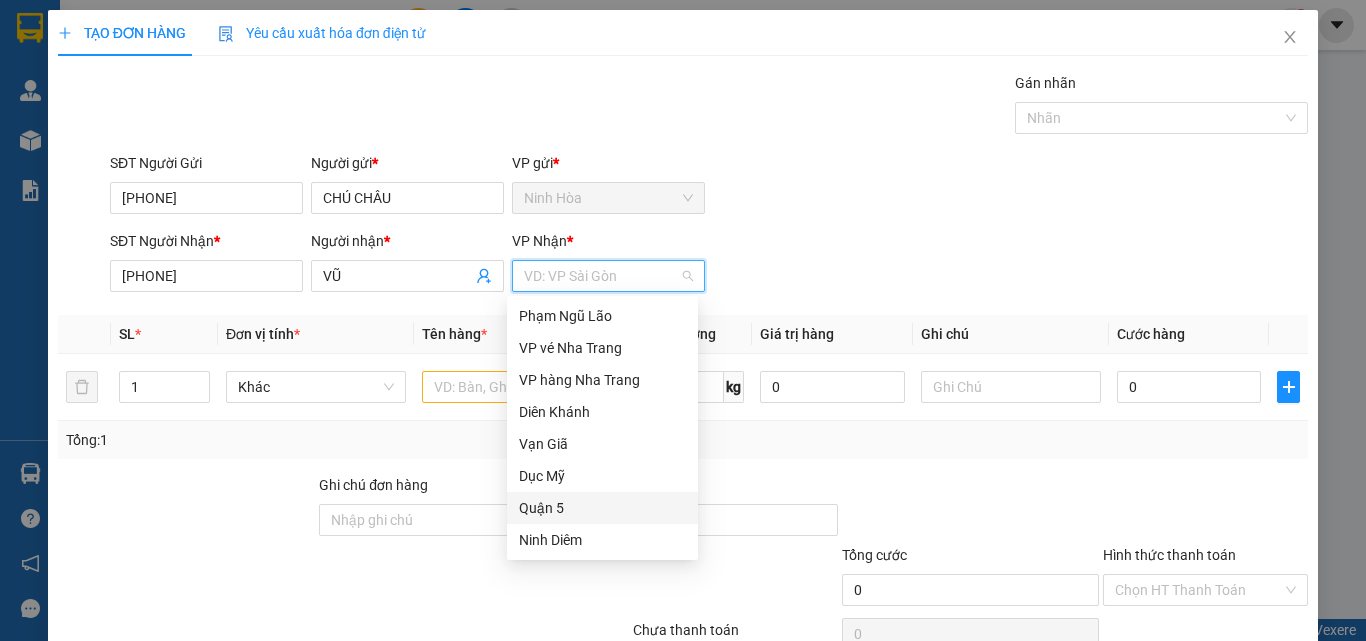 click on "Quận 5" at bounding box center (602, 508) 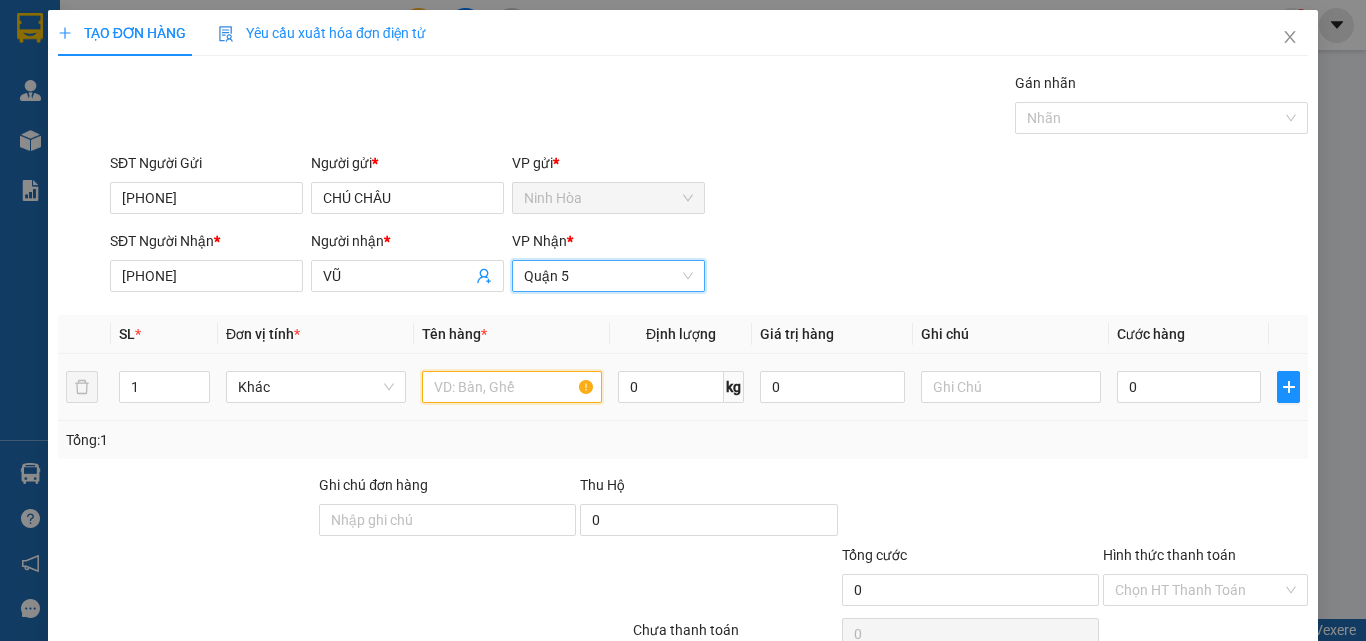 click at bounding box center [512, 387] 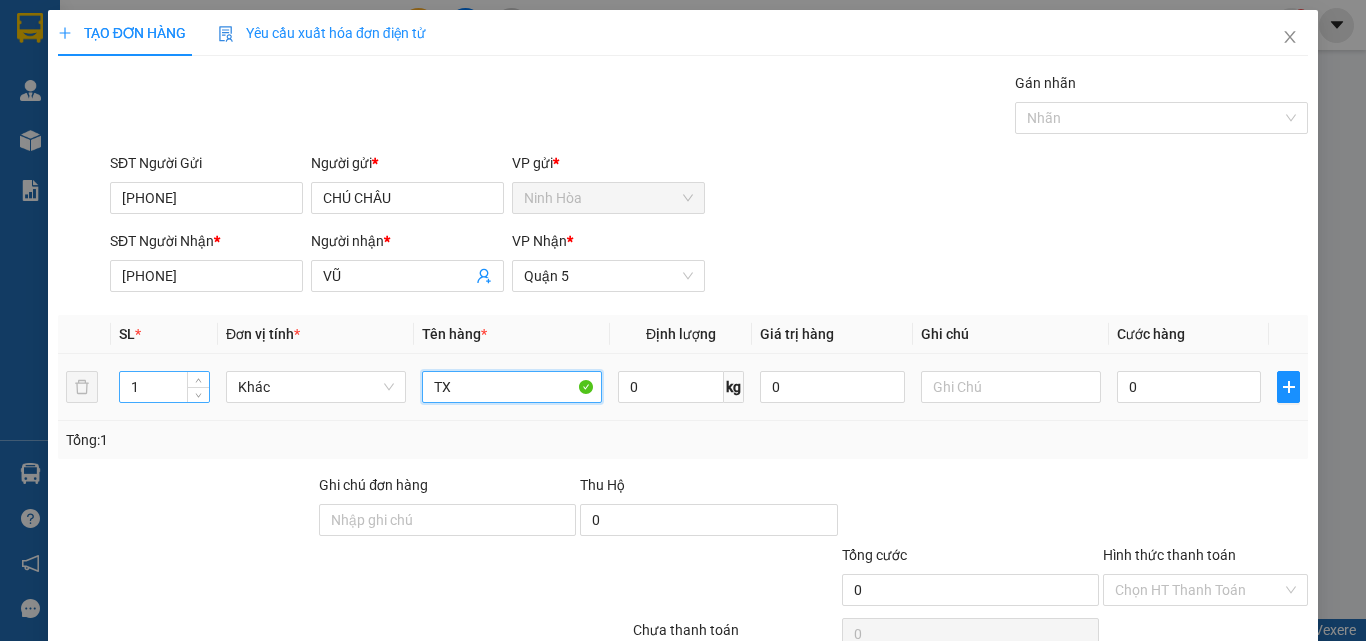 type on "TX" 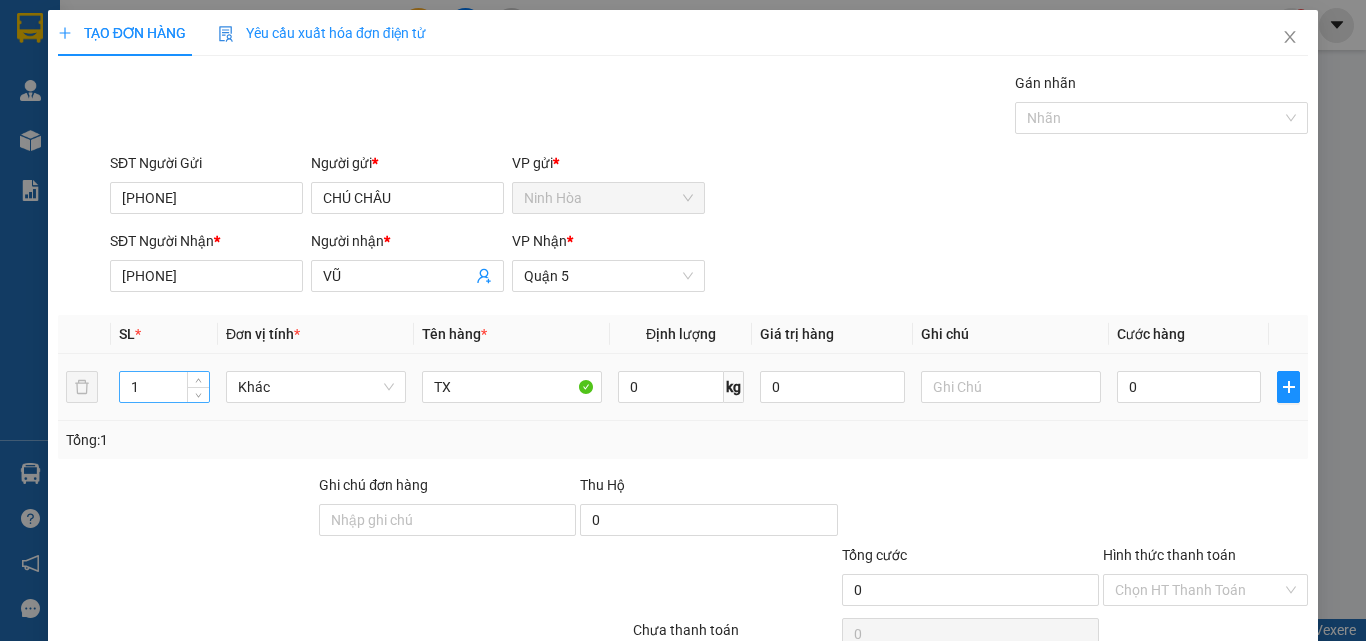click on "1" at bounding box center [164, 387] 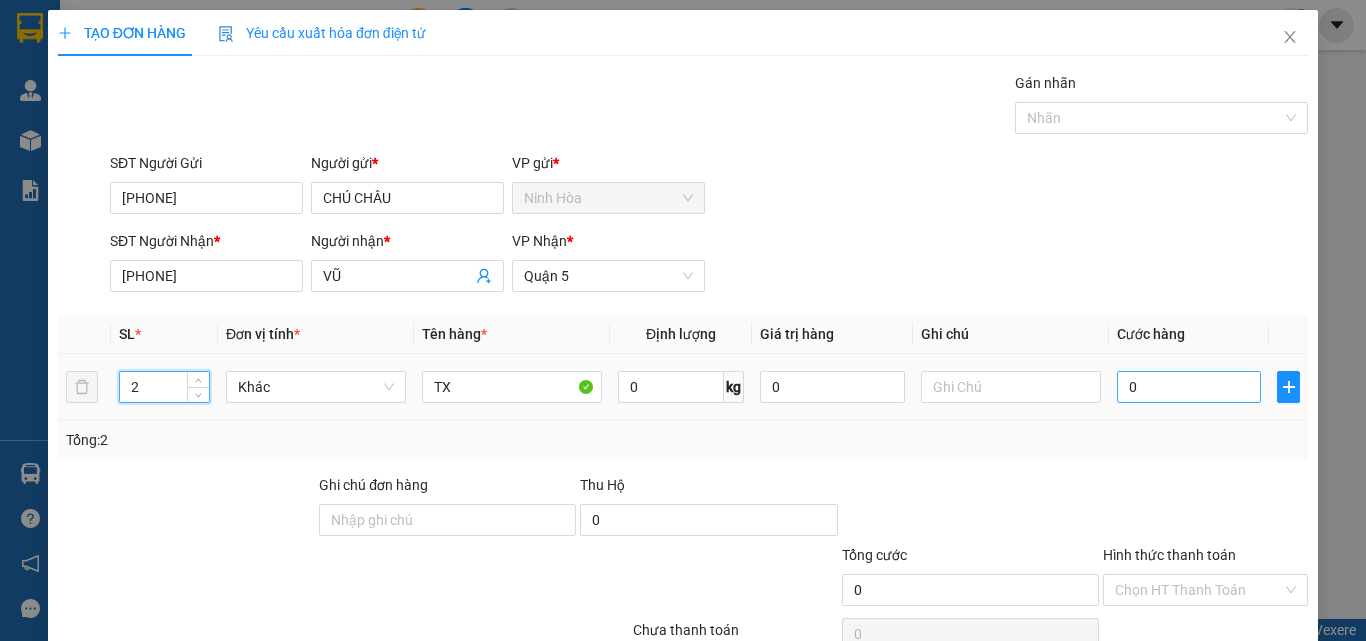 type on "2" 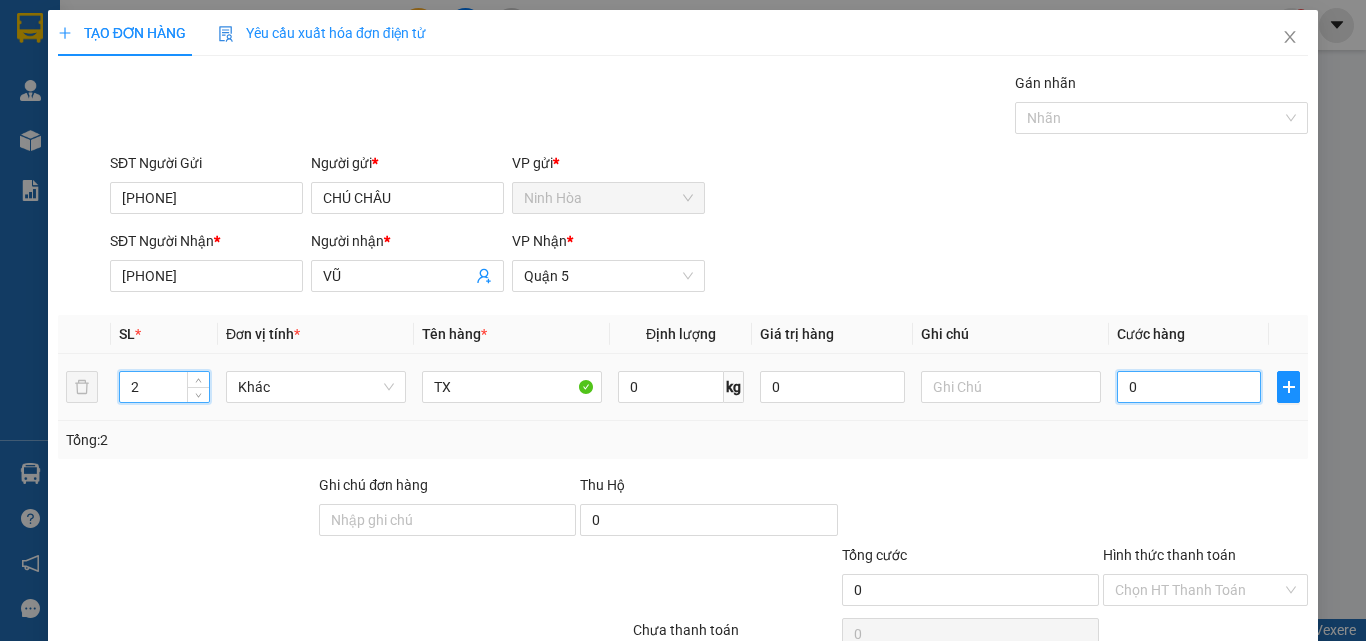 click on "0" at bounding box center [1189, 387] 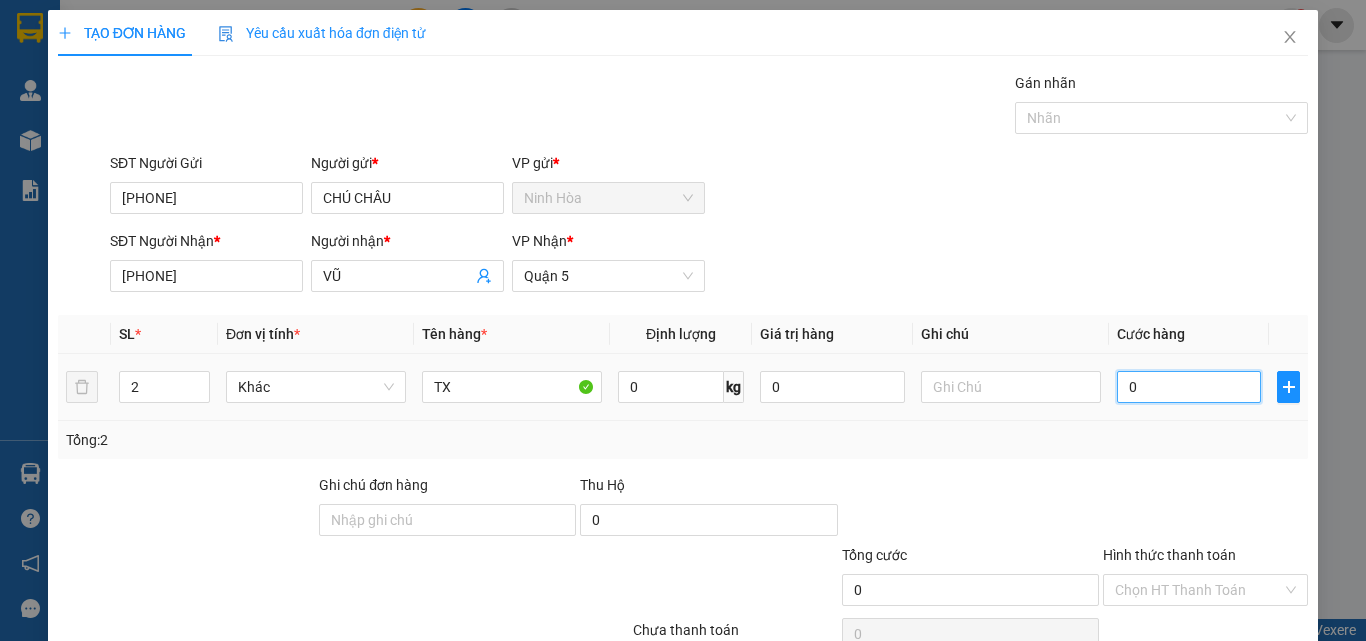 type on "9" 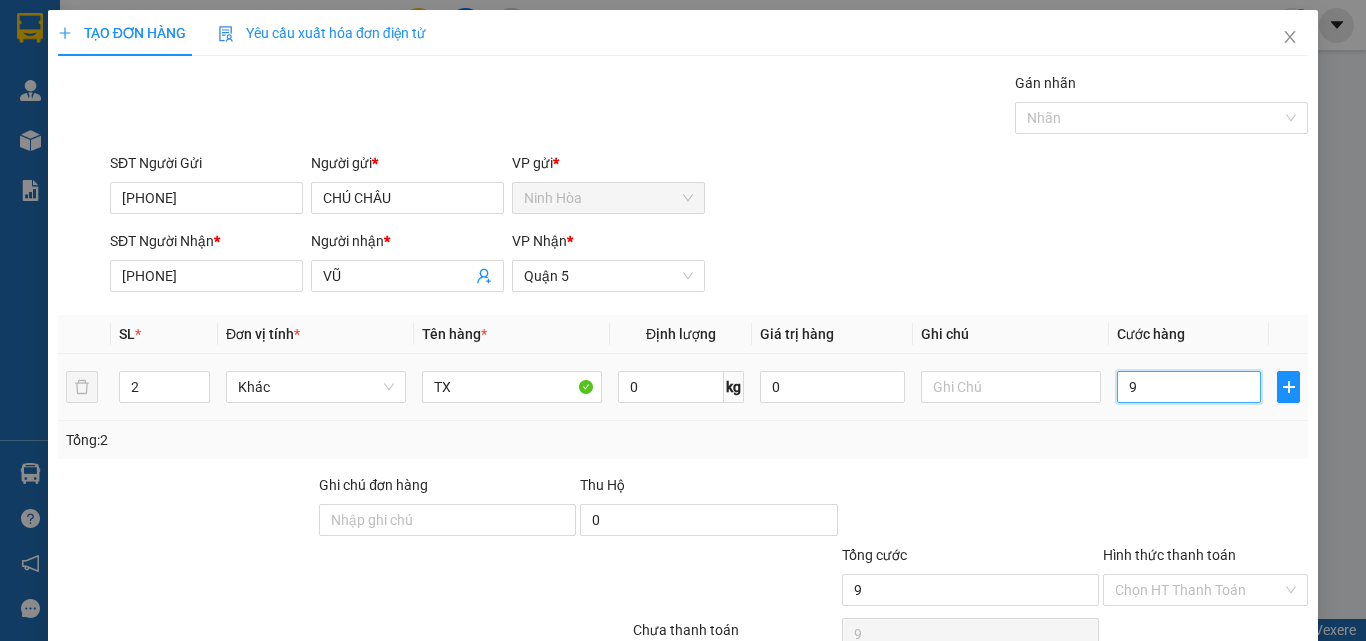 type on "90" 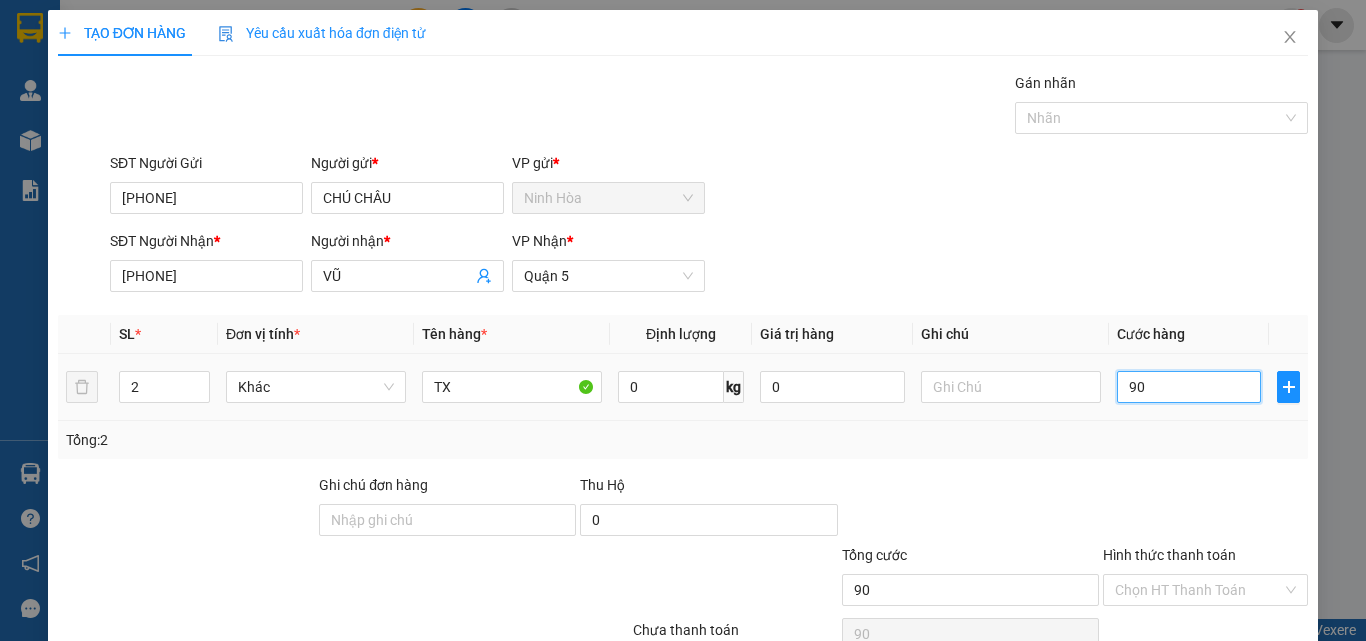 scroll, scrollTop: 99, scrollLeft: 0, axis: vertical 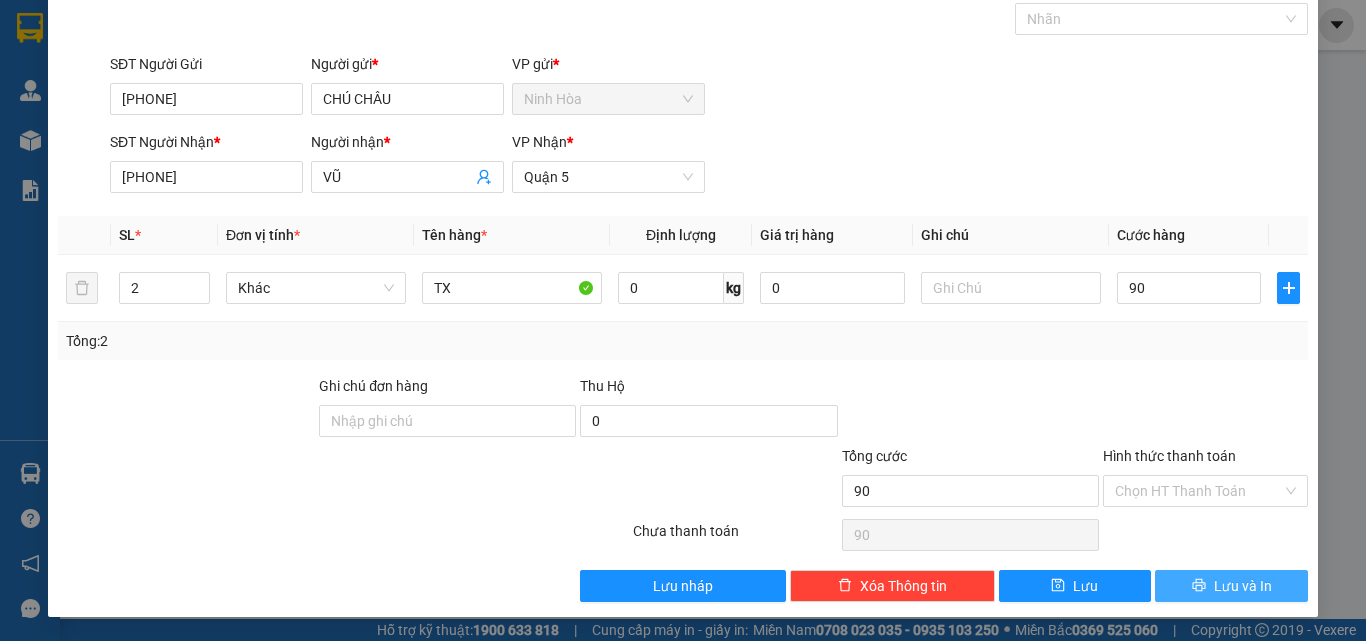 type on "90.000" 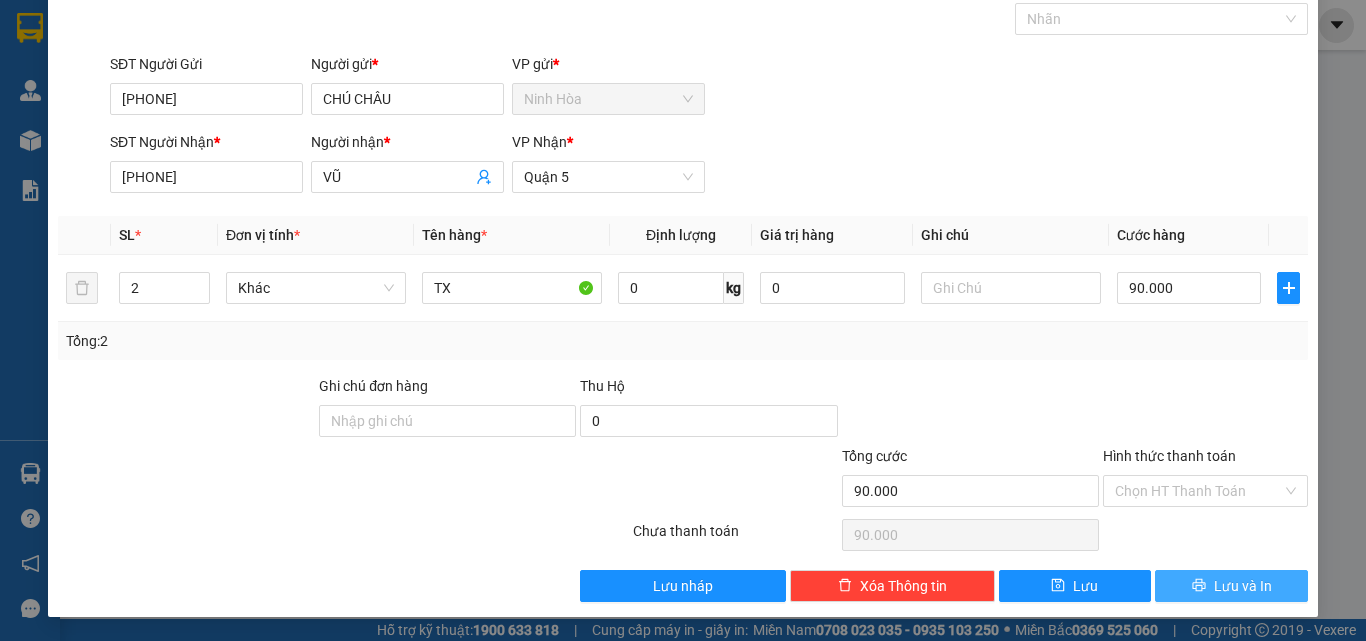 click on "Lưu và In" at bounding box center (1231, 586) 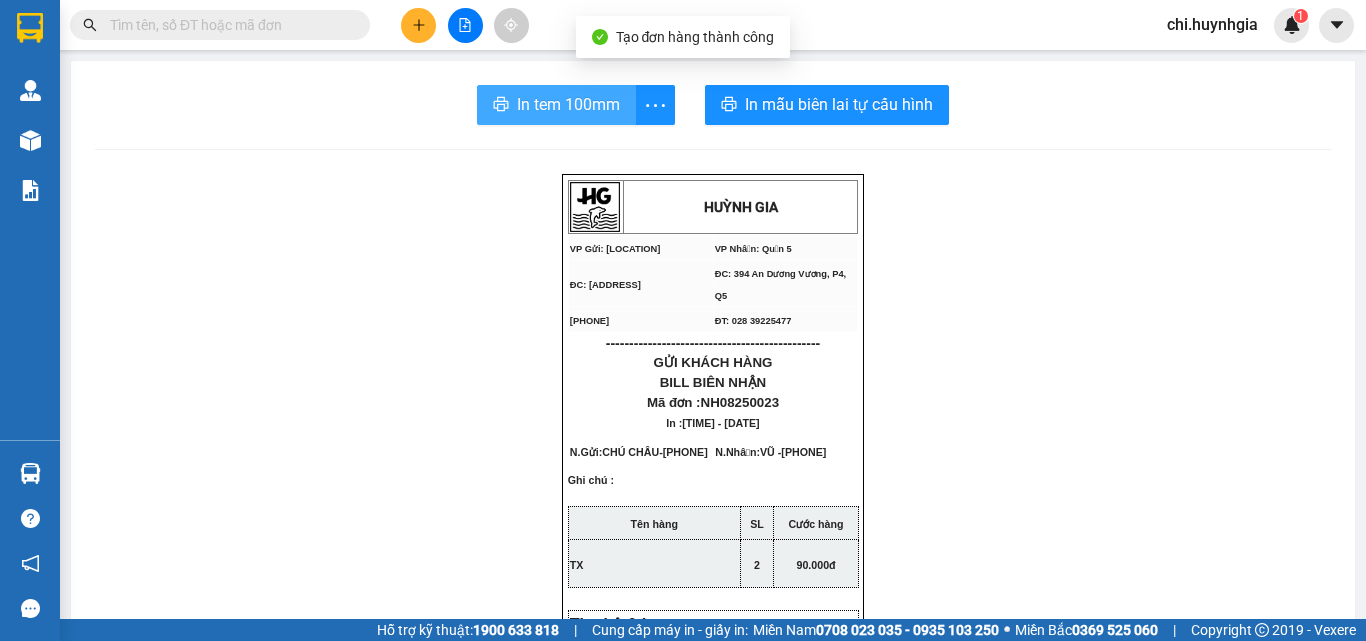 click on "In tem 100mm" at bounding box center (568, 104) 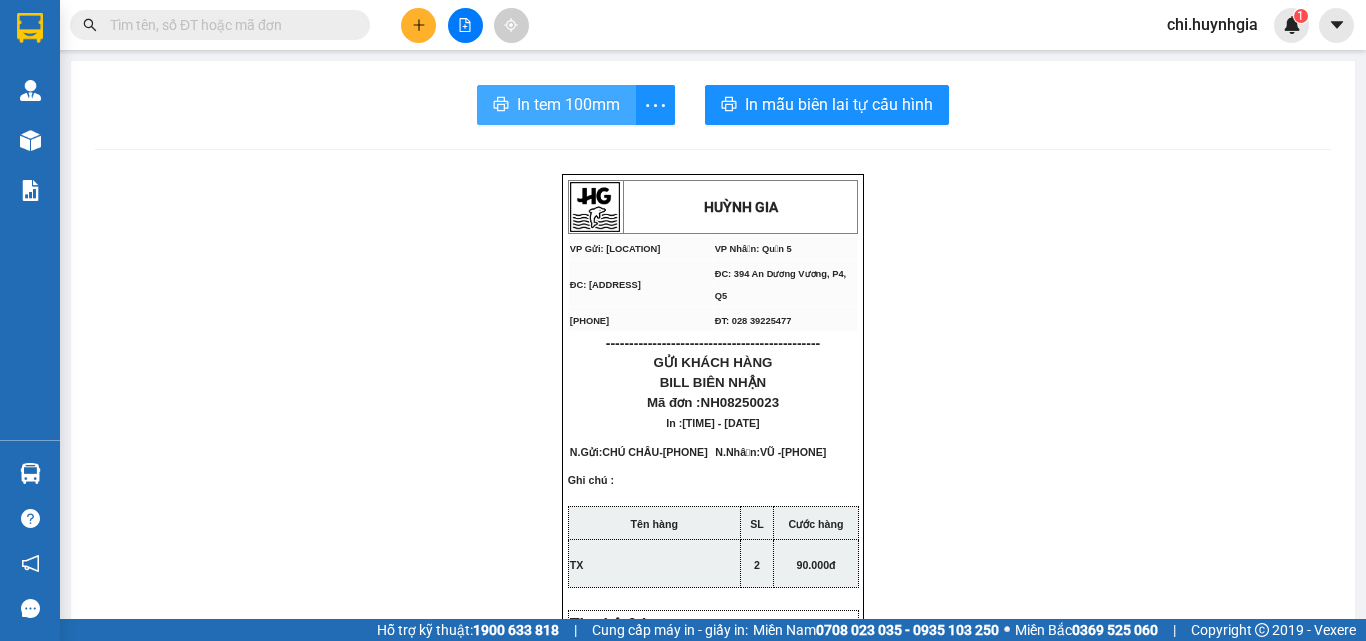 scroll, scrollTop: 0, scrollLeft: 0, axis: both 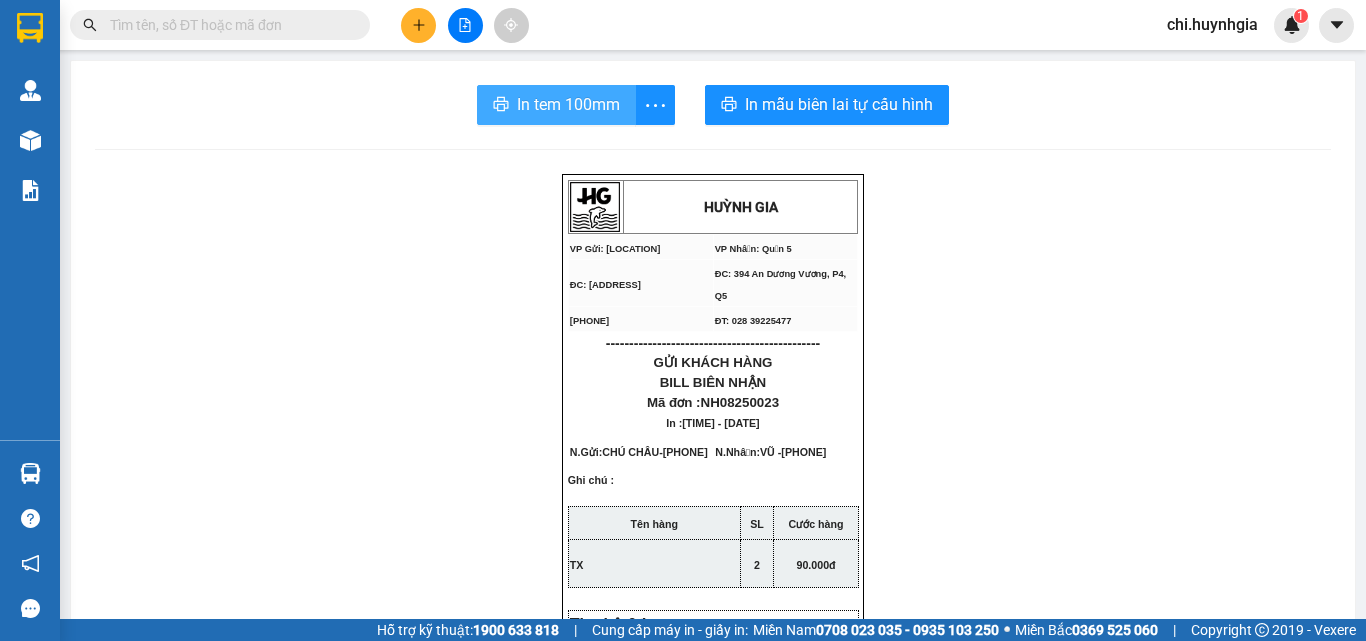 click on "In tem 100mm" at bounding box center (568, 104) 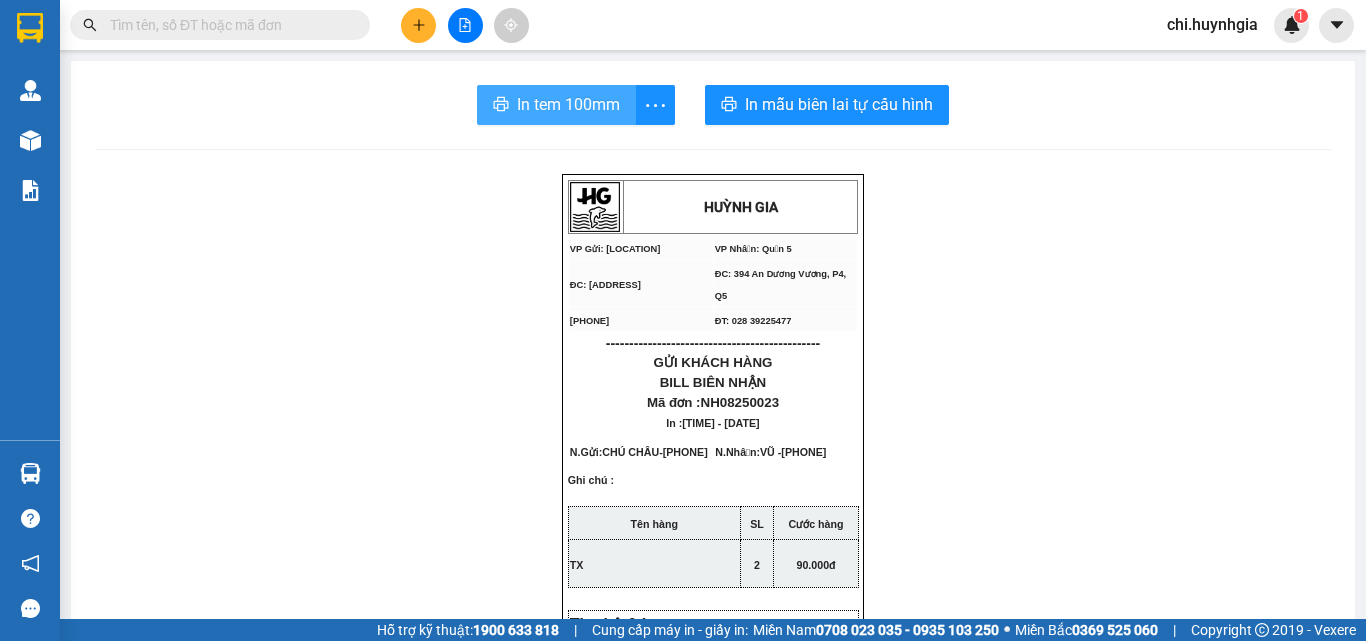 scroll, scrollTop: 0, scrollLeft: 0, axis: both 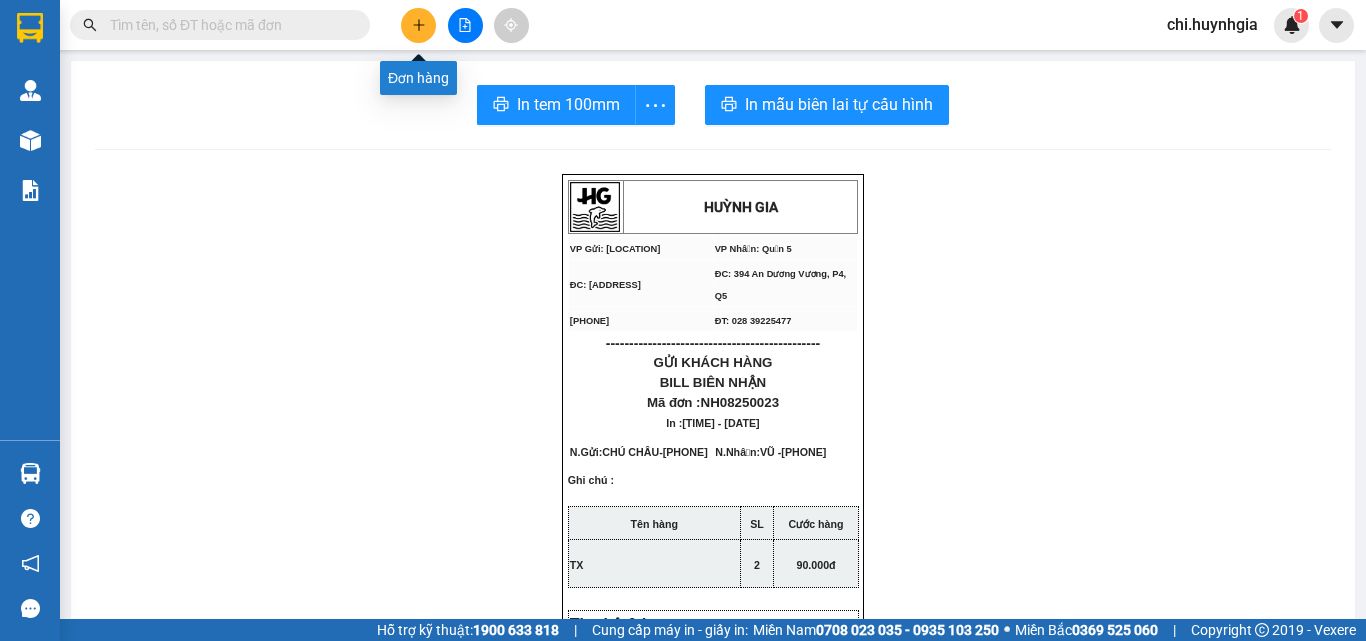 click 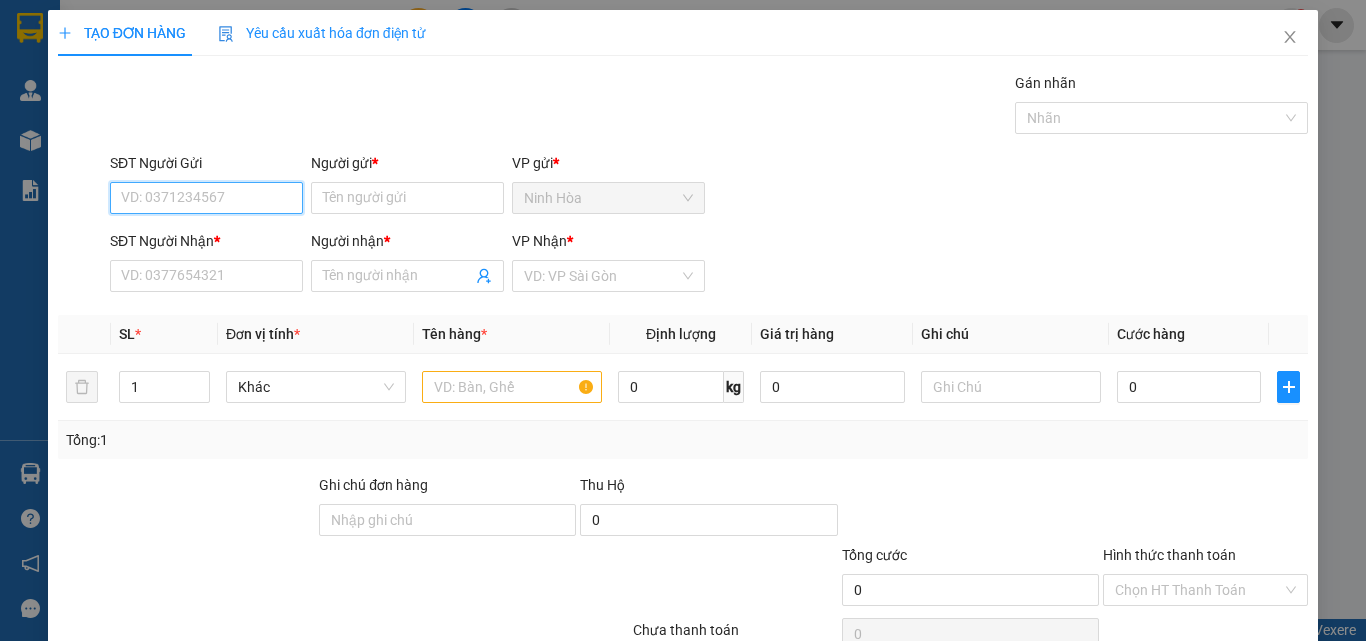 click on "SĐT Người Gửi" at bounding box center (206, 198) 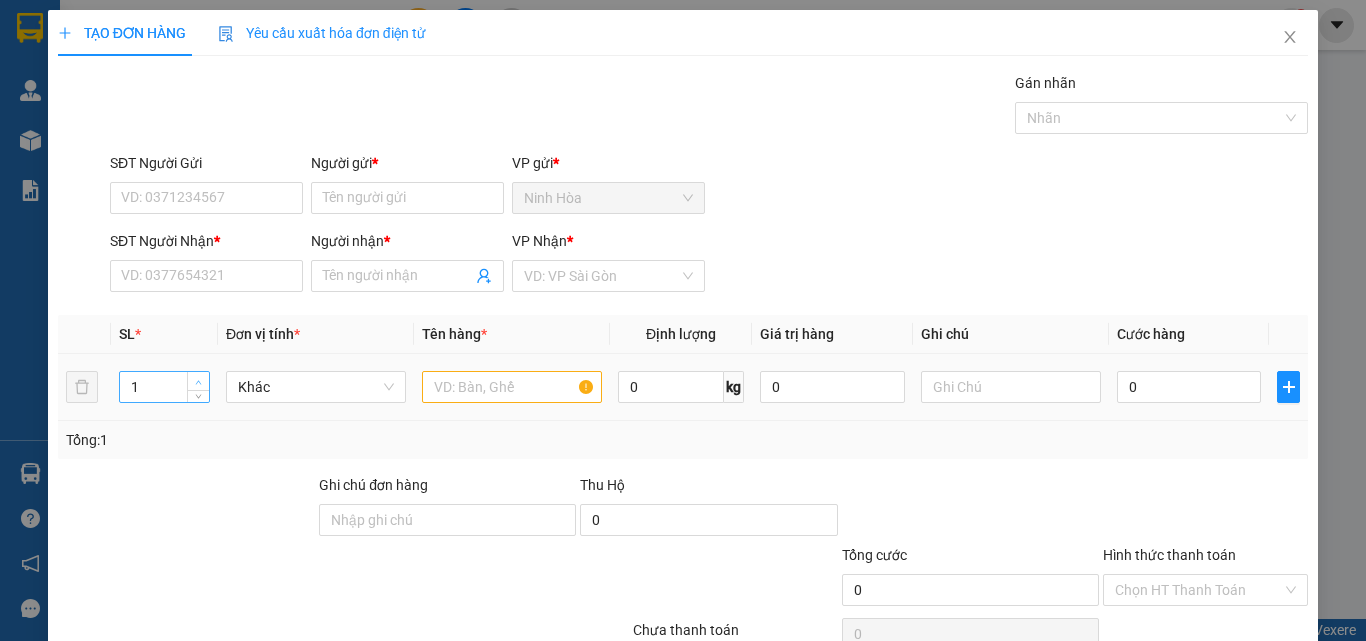 type on "2" 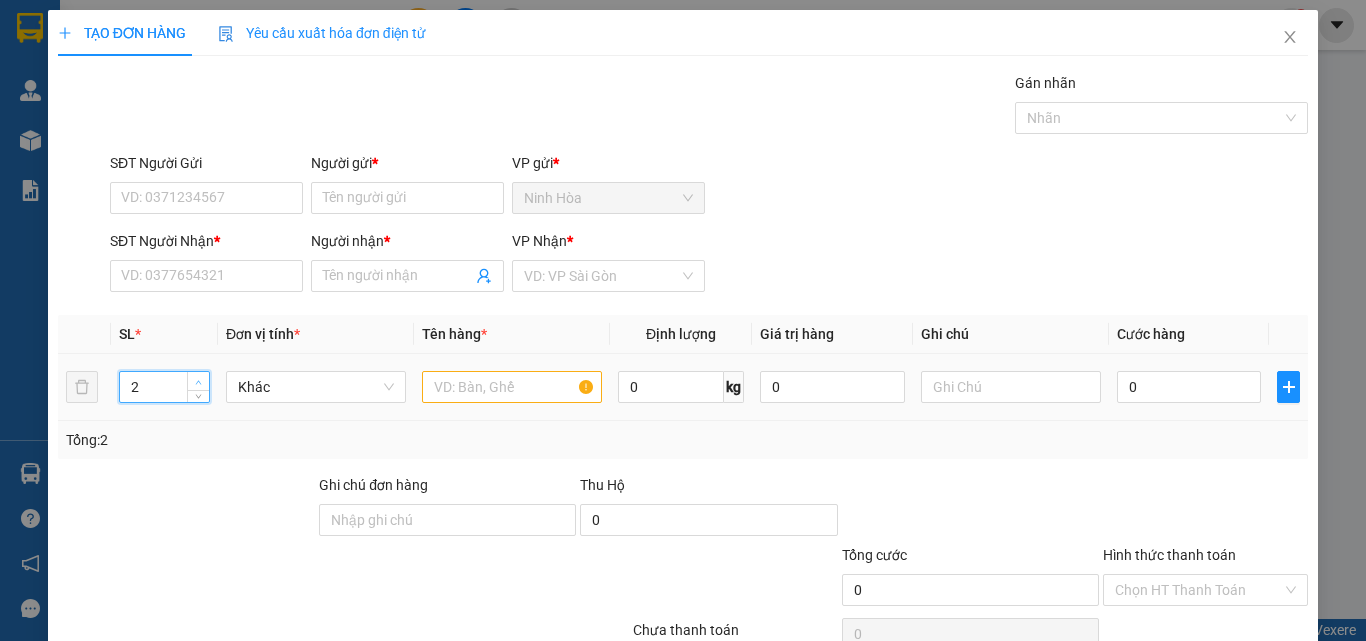 click at bounding box center [198, 381] 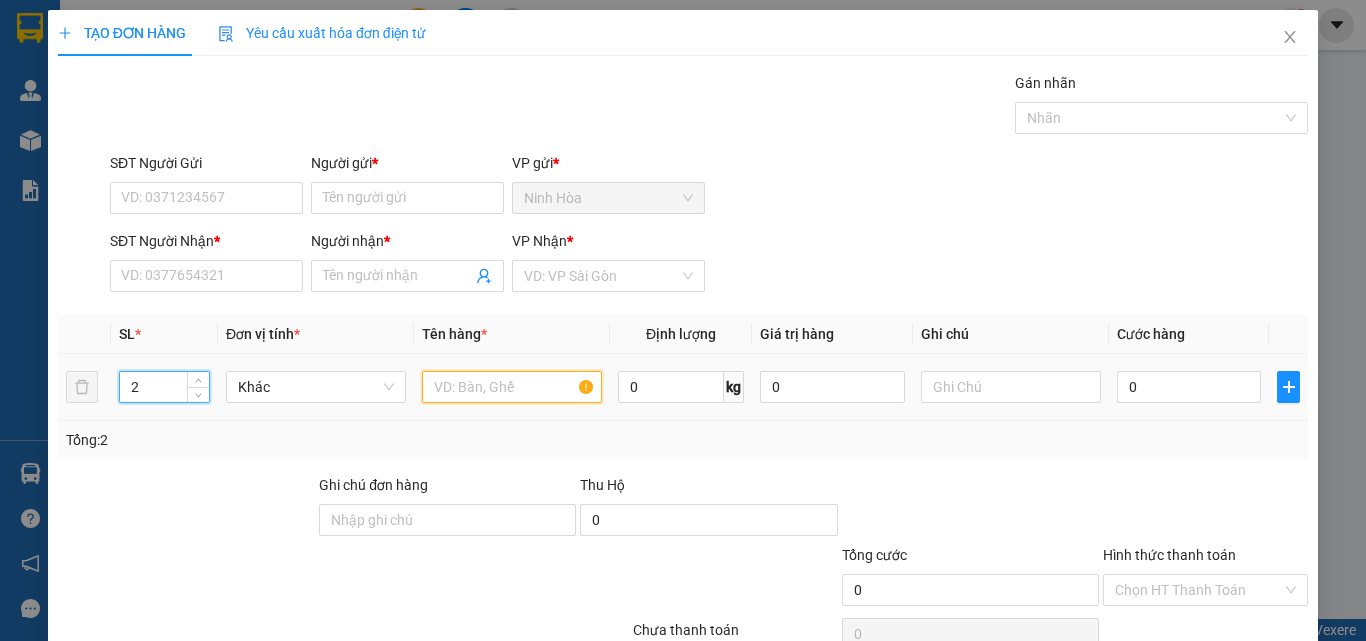 click at bounding box center [512, 387] 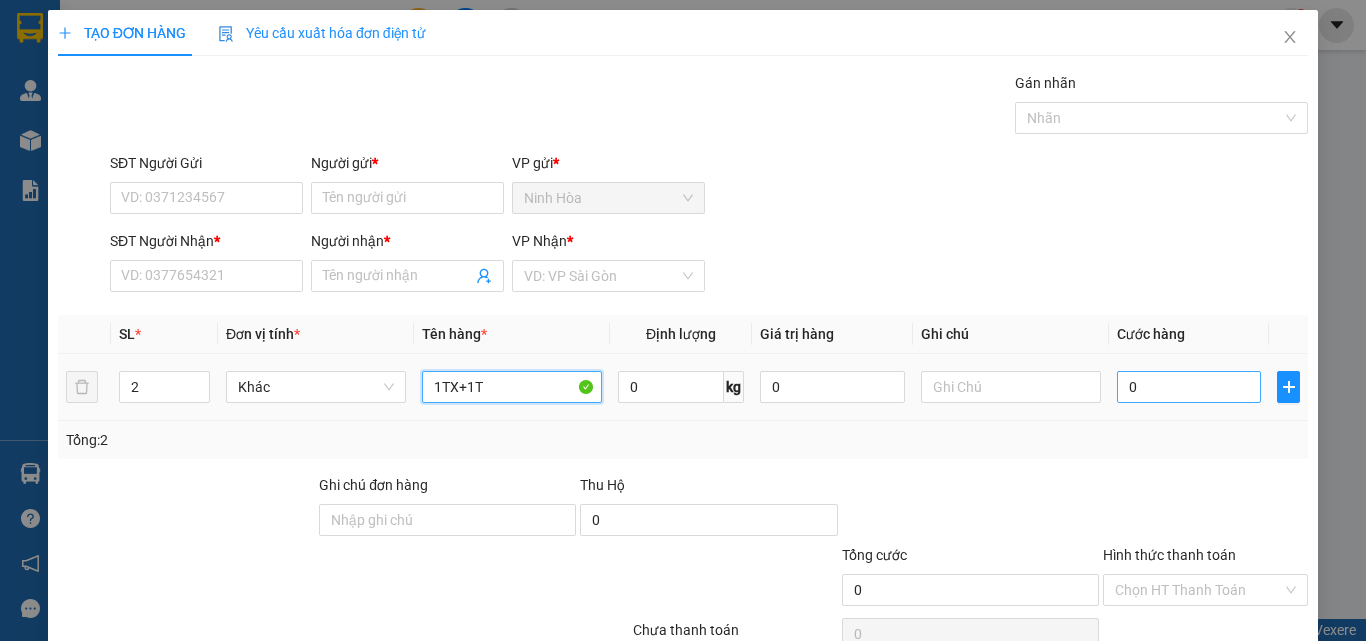 type on "1TX+1T" 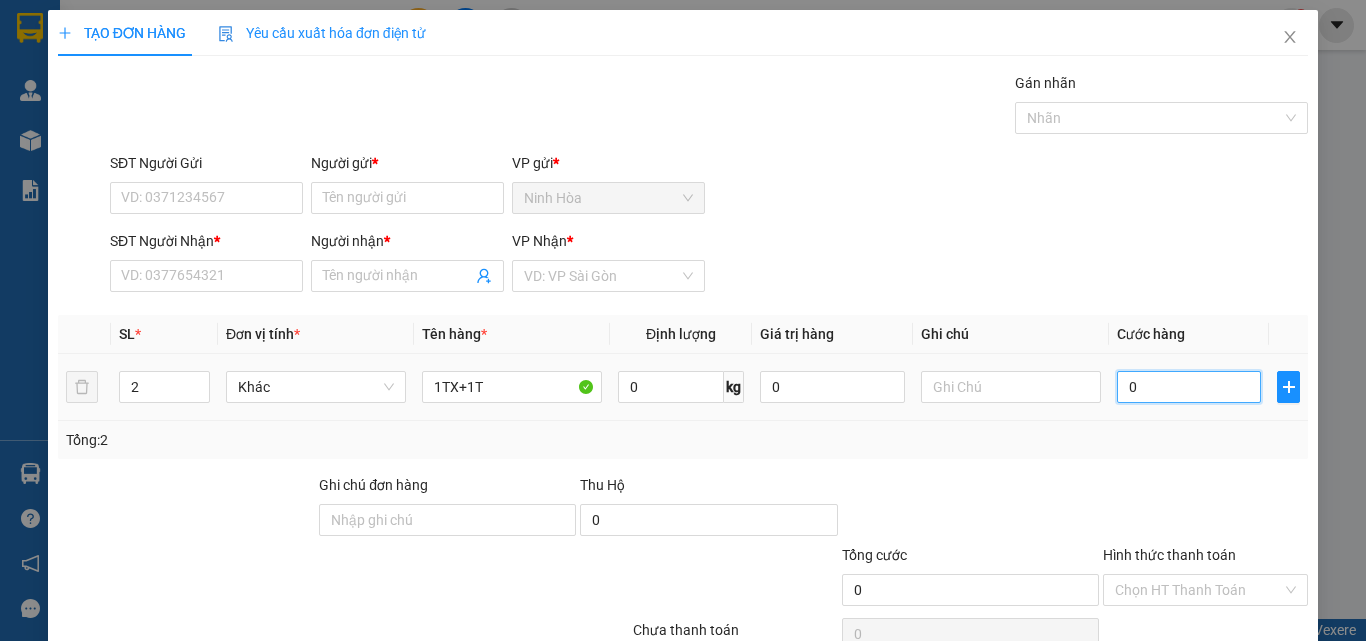 click on "0" at bounding box center (1189, 387) 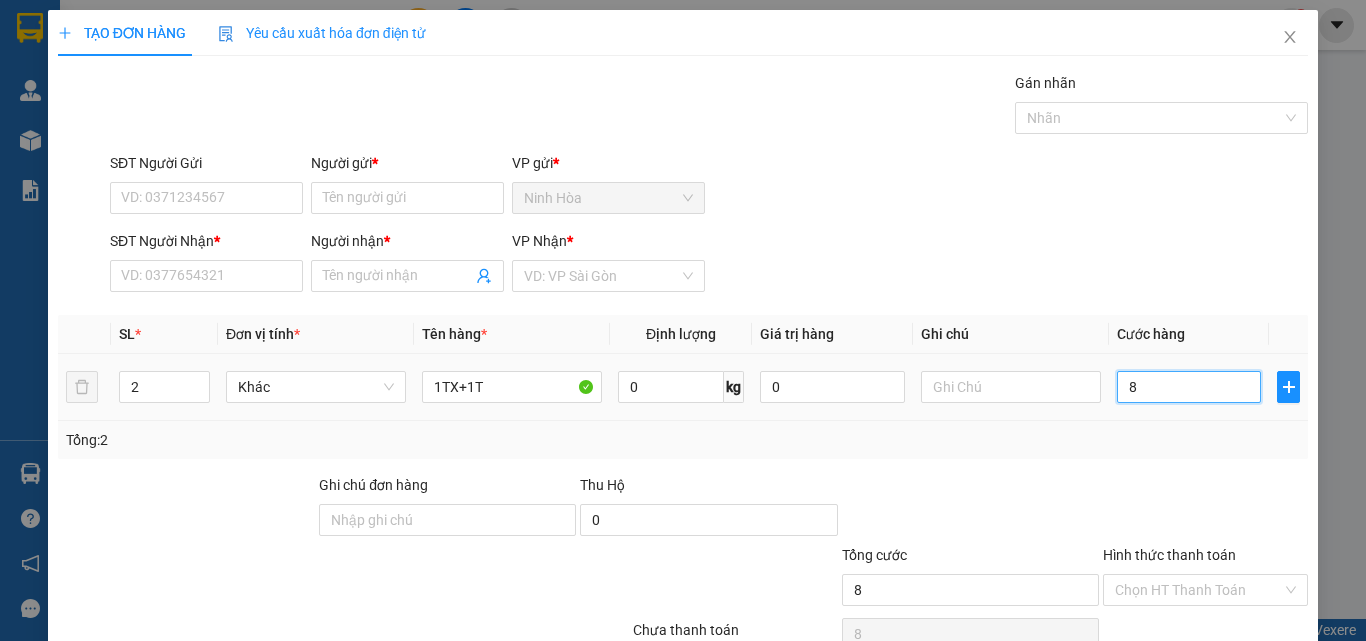 type on "80" 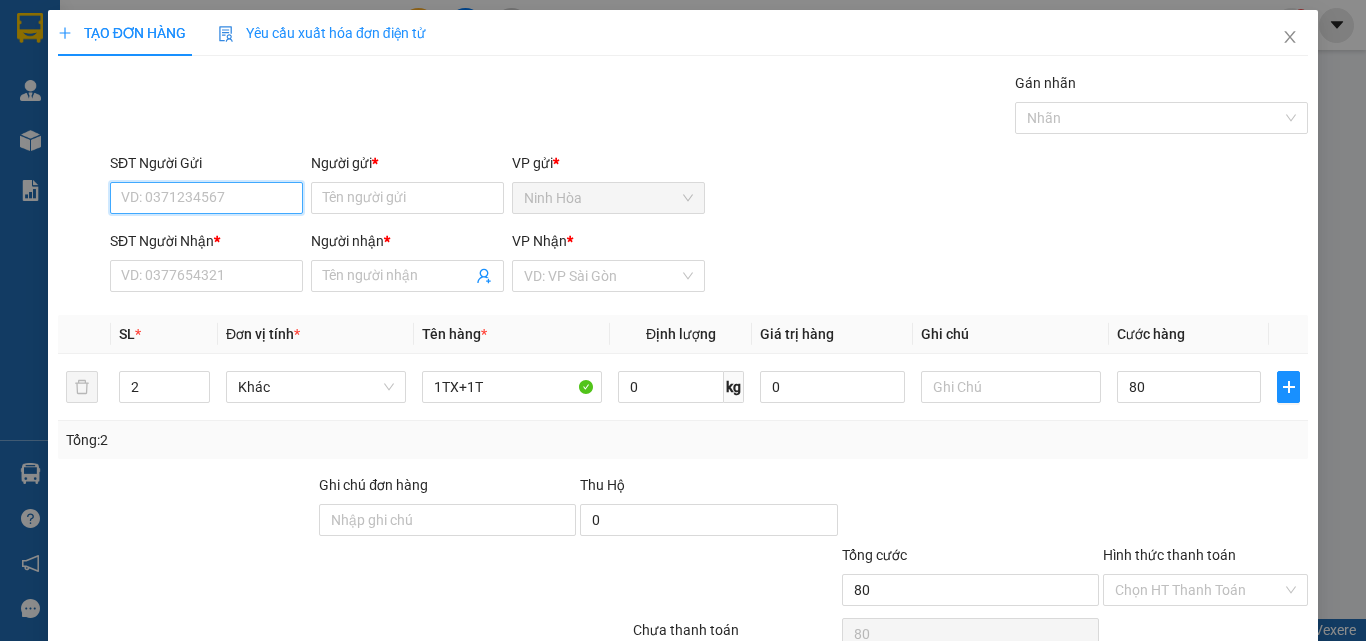 type on "80.000" 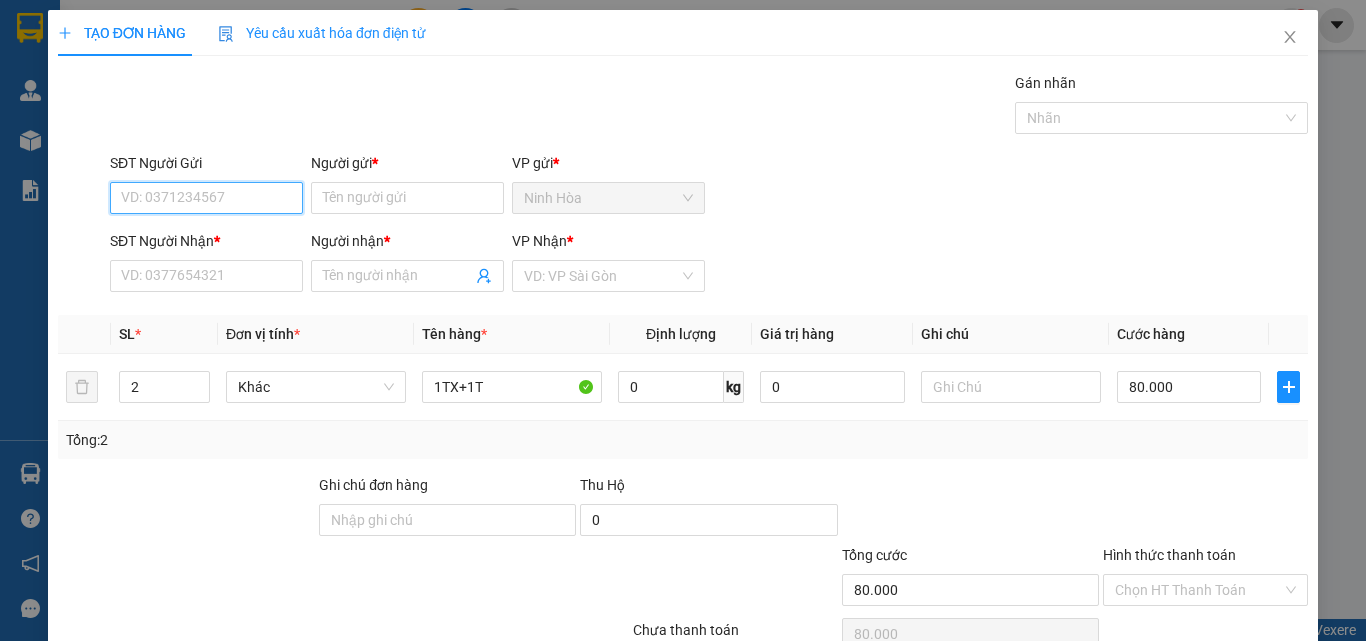 click on "SĐT Người Gửi" at bounding box center (206, 198) 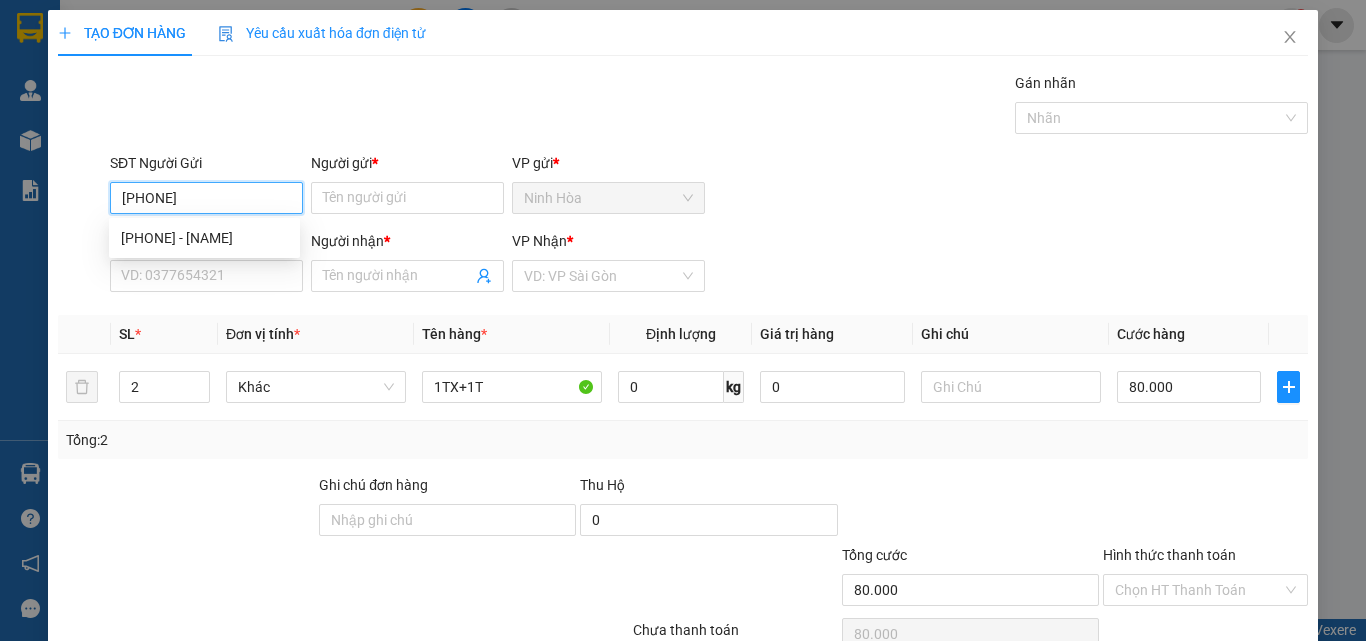 type on "0934826905" 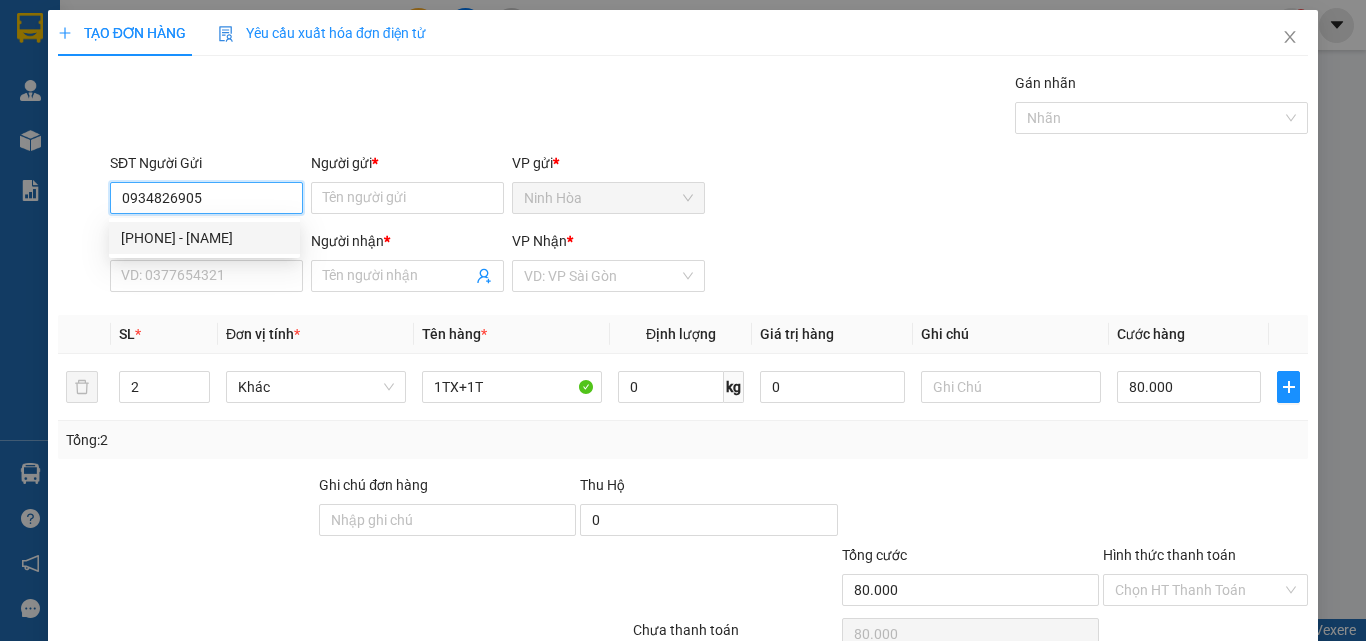 click on "[PHONE] - [NAME]" at bounding box center (204, 238) 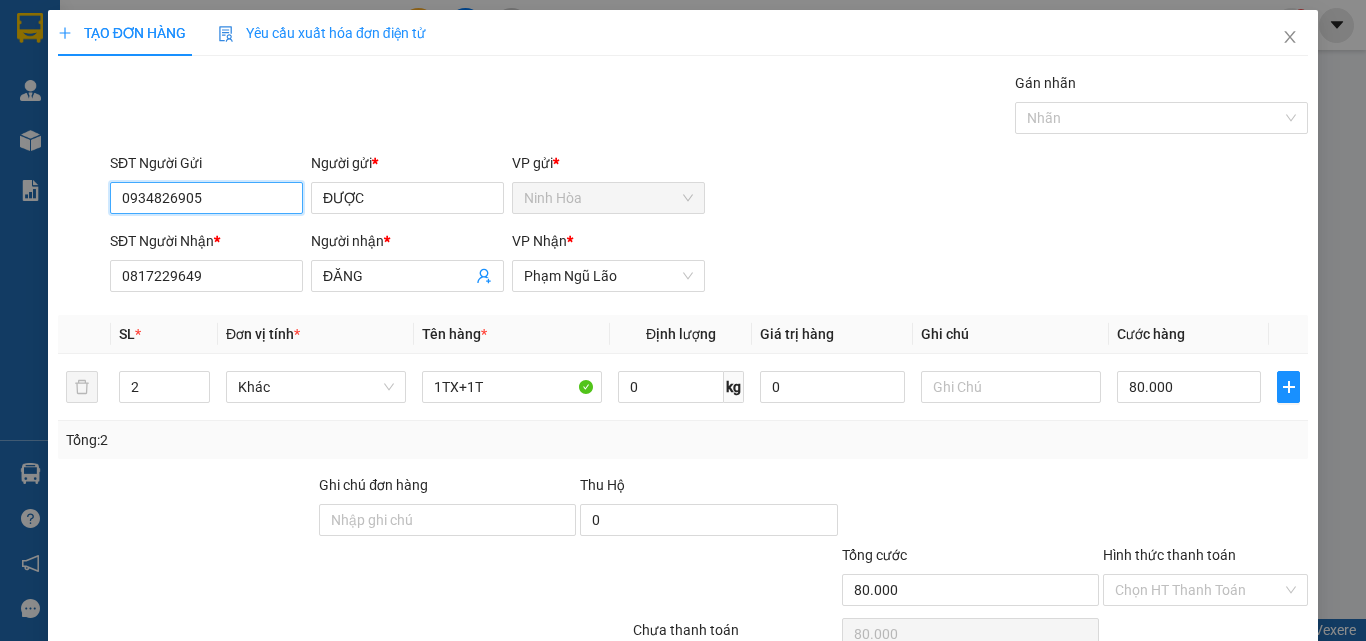 scroll, scrollTop: 99, scrollLeft: 0, axis: vertical 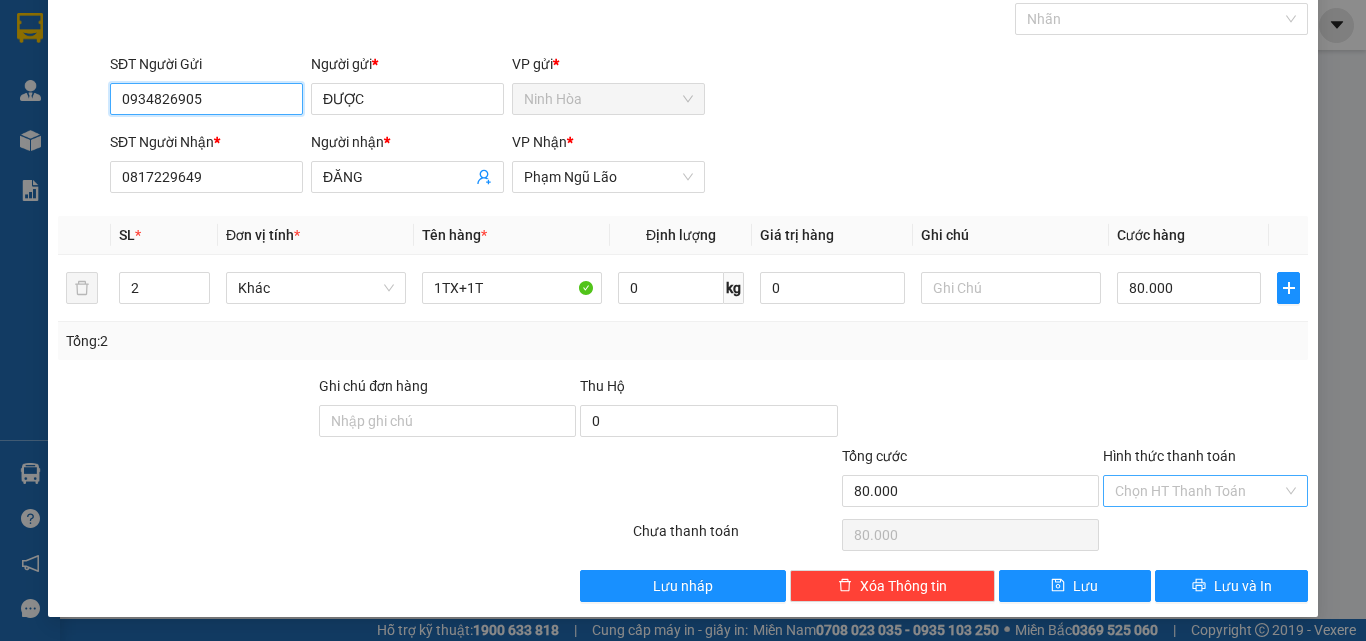 type on "0934826905" 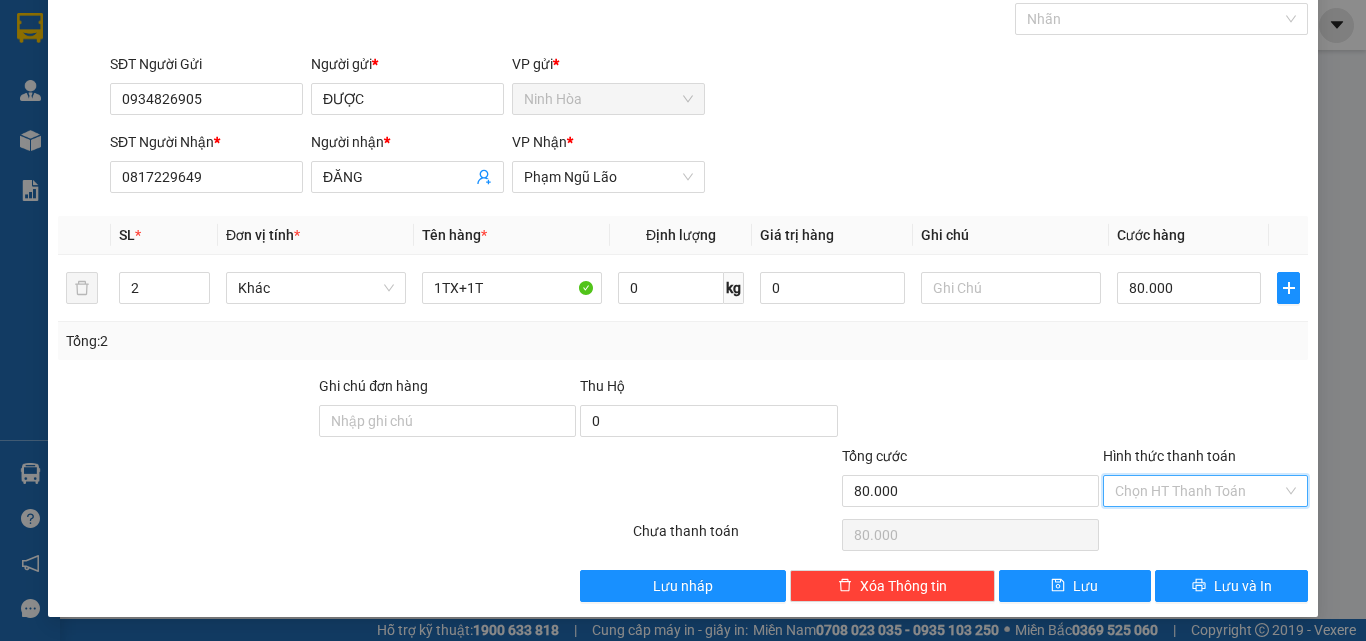 click on "Hình thức thanh toán" at bounding box center (1198, 491) 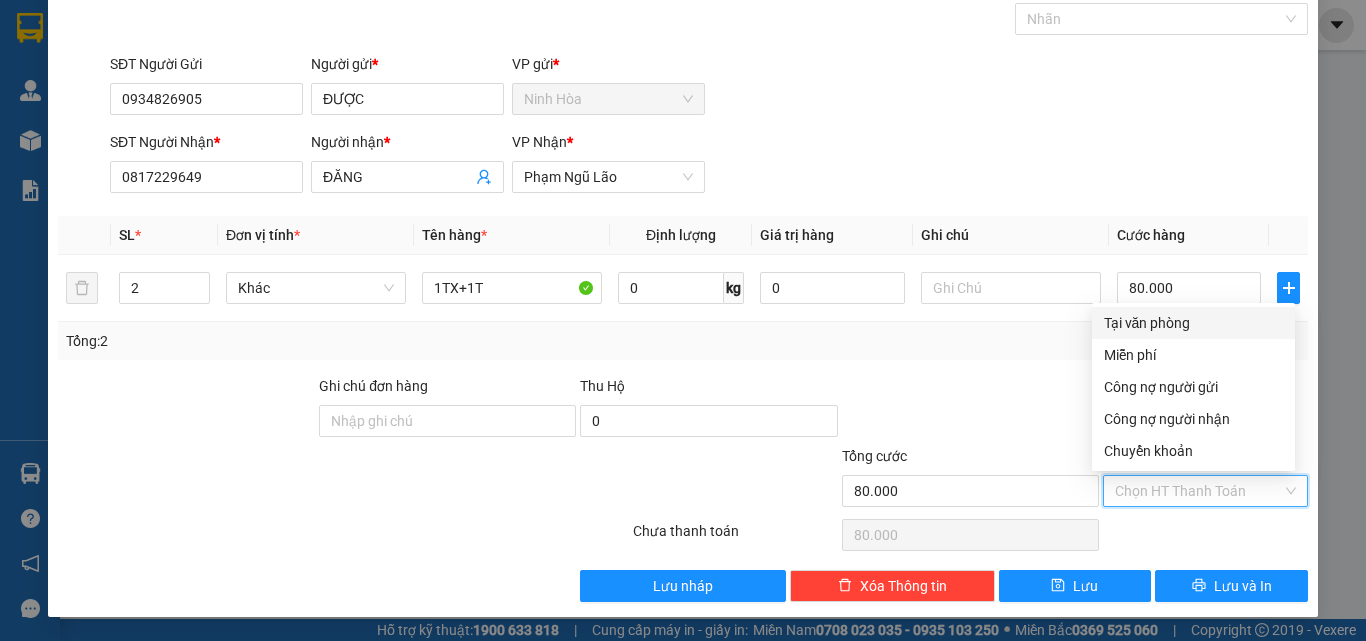 click on "Tại văn phòng" at bounding box center (1193, 323) 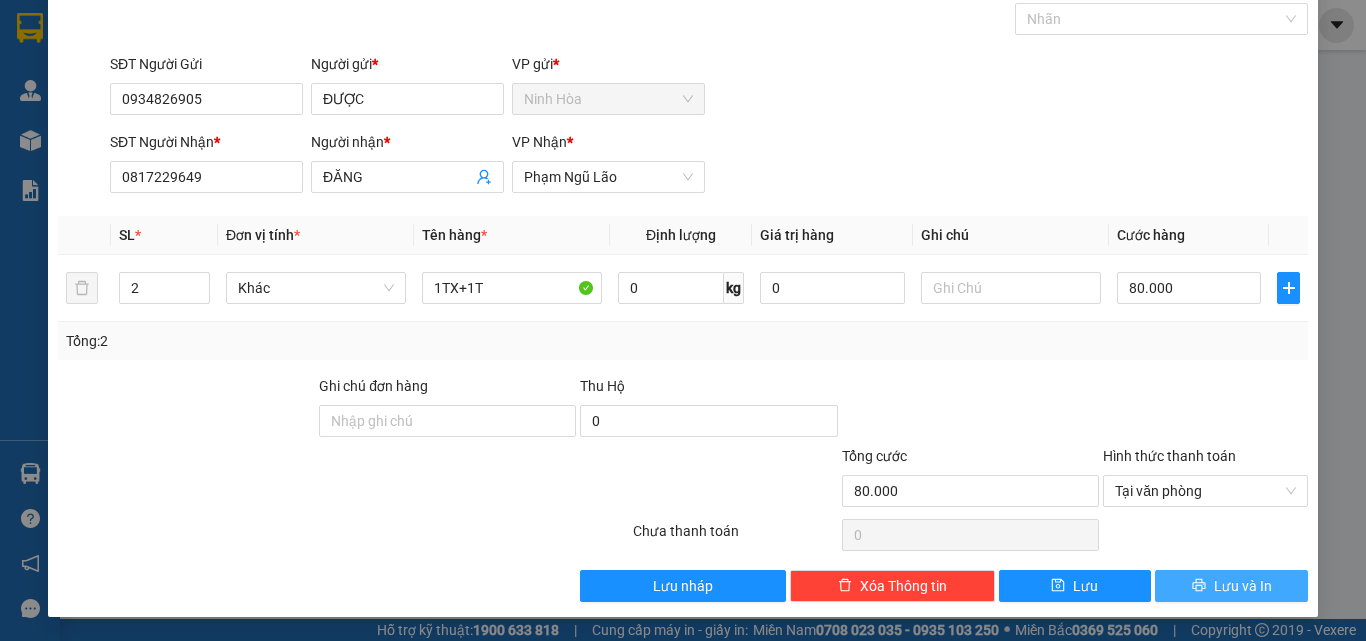 click on "Lưu và In" at bounding box center [1243, 586] 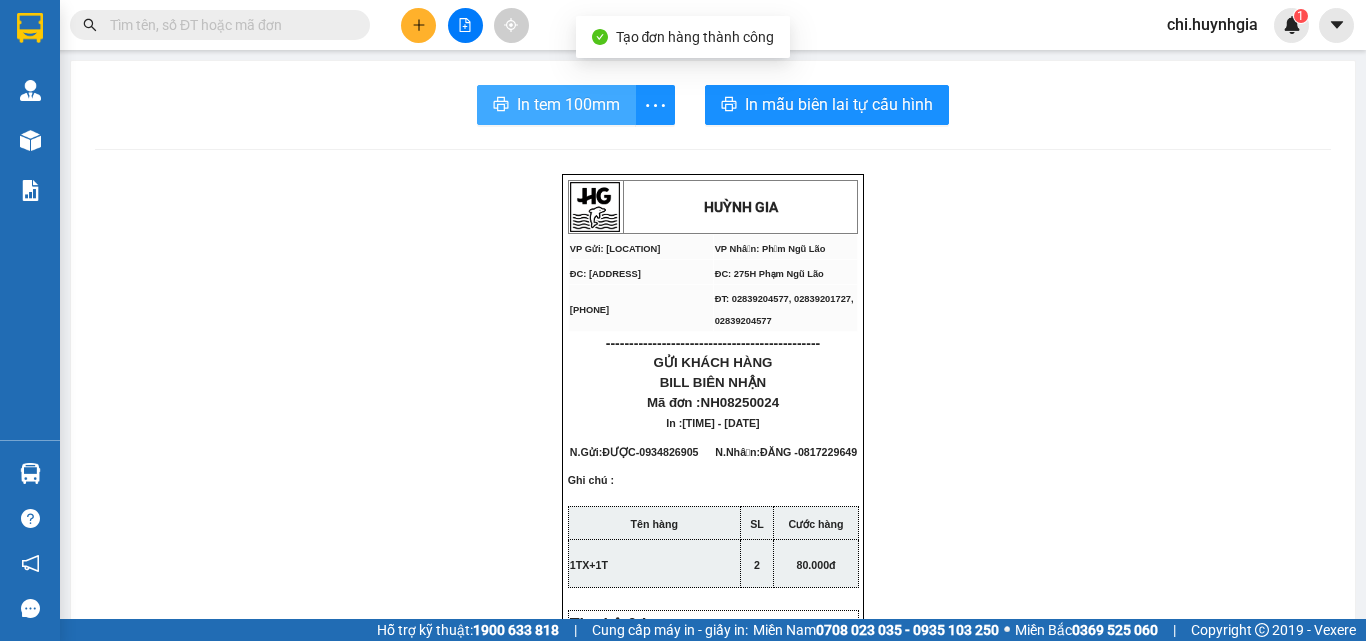 click on "In tem 100mm" at bounding box center [568, 104] 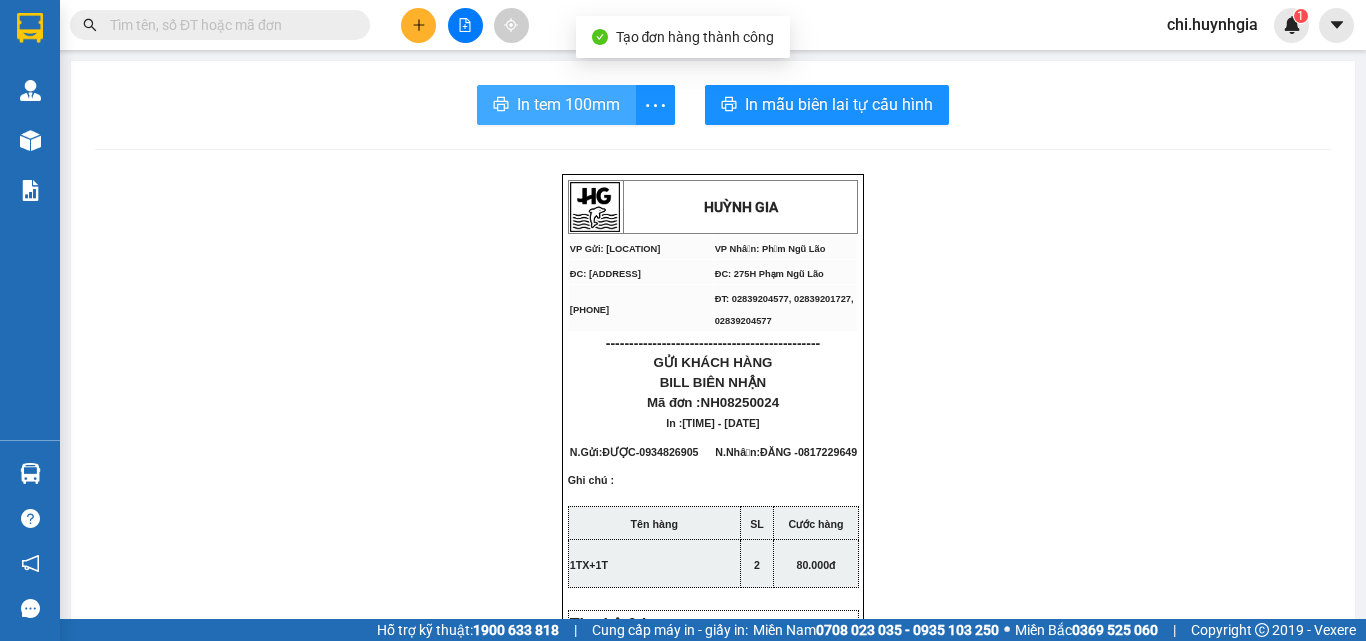 scroll, scrollTop: 0, scrollLeft: 0, axis: both 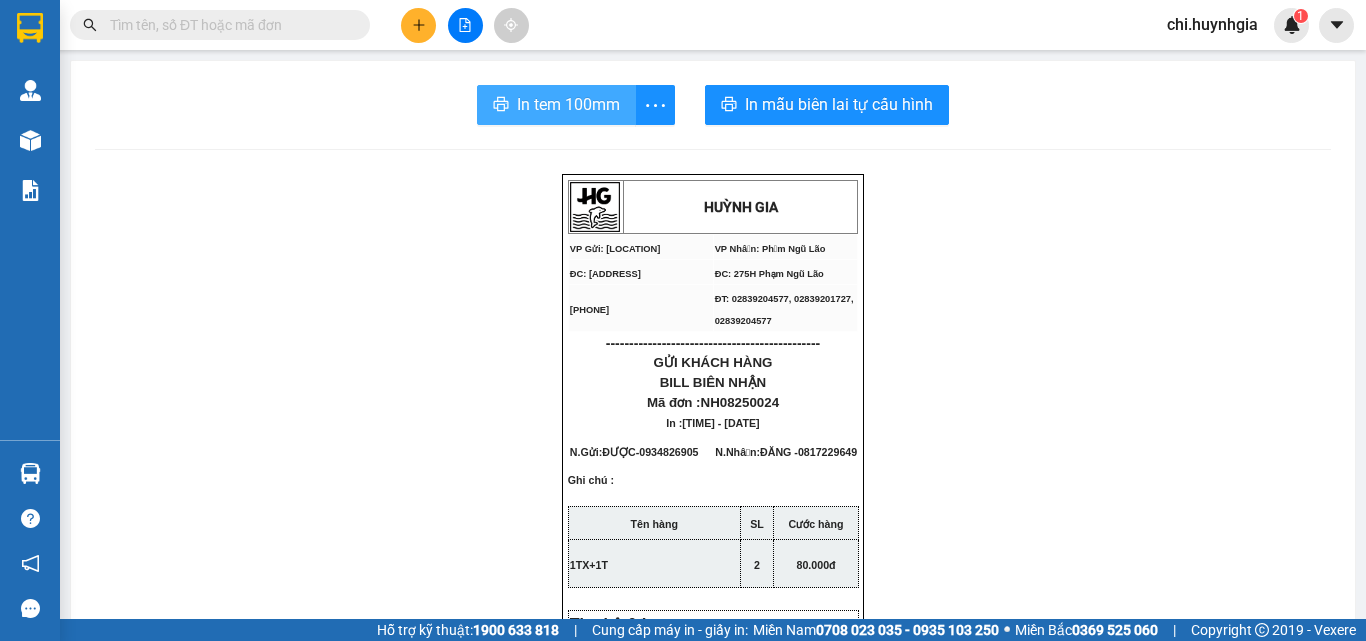 click on "In tem 100mm" at bounding box center [568, 104] 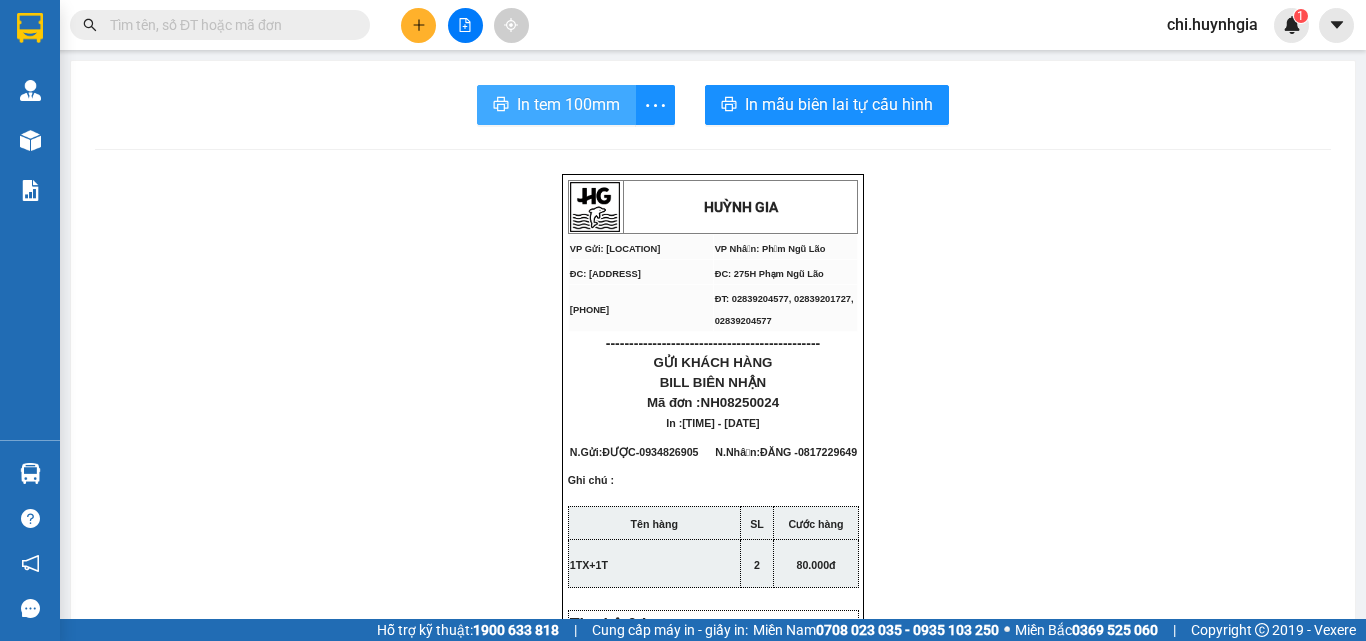 scroll, scrollTop: 0, scrollLeft: 0, axis: both 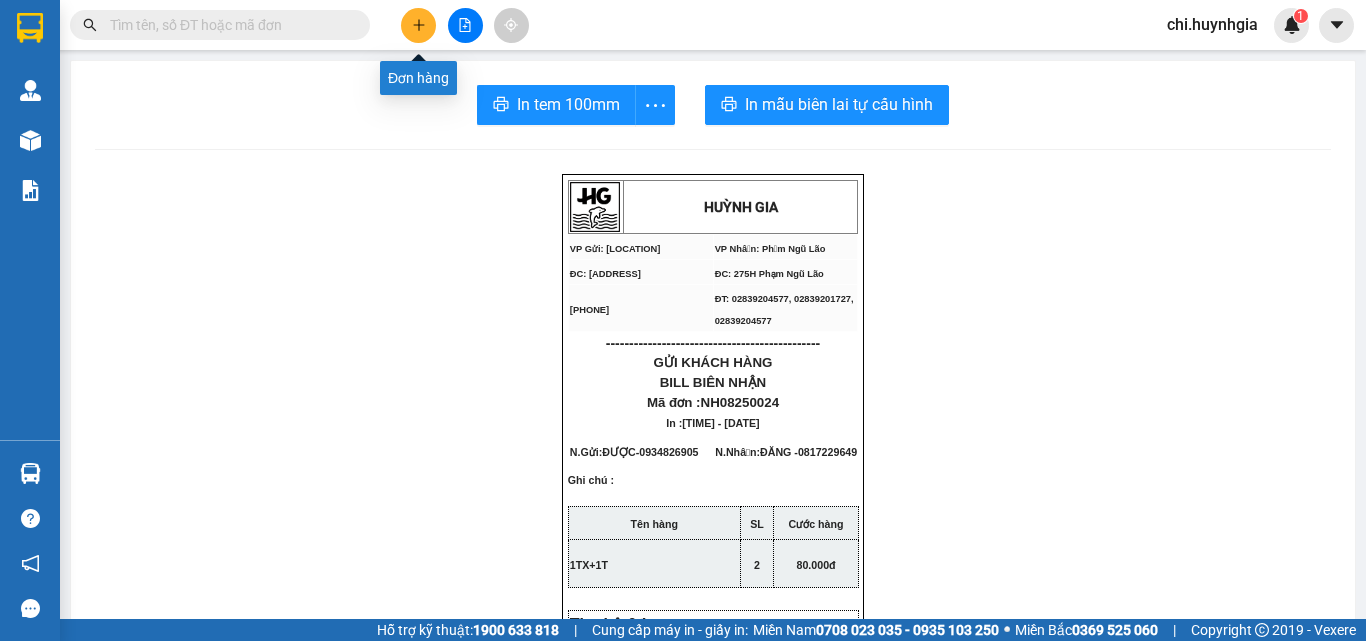 click at bounding box center (418, 25) 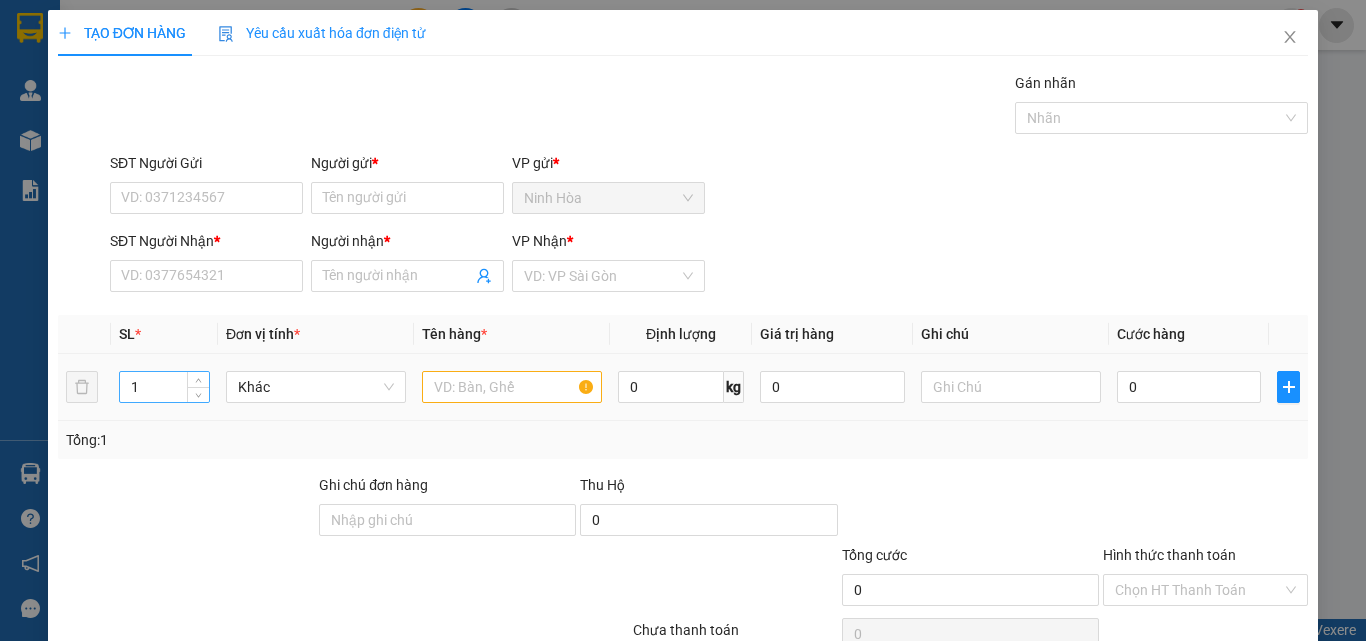click on "1" at bounding box center (164, 387) 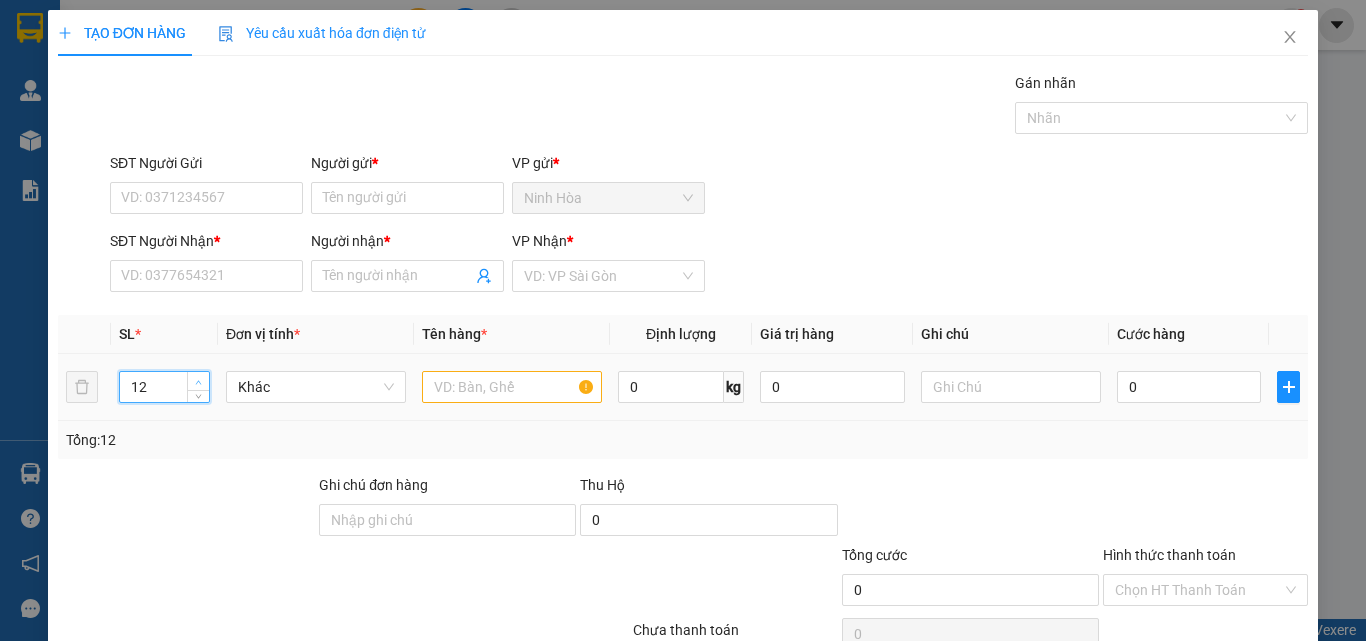 type on "1" 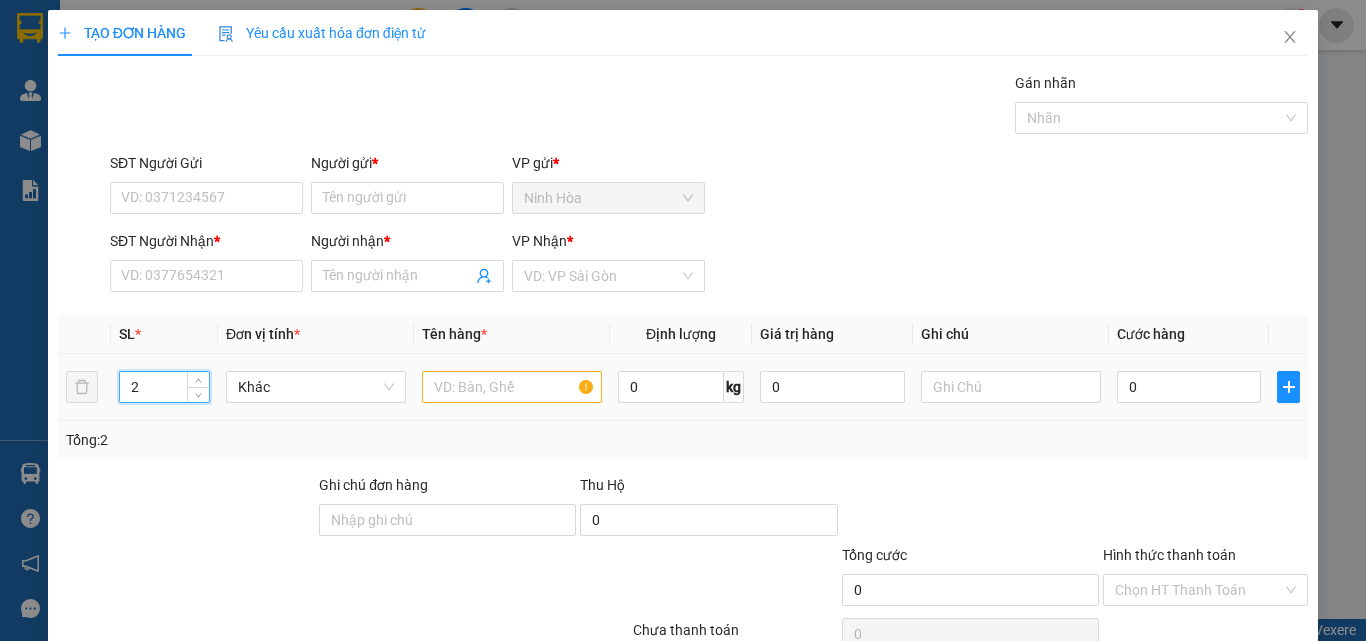 type on "2" 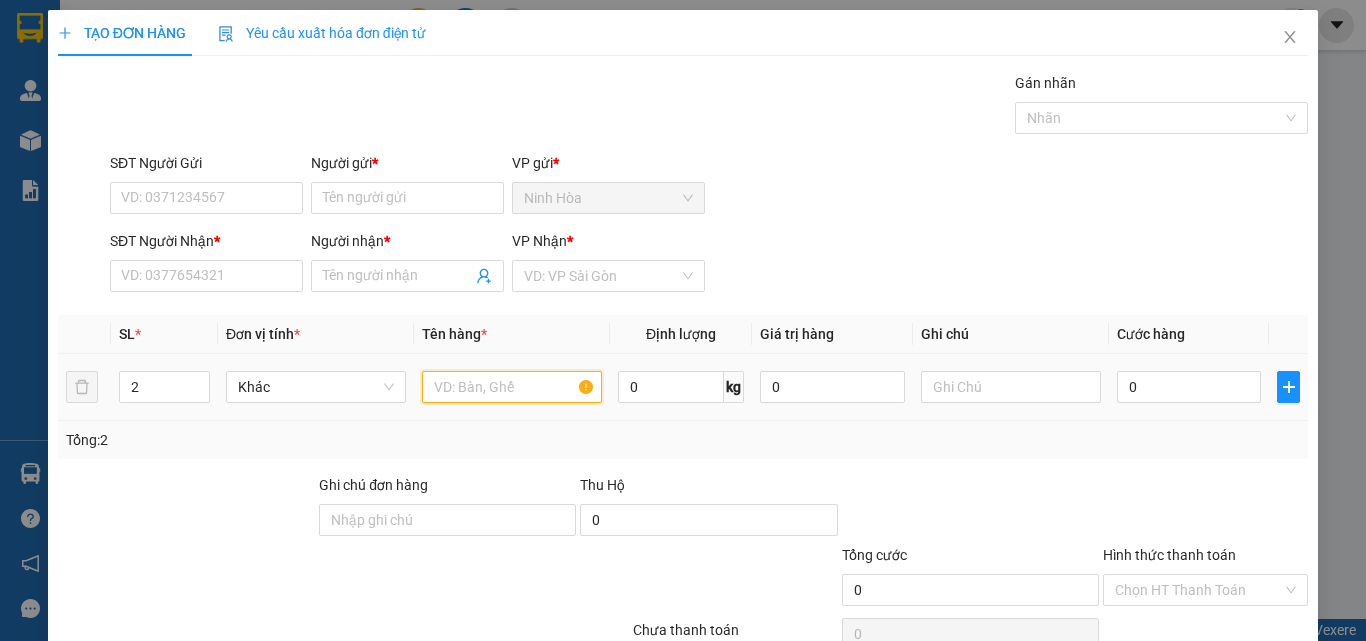 click at bounding box center (512, 387) 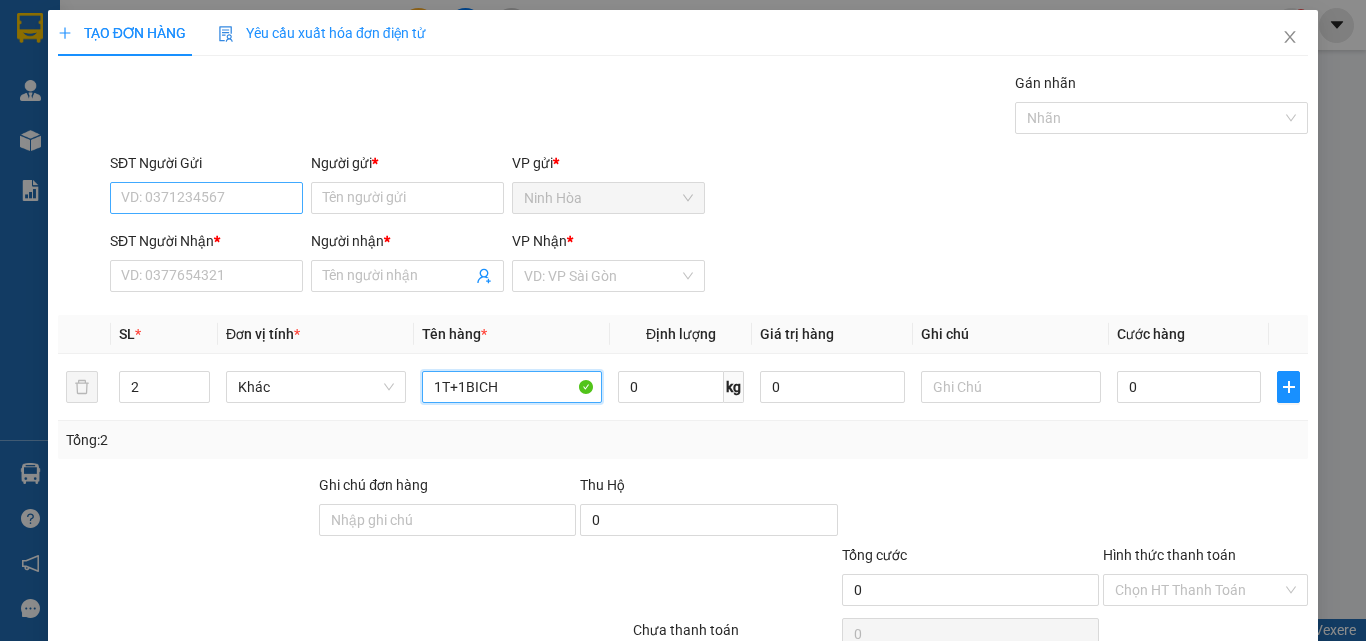 type on "1T+1BICH" 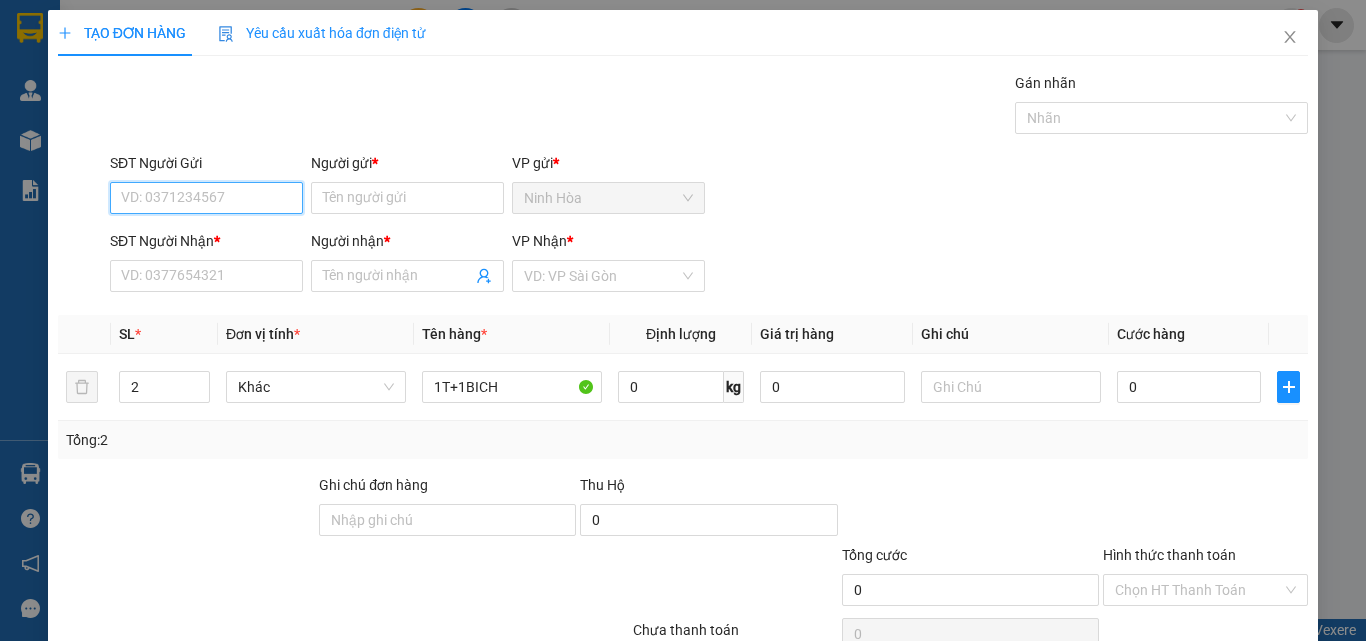 click on "SĐT Người Gửi" at bounding box center [206, 198] 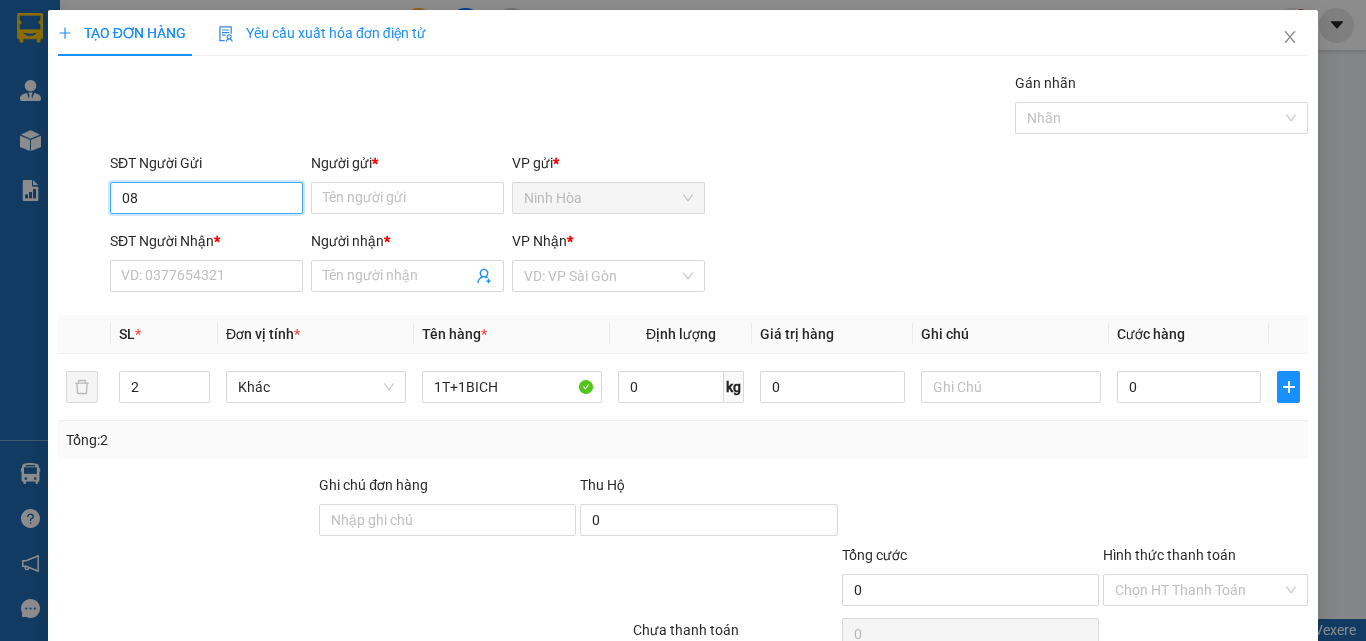 type on "0" 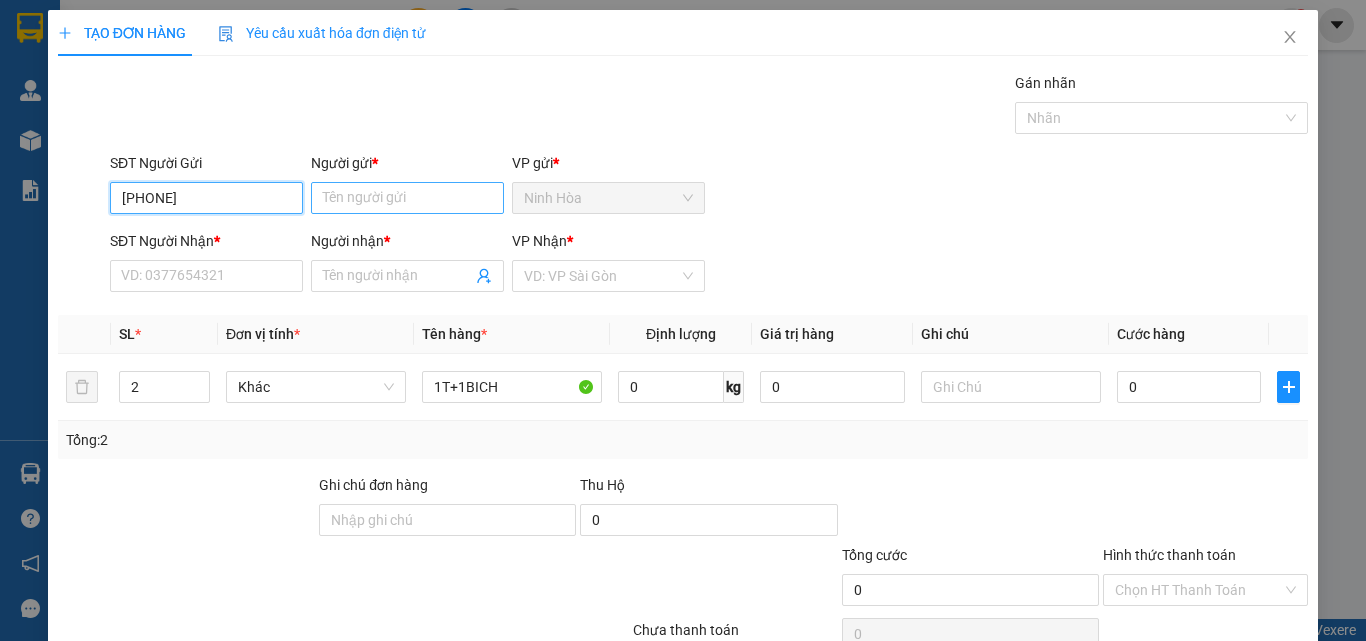 type on "[PHONE]" 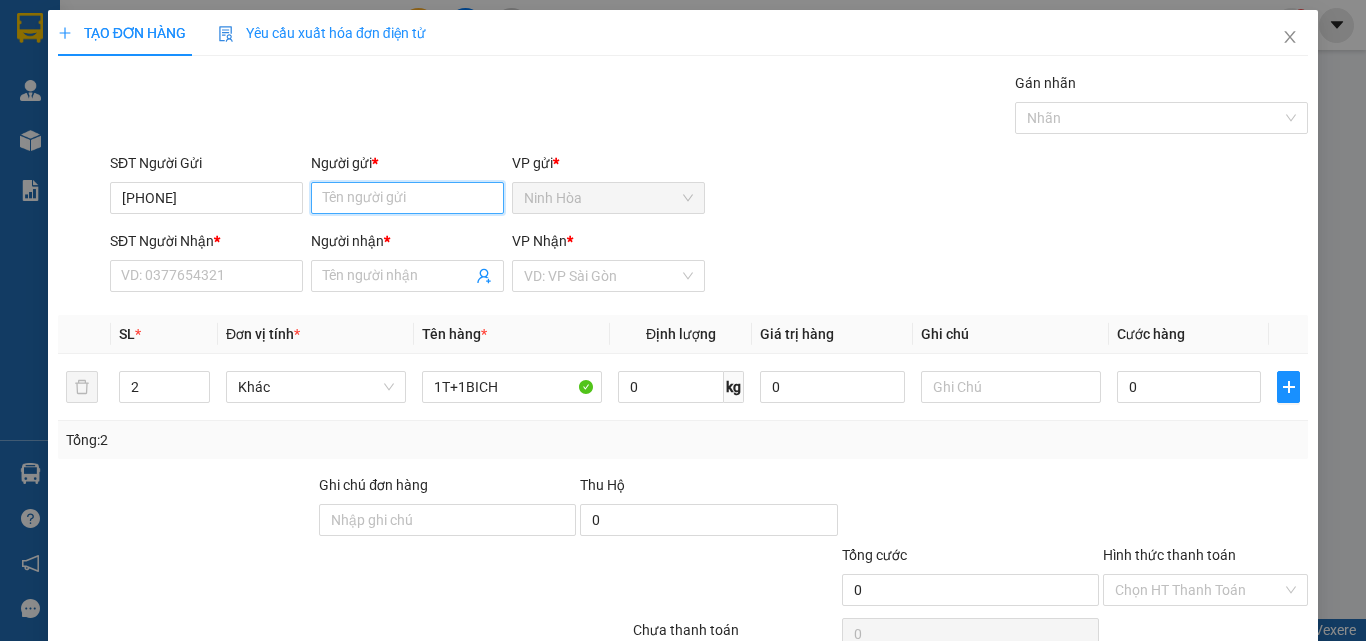 click on "Người gửi  *" at bounding box center (407, 198) 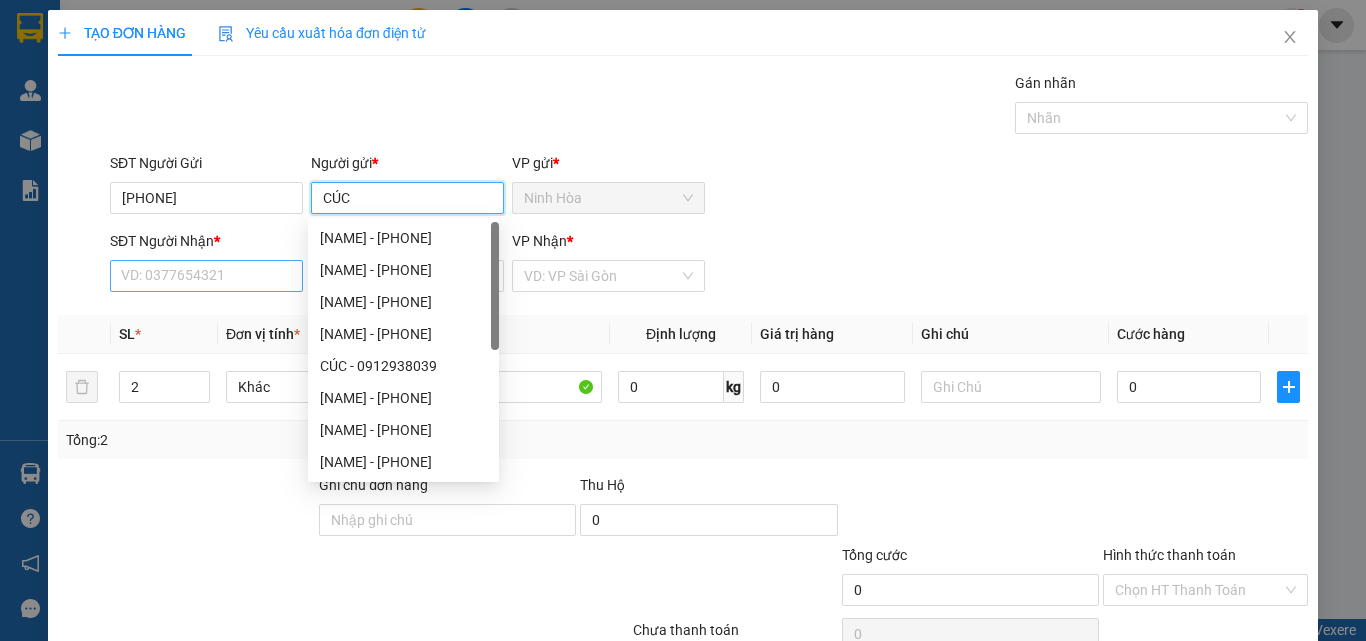 type on "CÚC" 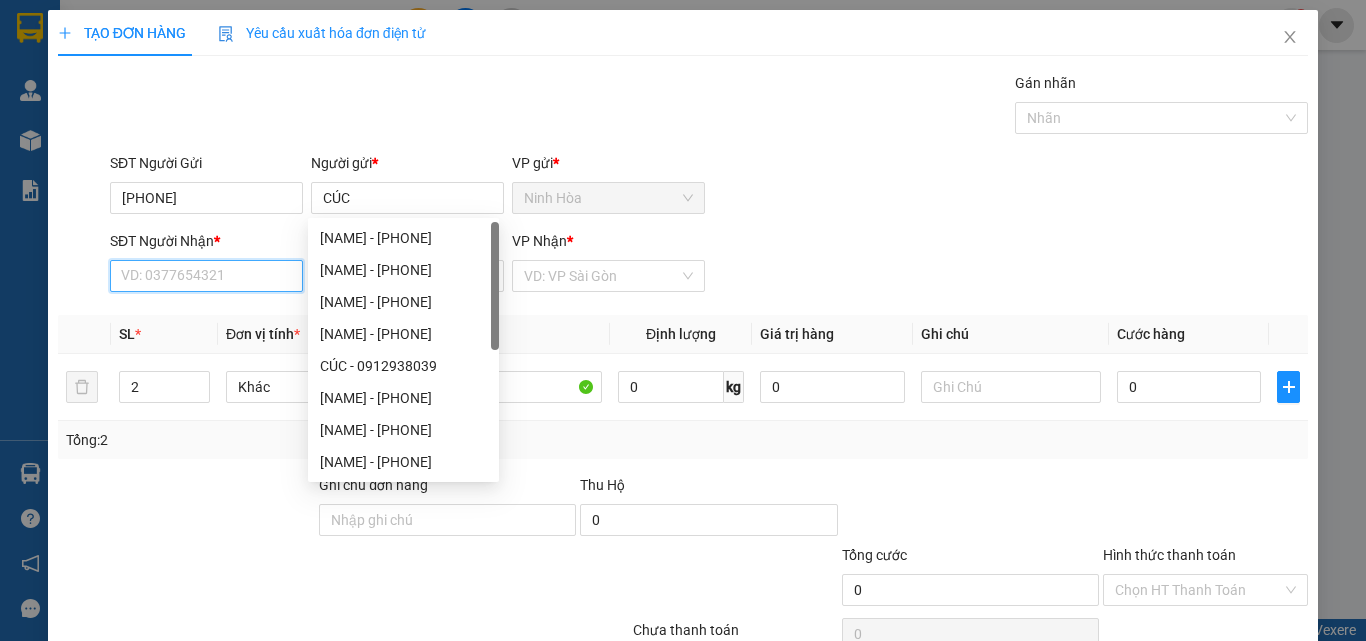 click on "SĐT Người Nhận  *" at bounding box center [206, 276] 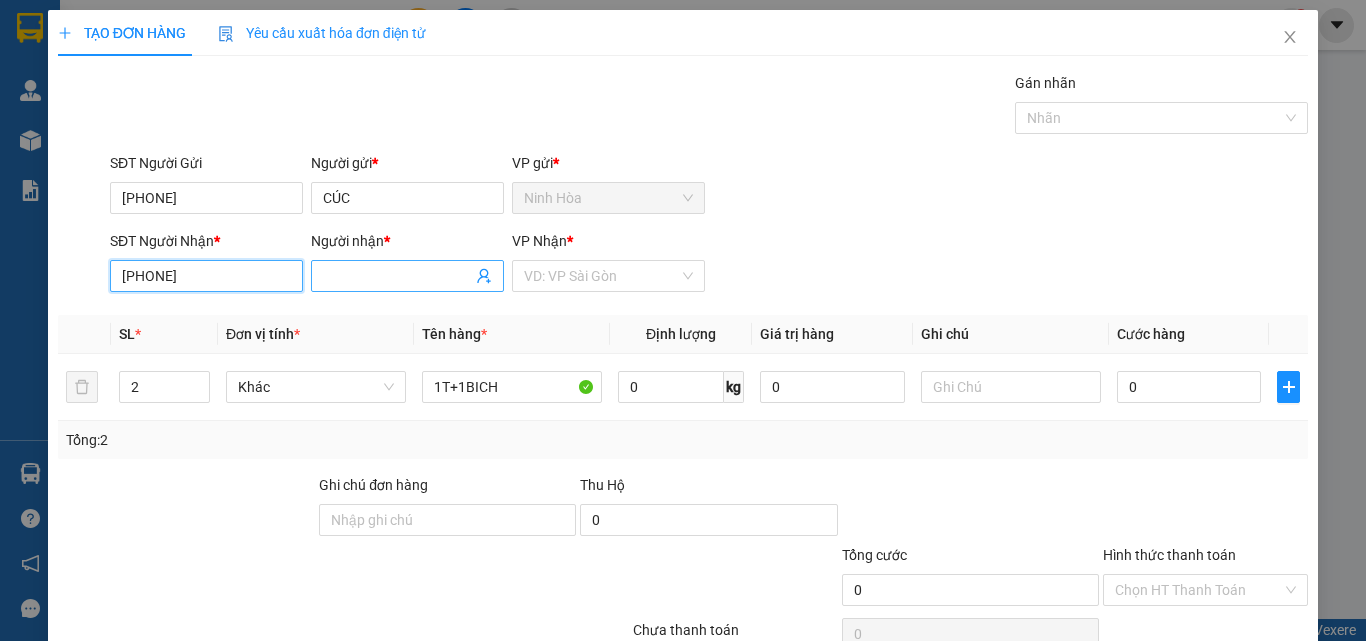 type on "[PHONE]" 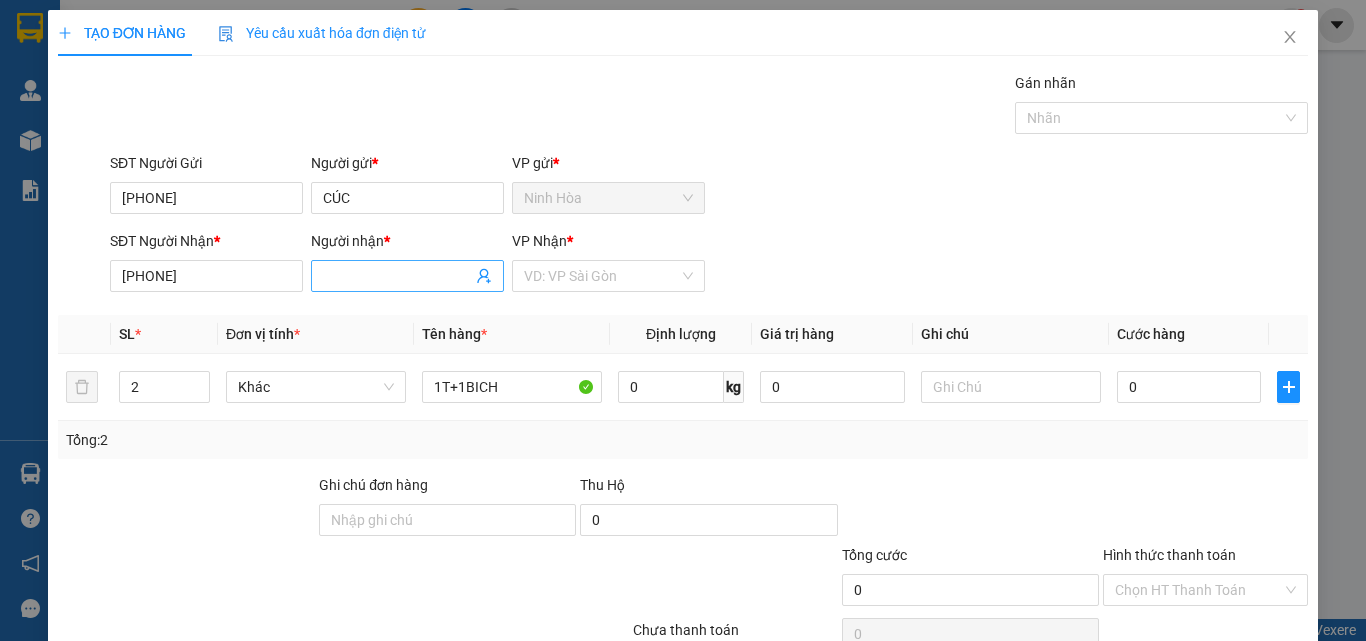 click on "Người nhận  *" at bounding box center [397, 276] 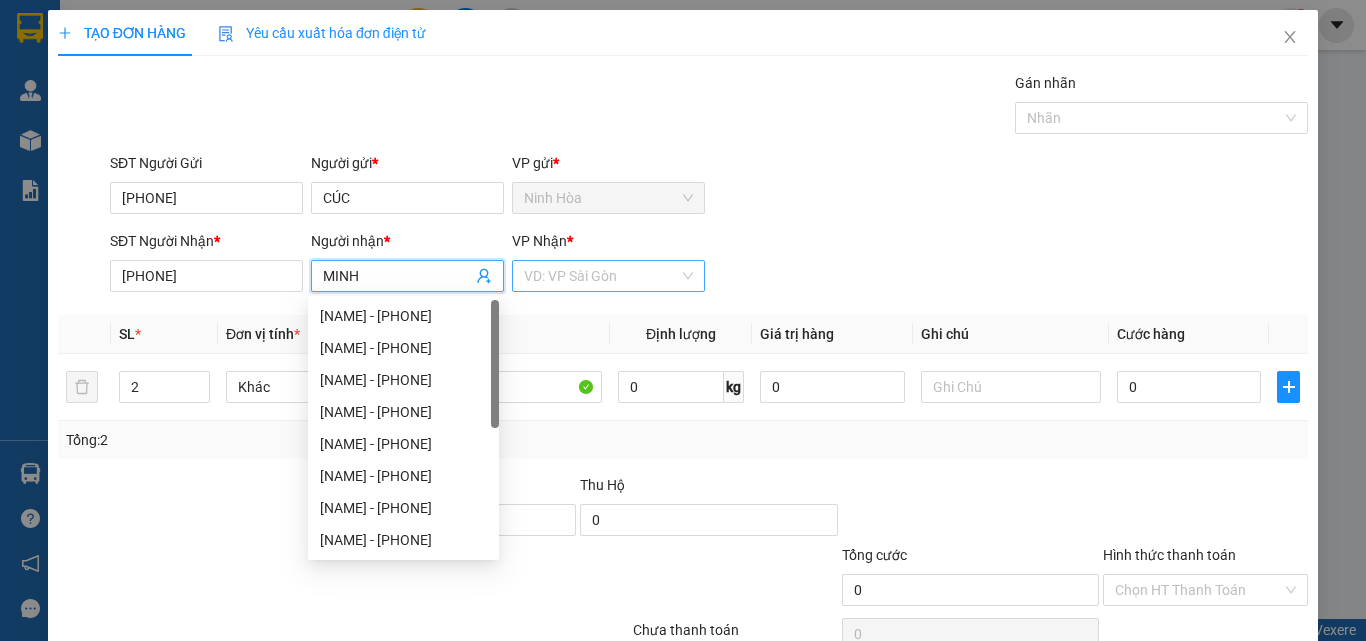 type on "MINH" 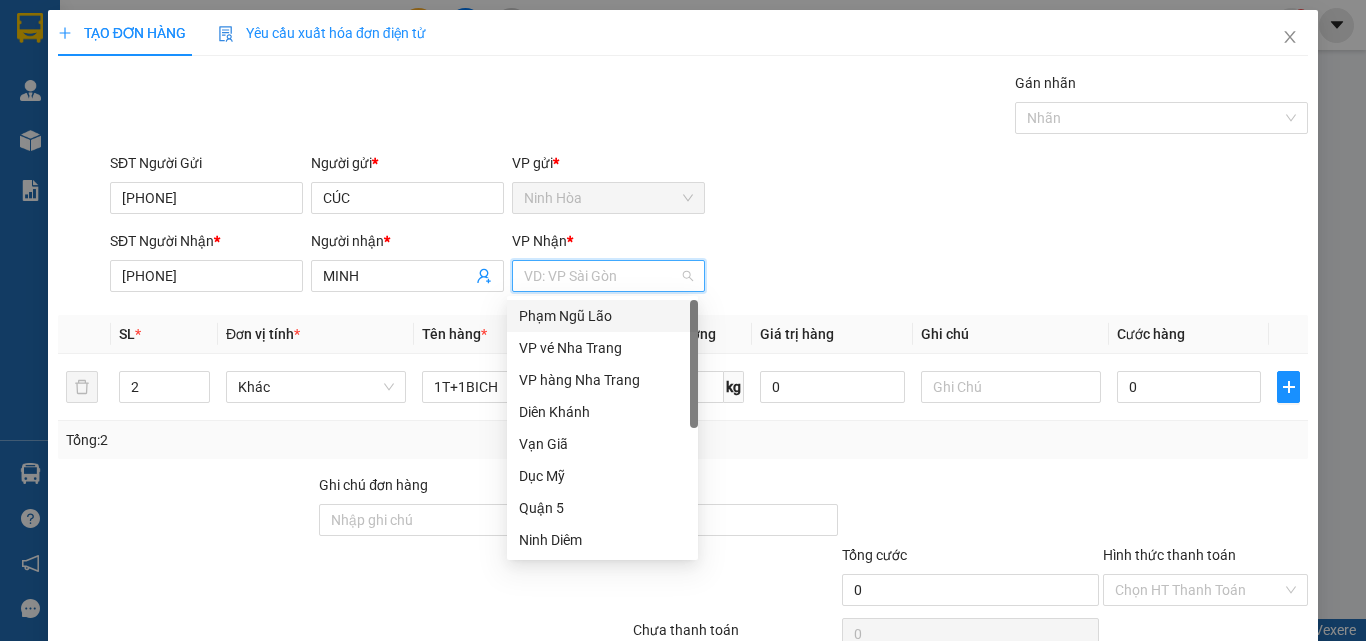 click on "Phạm Ngũ Lão" at bounding box center [602, 316] 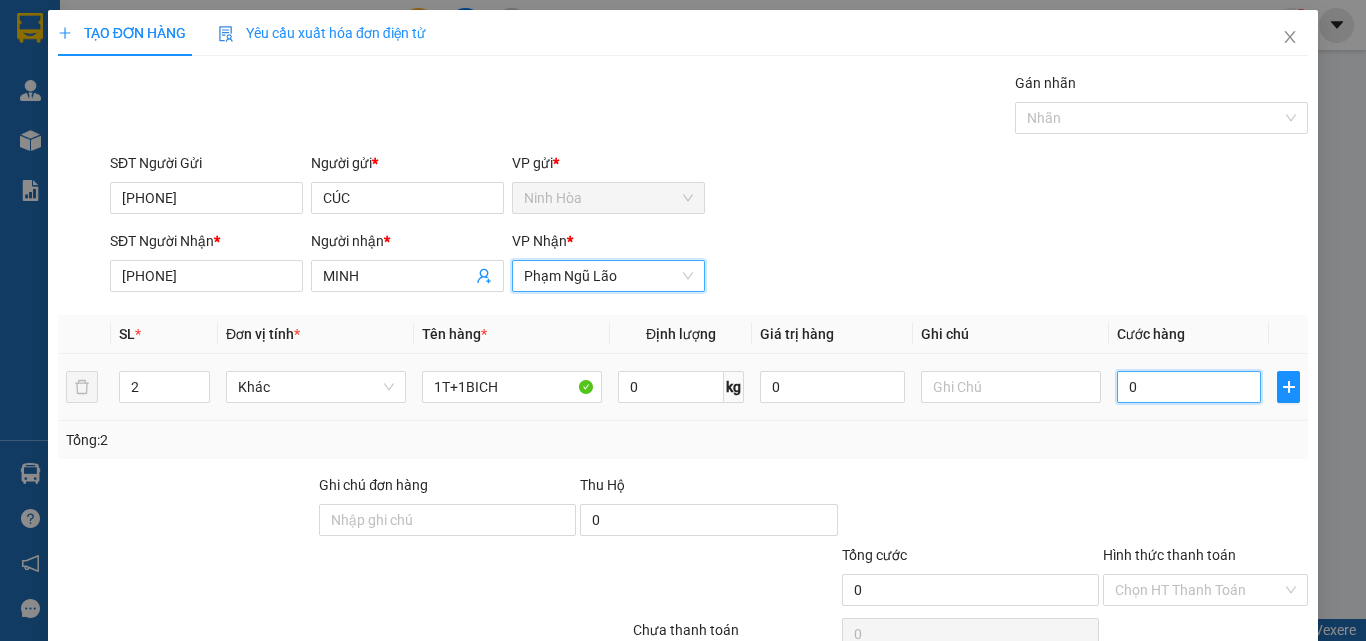 click on "0" at bounding box center [1189, 387] 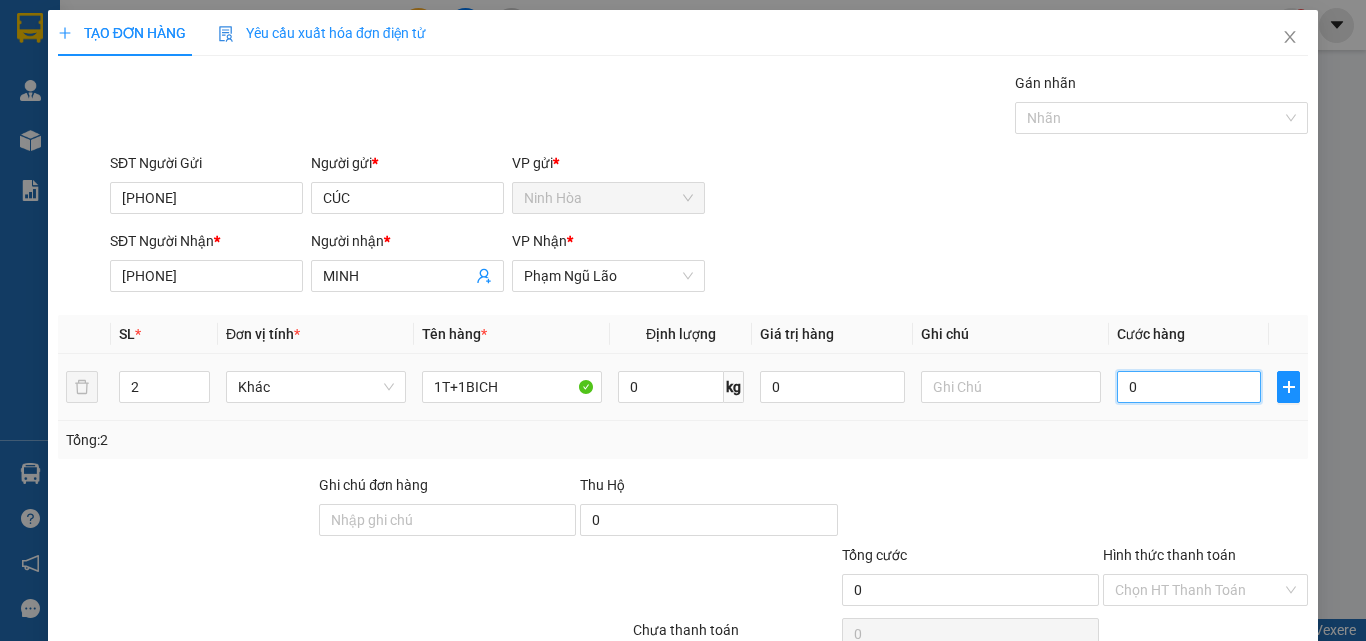 type on "6" 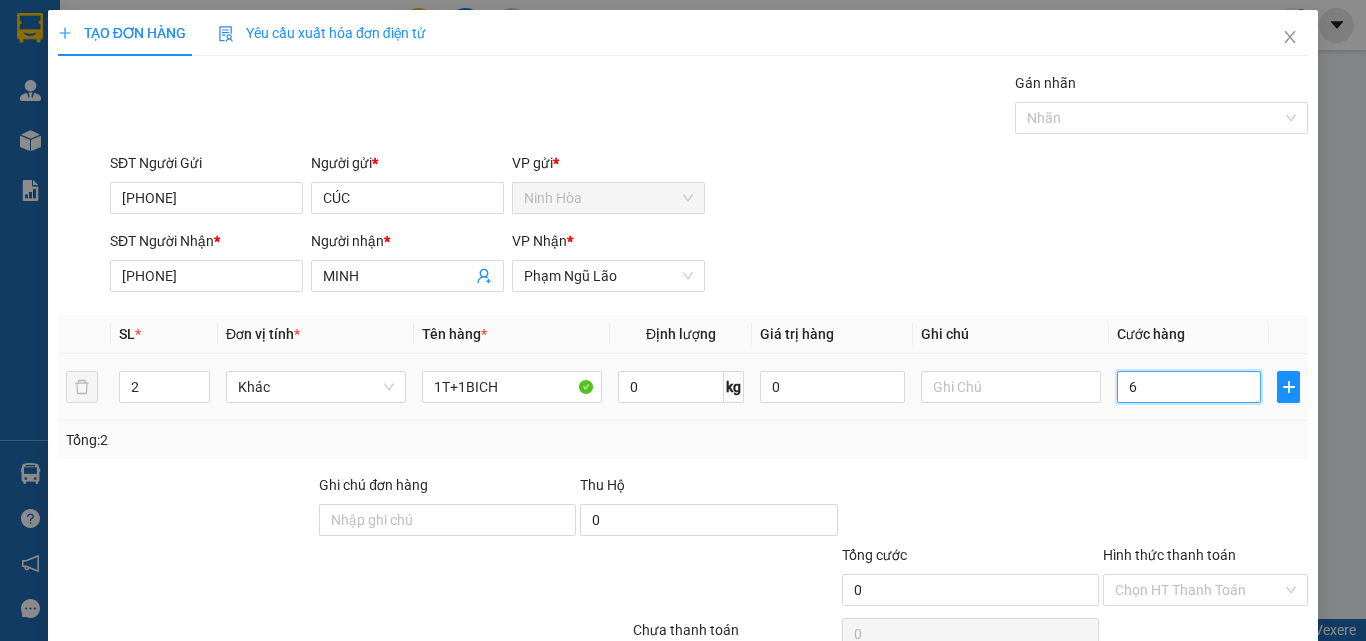 type on "6" 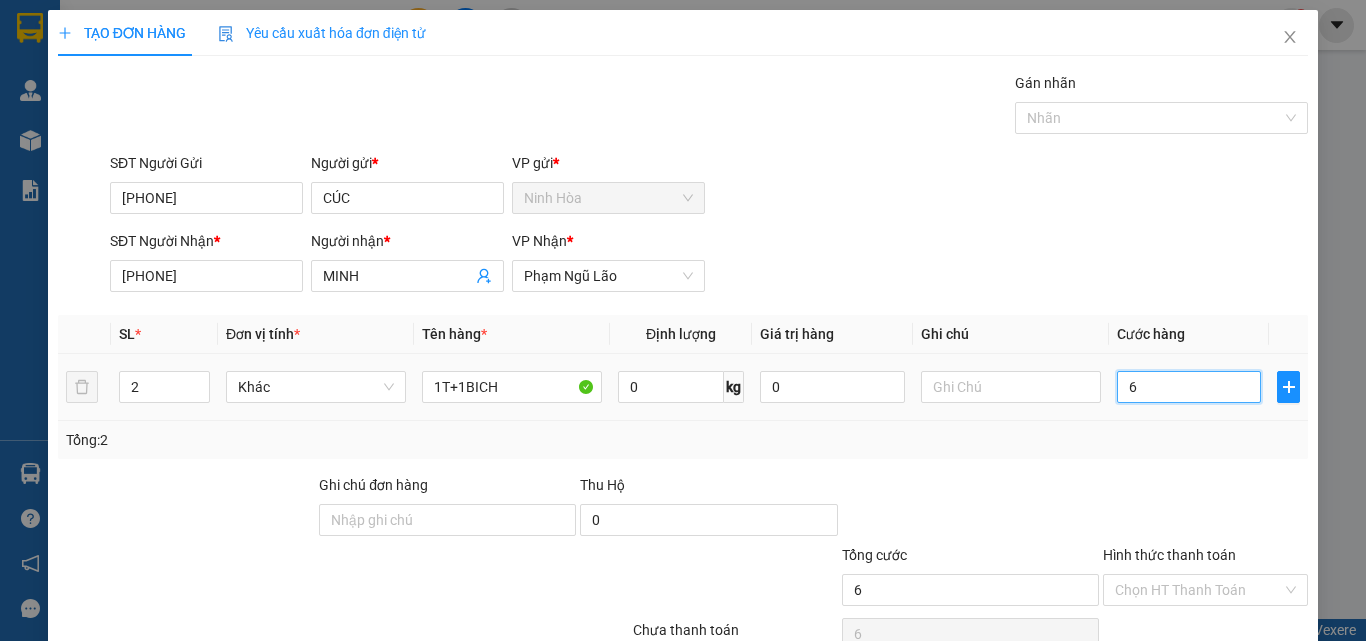 type on "60" 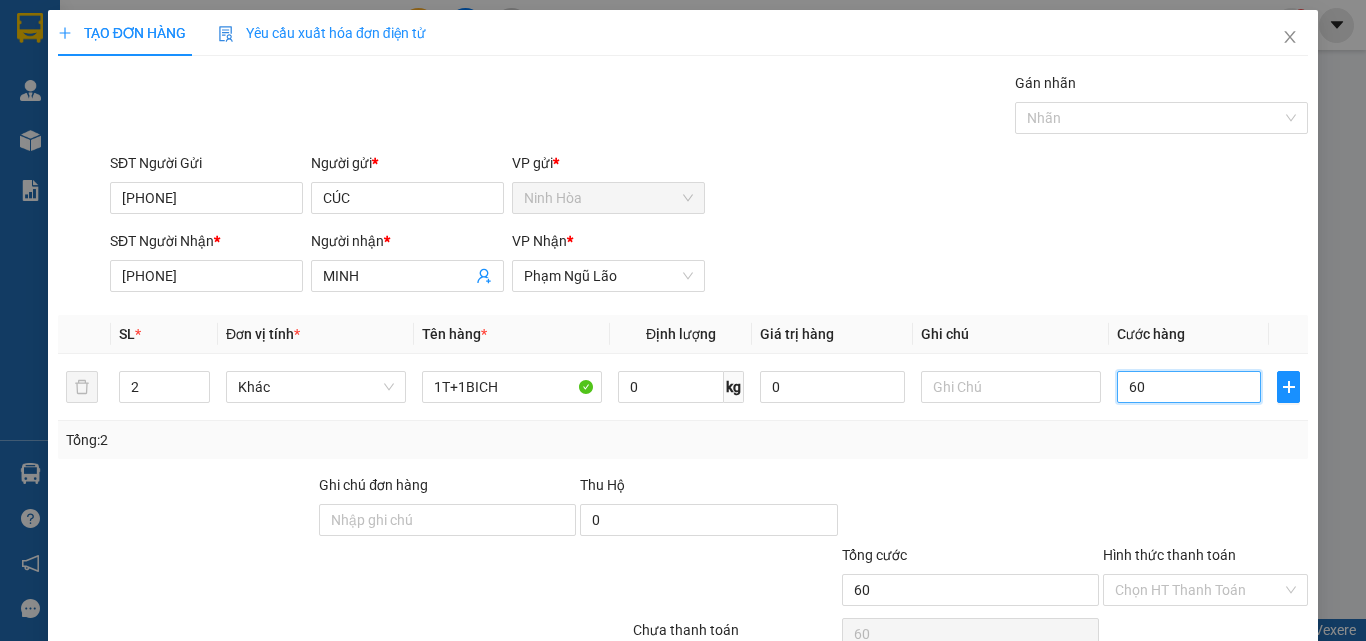 scroll, scrollTop: 99, scrollLeft: 0, axis: vertical 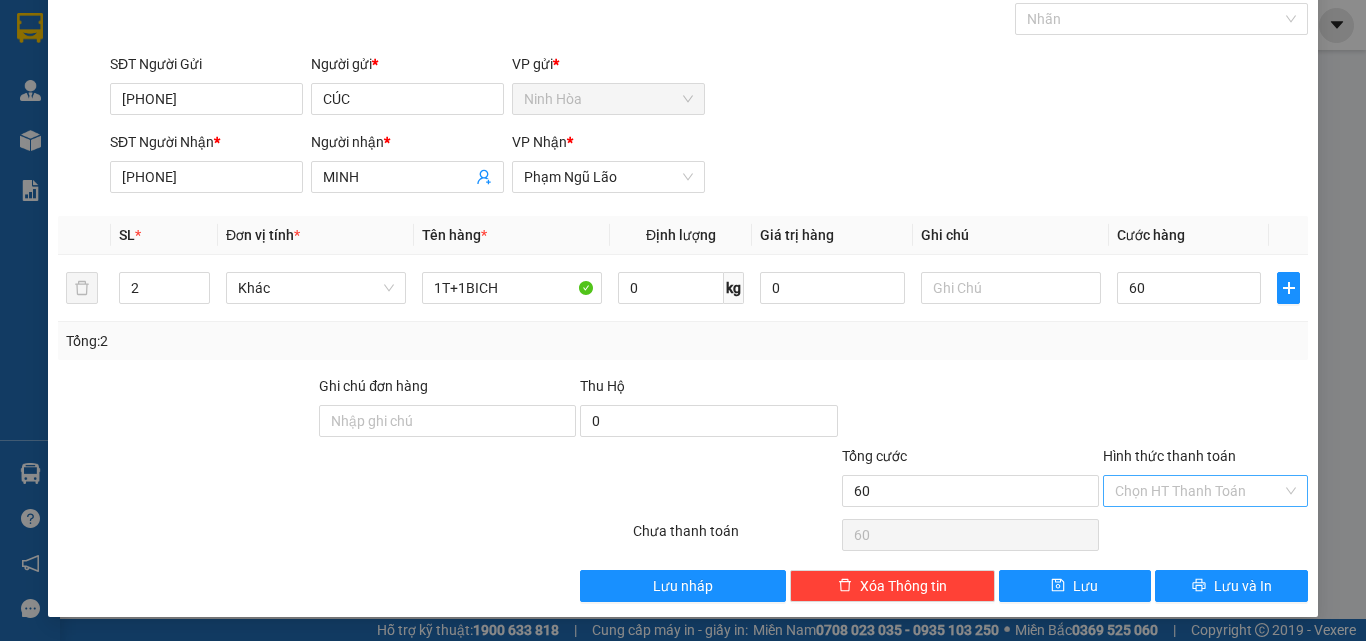 type on "60.000" 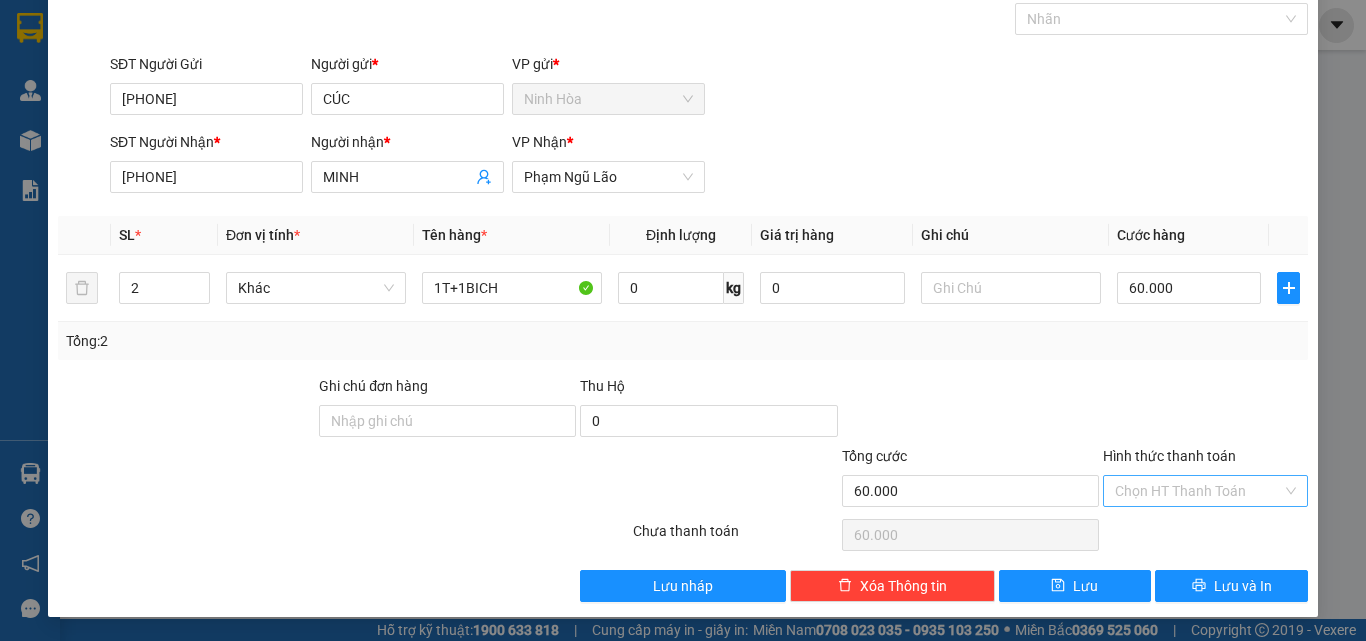 click on "Hình thức thanh toán" at bounding box center (1198, 491) 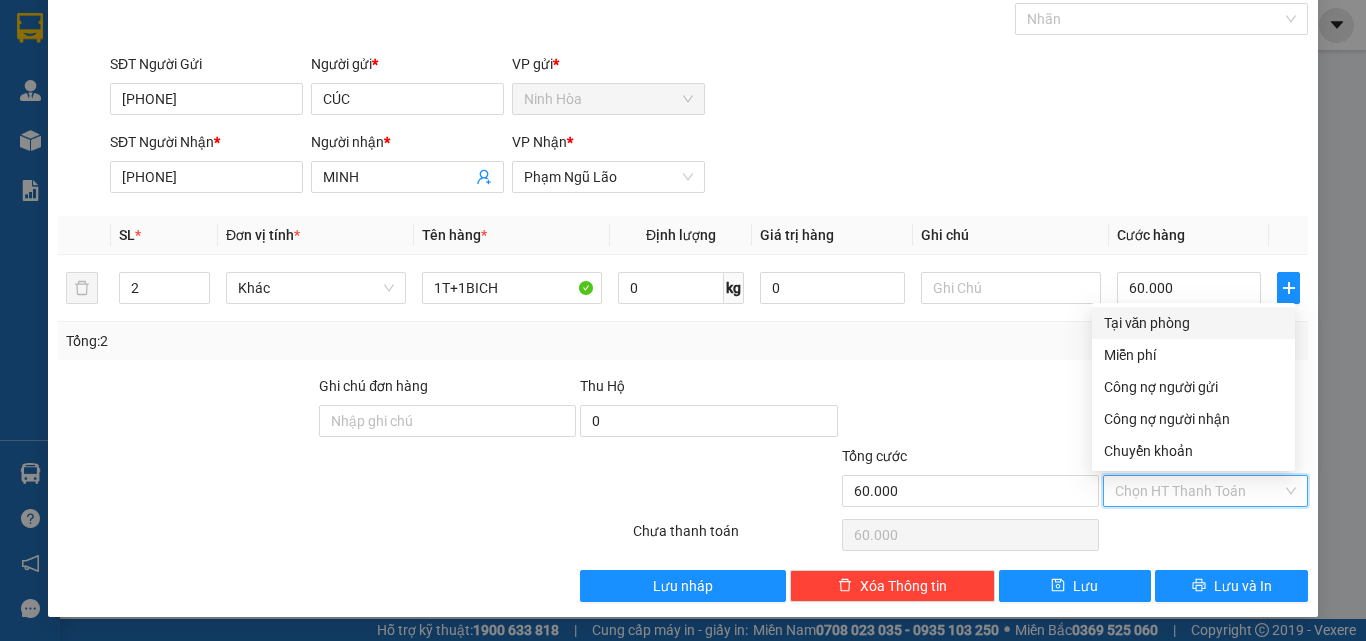 click on "Tại văn phòng" at bounding box center [1193, 323] 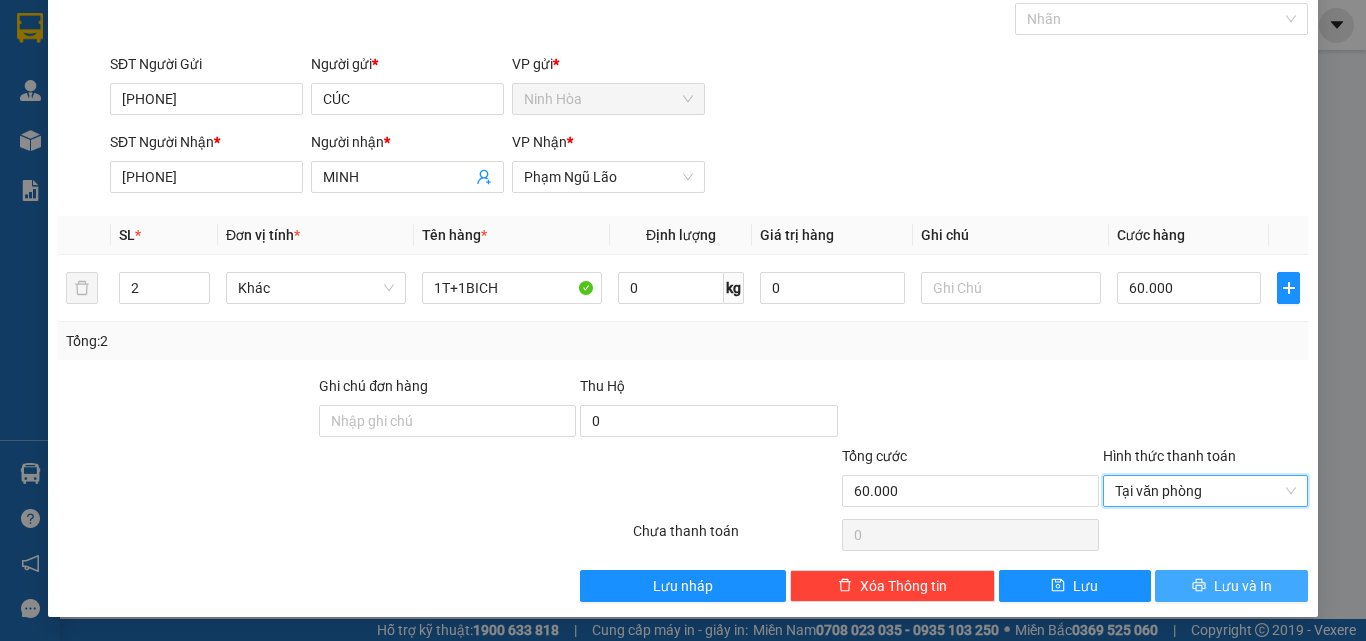 click on "Lưu và In" at bounding box center (1231, 586) 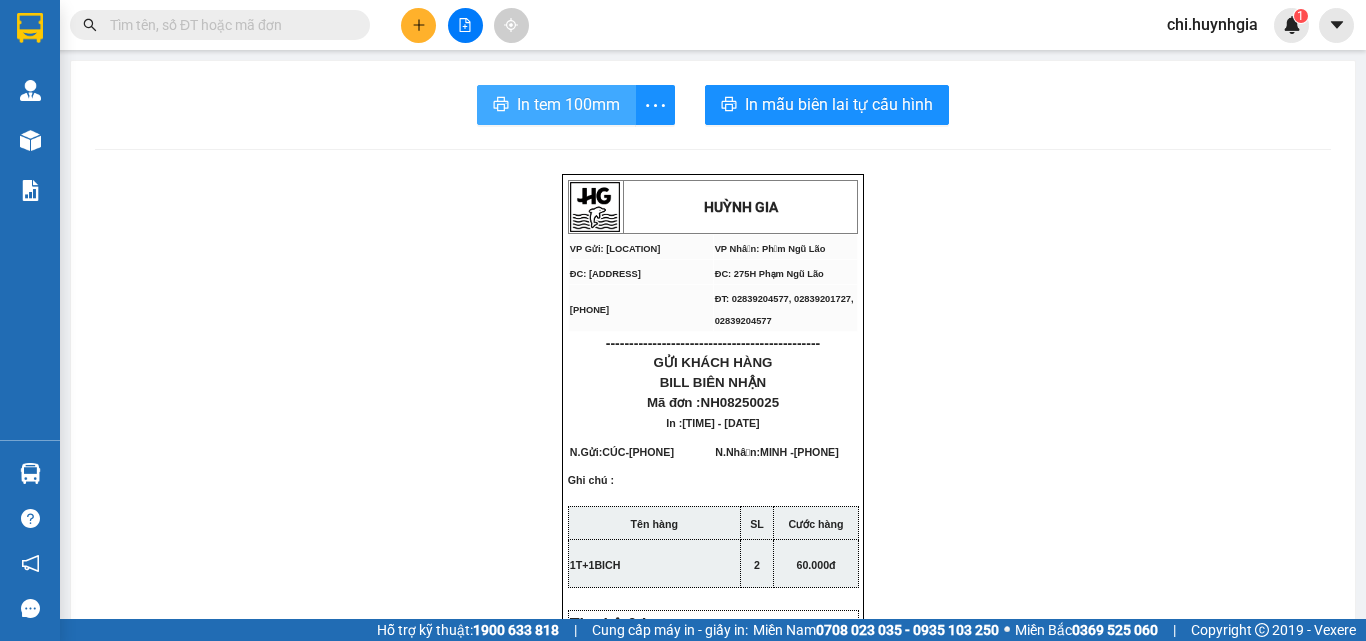 click on "In tem 100mm" at bounding box center (568, 104) 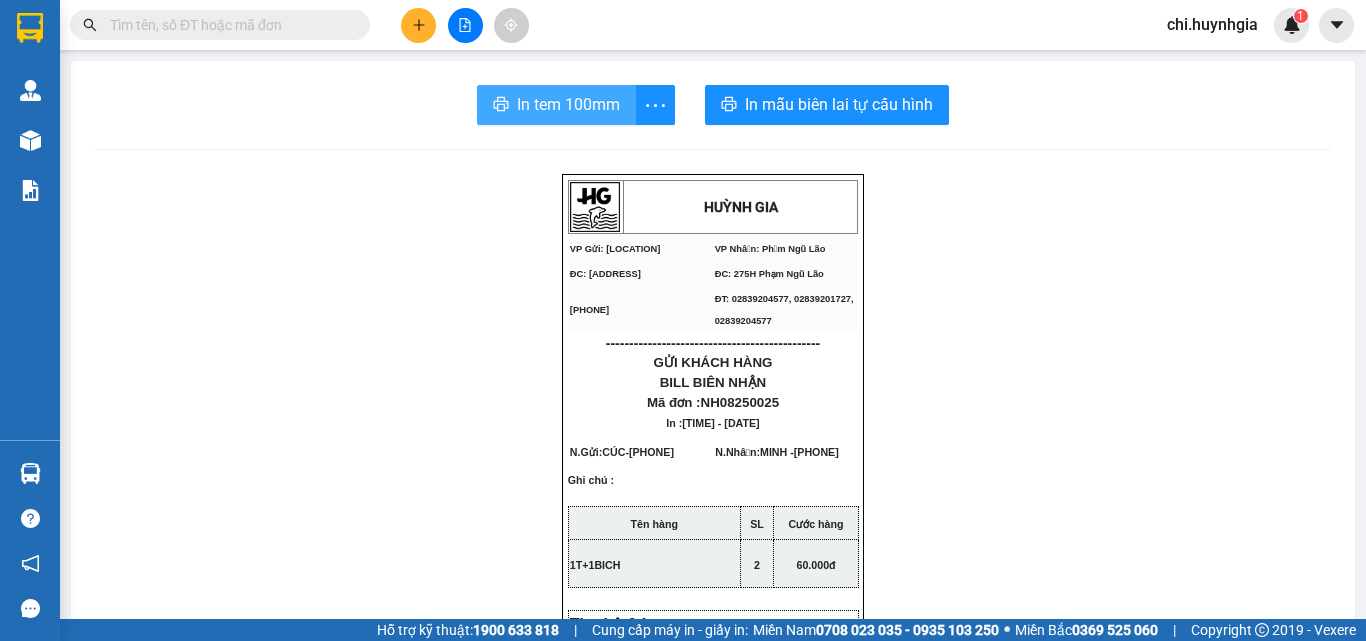 scroll, scrollTop: 0, scrollLeft: 0, axis: both 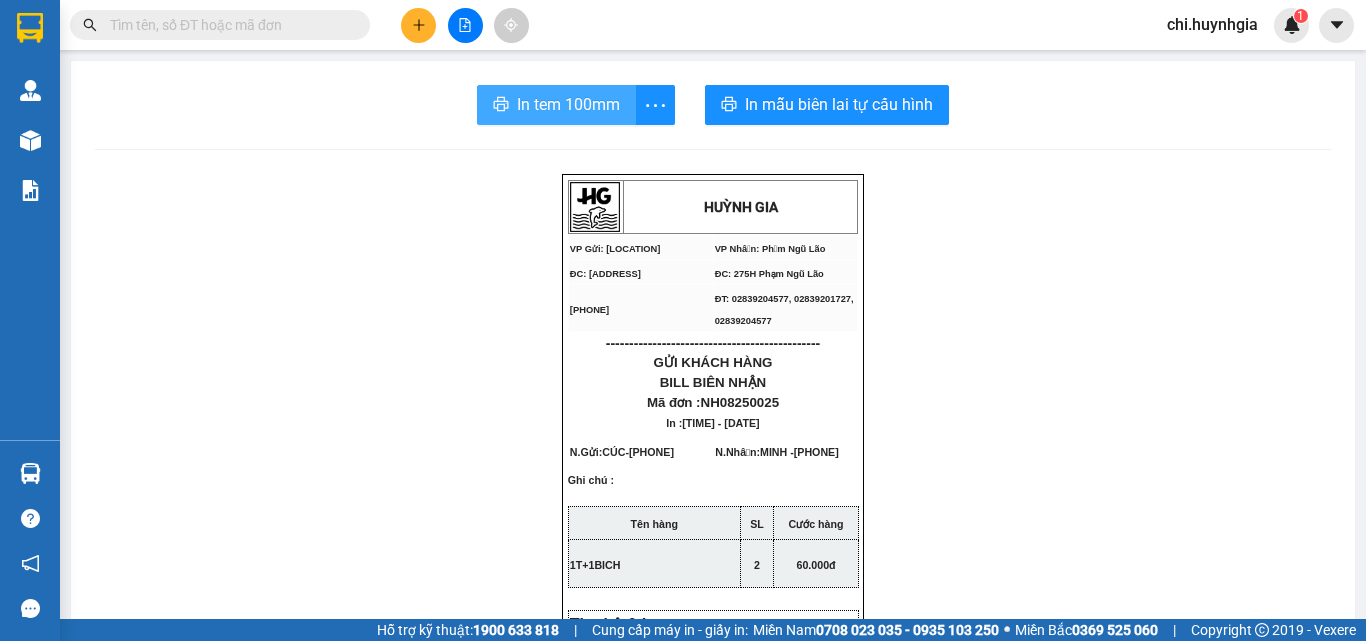 click on "In tem 100mm" at bounding box center [556, 105] 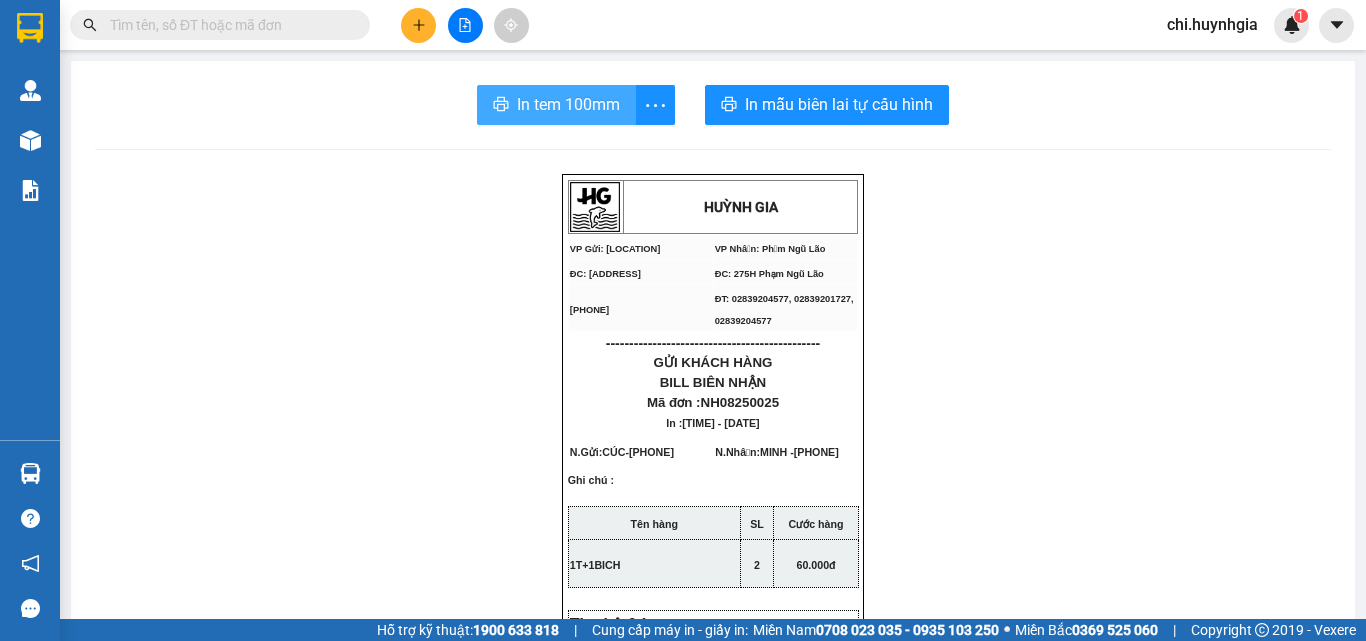 scroll, scrollTop: 0, scrollLeft: 0, axis: both 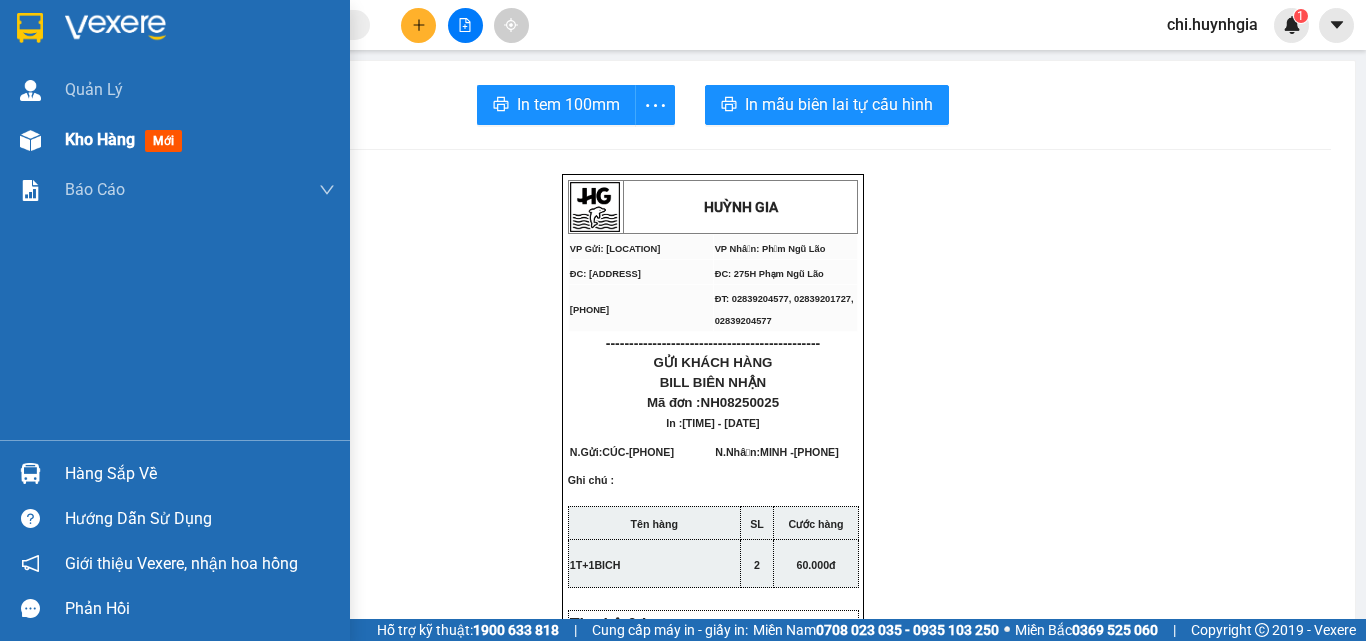 drag, startPoint x: 124, startPoint y: 132, endPoint x: 277, endPoint y: 143, distance: 153.39491 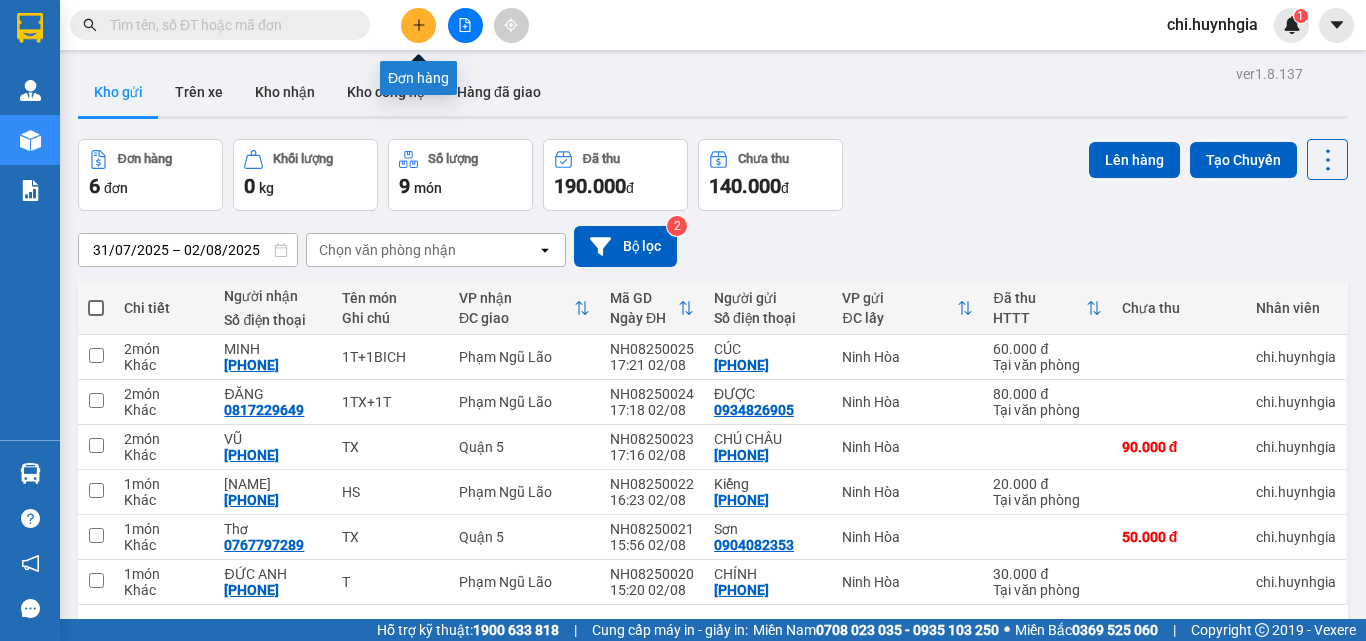 click at bounding box center (418, 25) 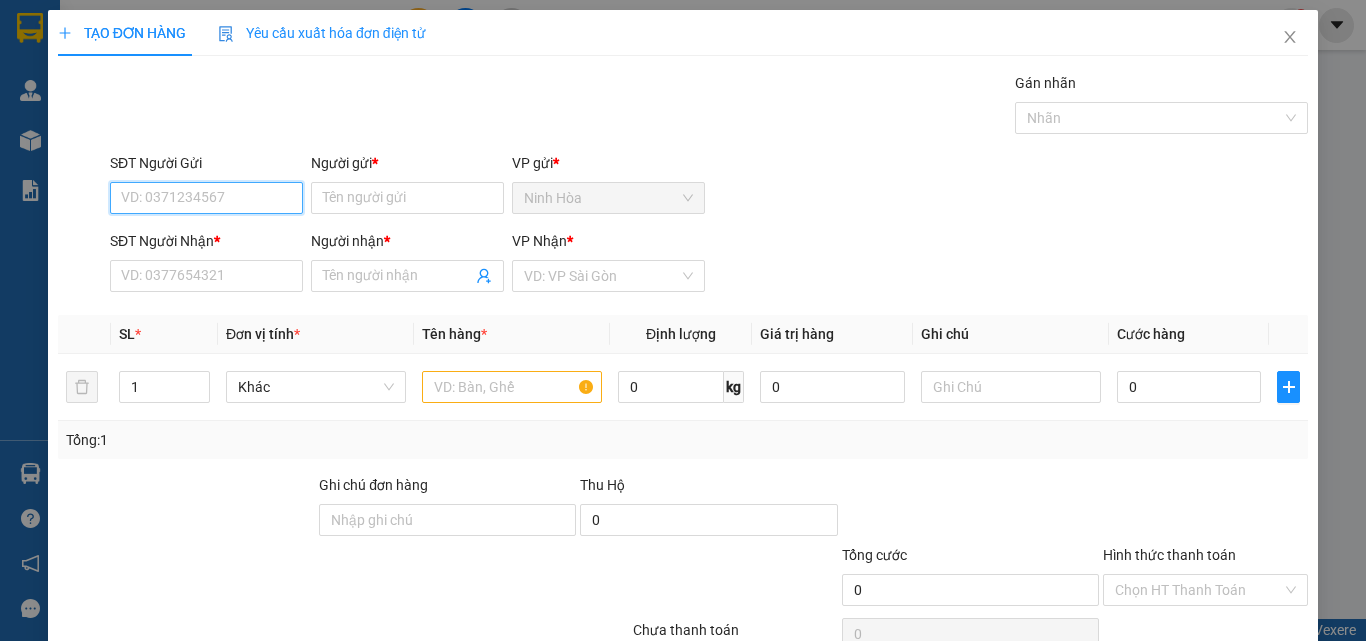 click on "SĐT Người Gửi" at bounding box center [206, 198] 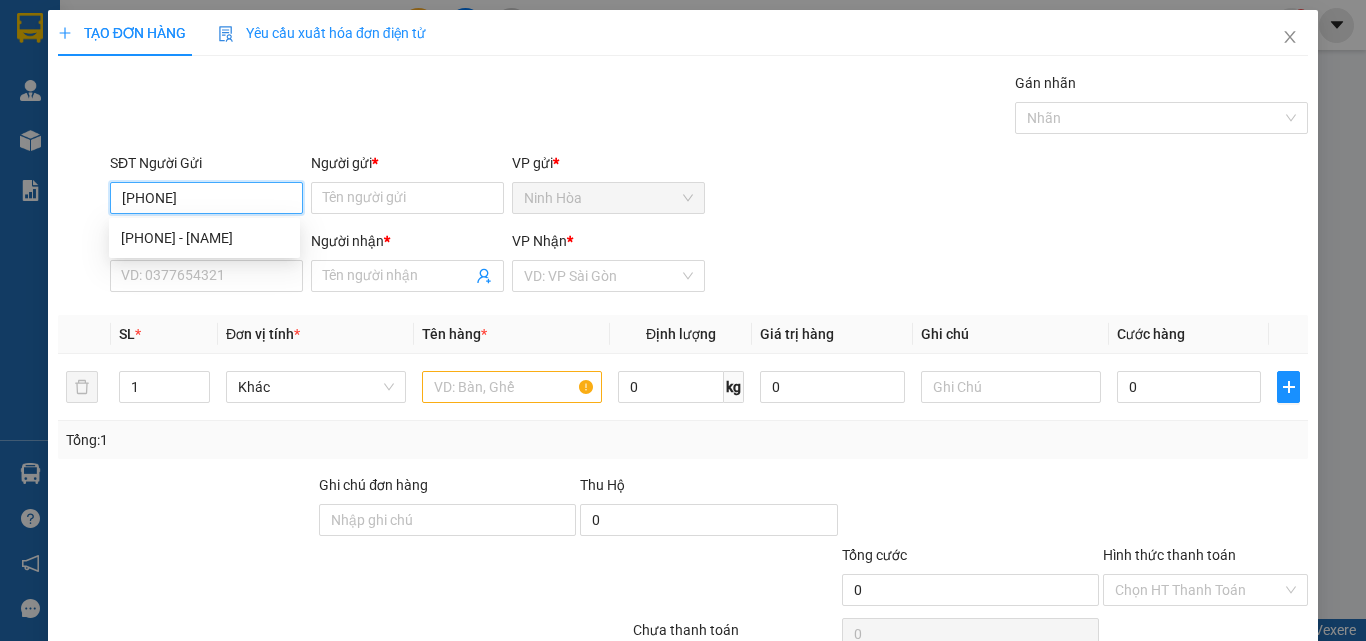 type on "[PHONE]" 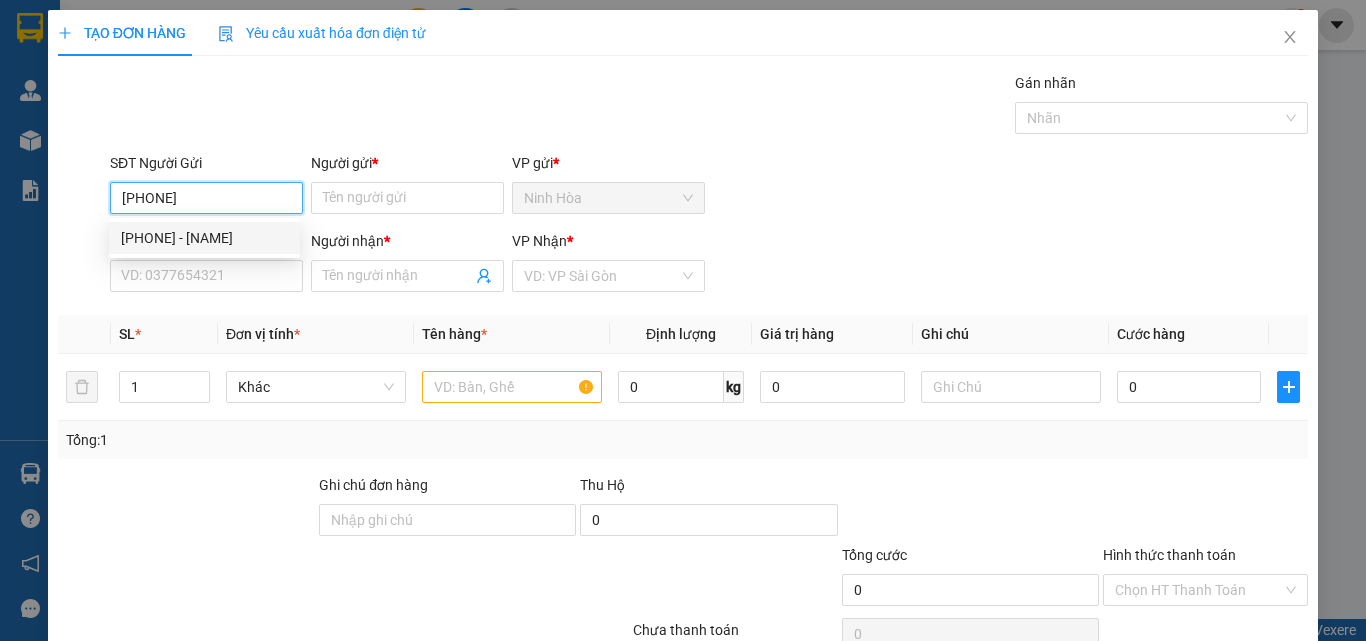click on "[PHONE] - [NAME]" at bounding box center [204, 238] 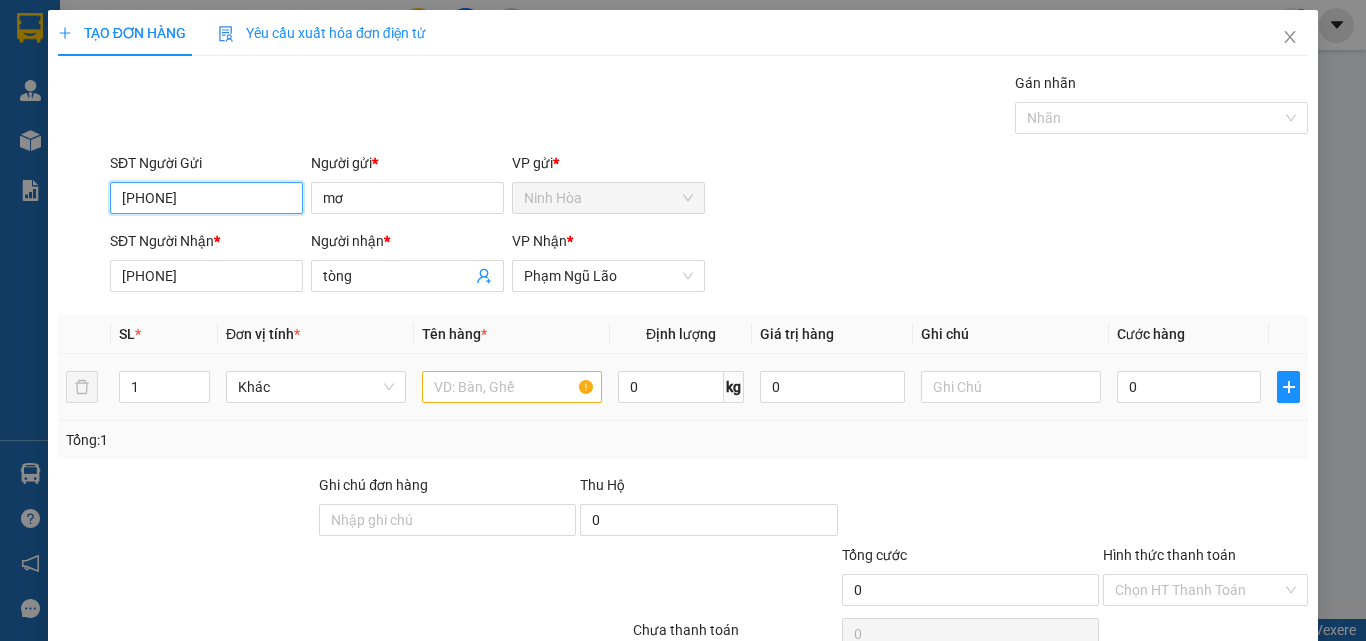 type on "[PHONE]" 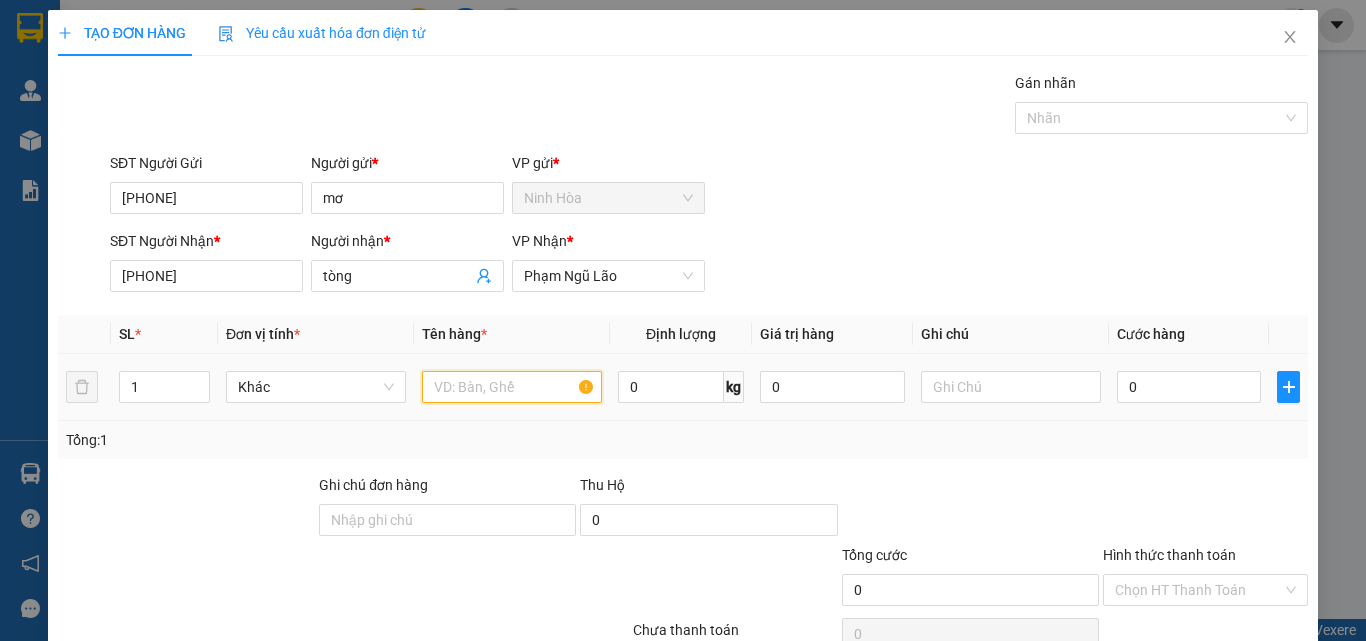click at bounding box center (512, 387) 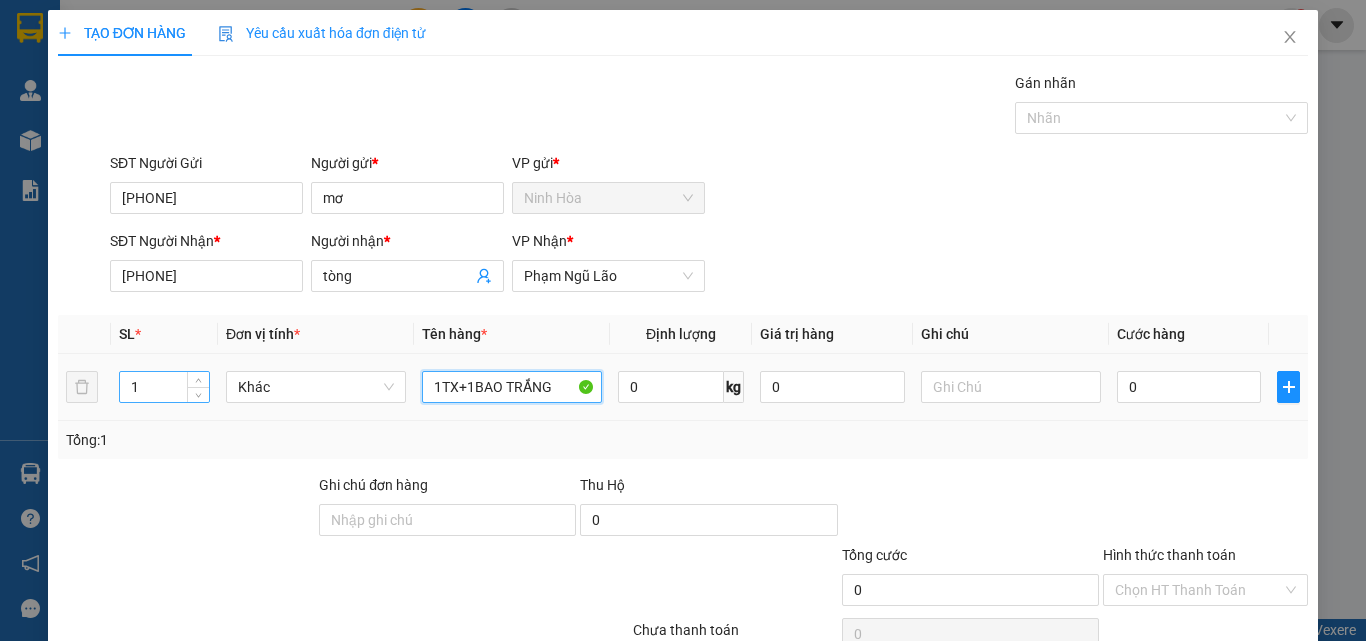 type on "1TX+1BAO TRẮNG" 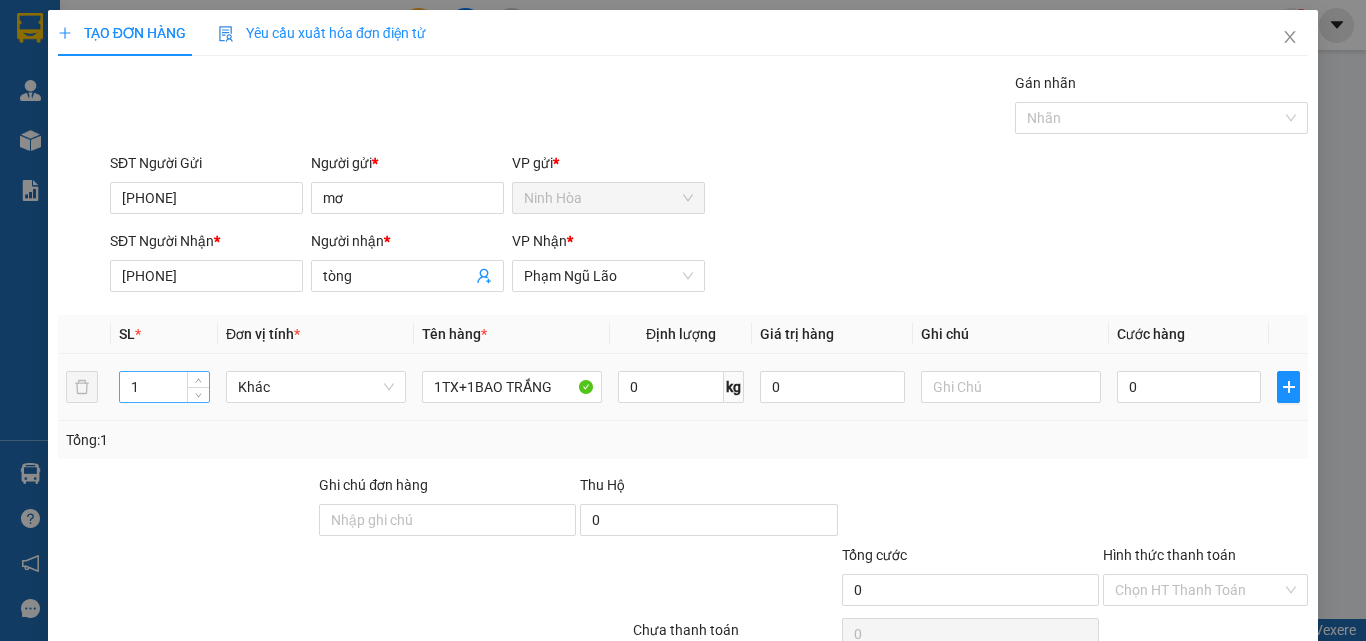 click on "1" at bounding box center (164, 387) 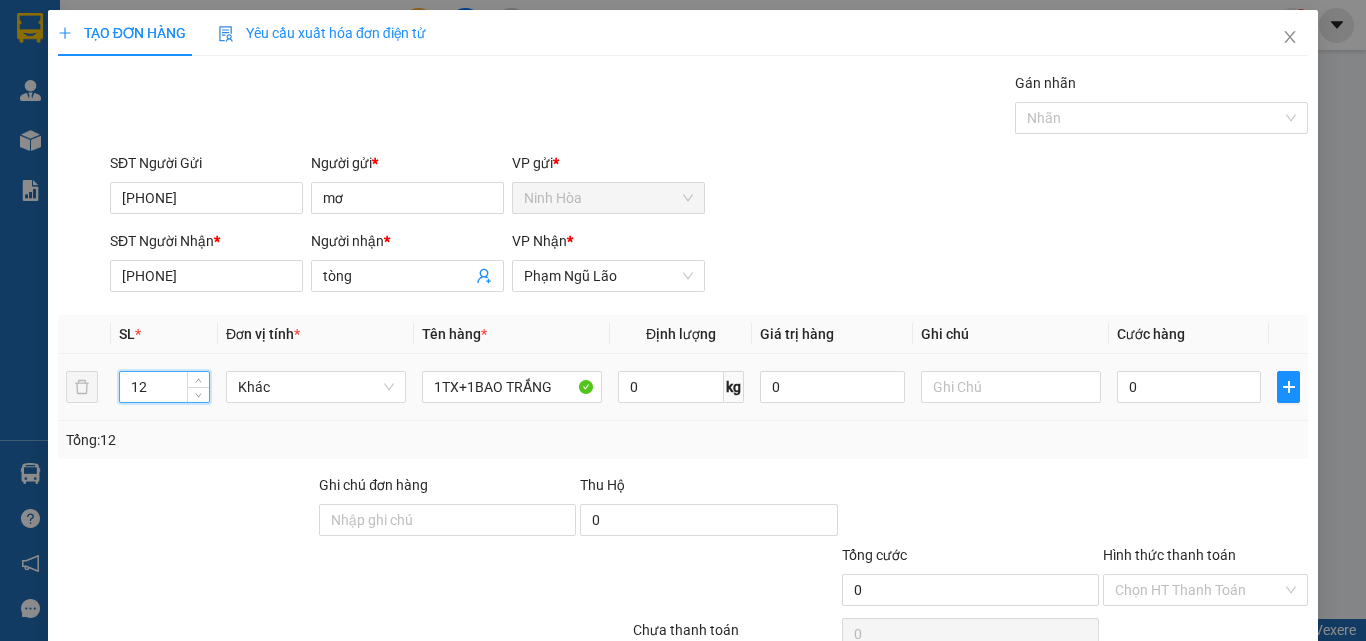 type on "1" 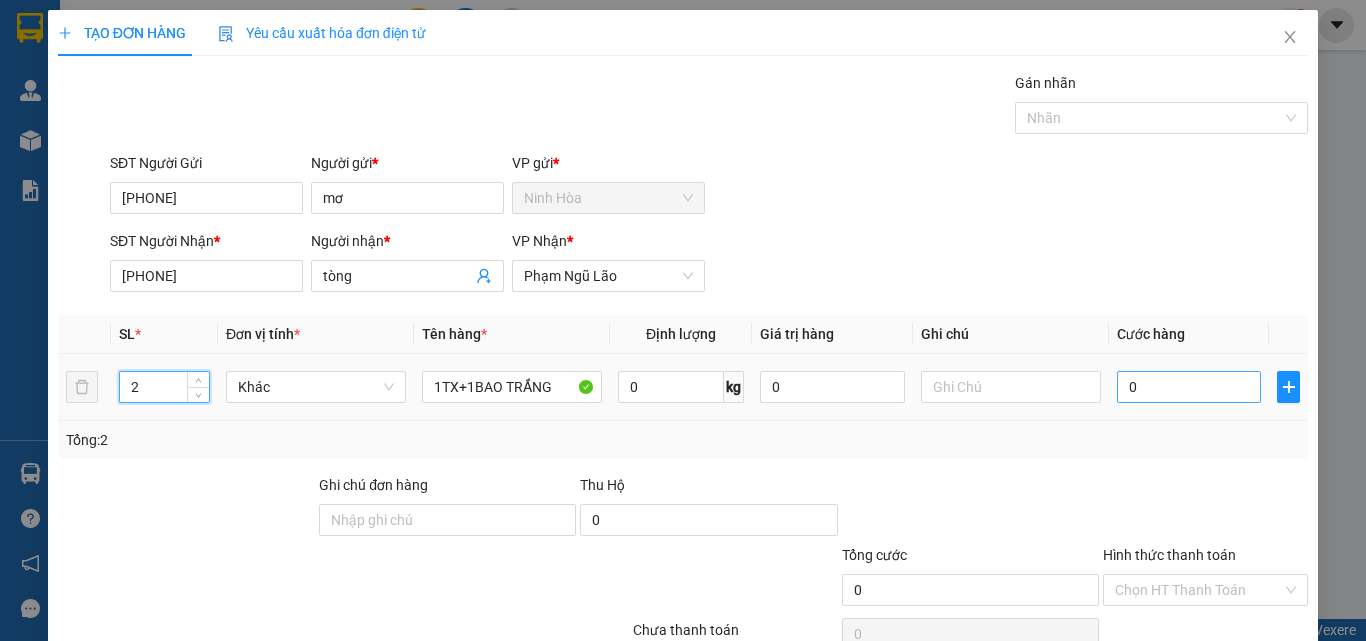 type on "2" 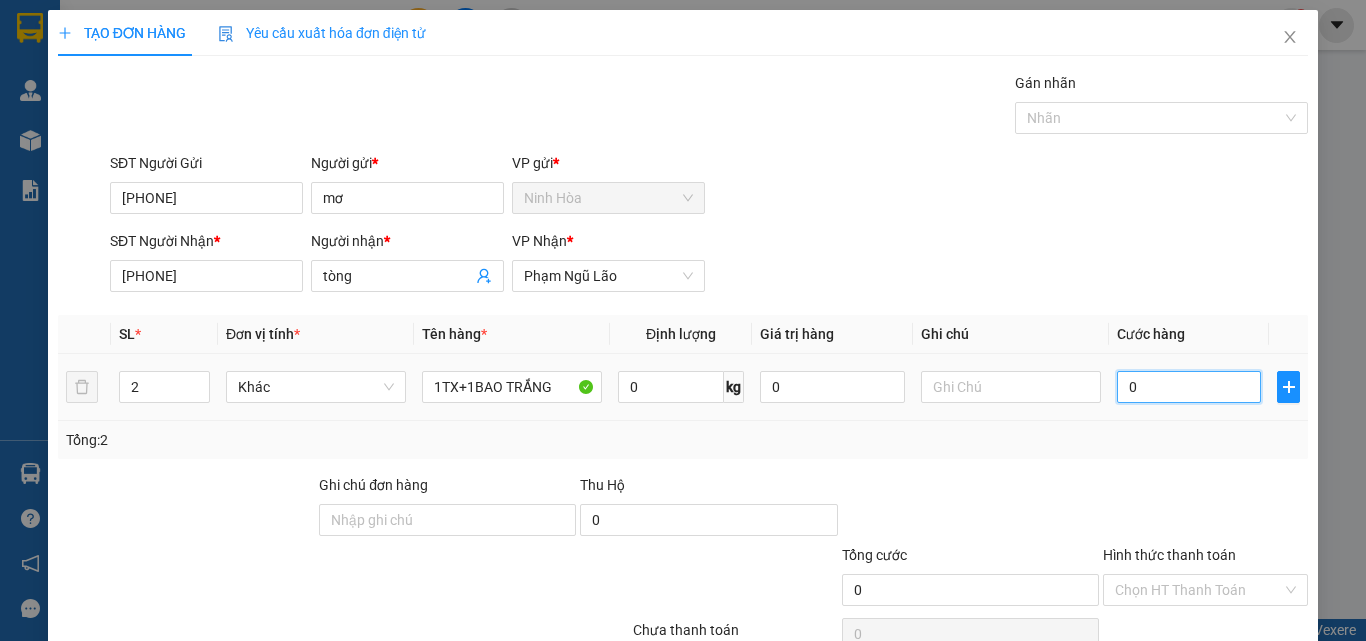 click on "0" at bounding box center (1189, 387) 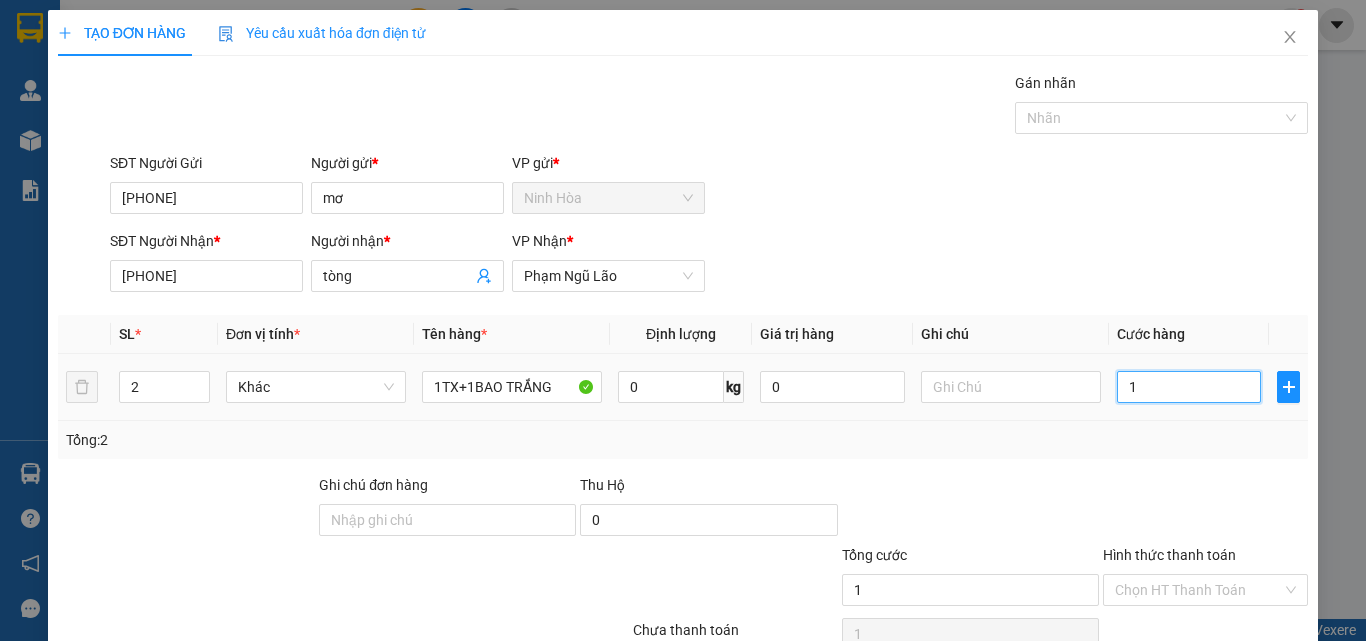 type on "12" 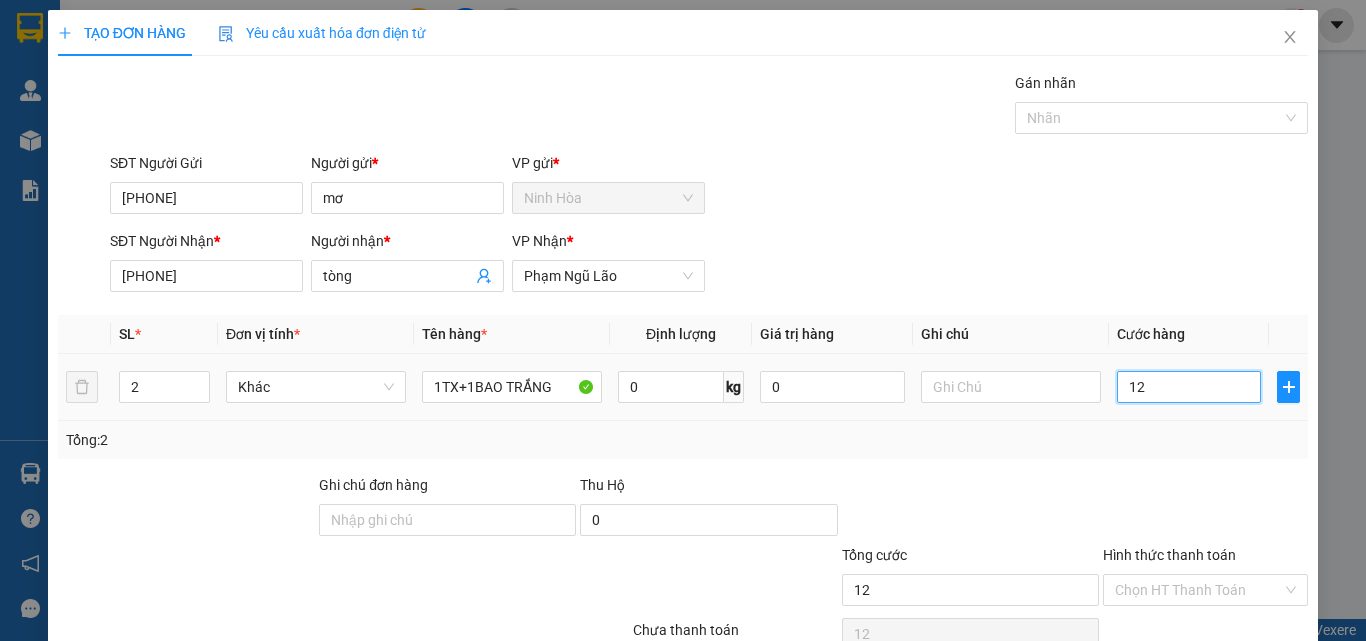 type on "120" 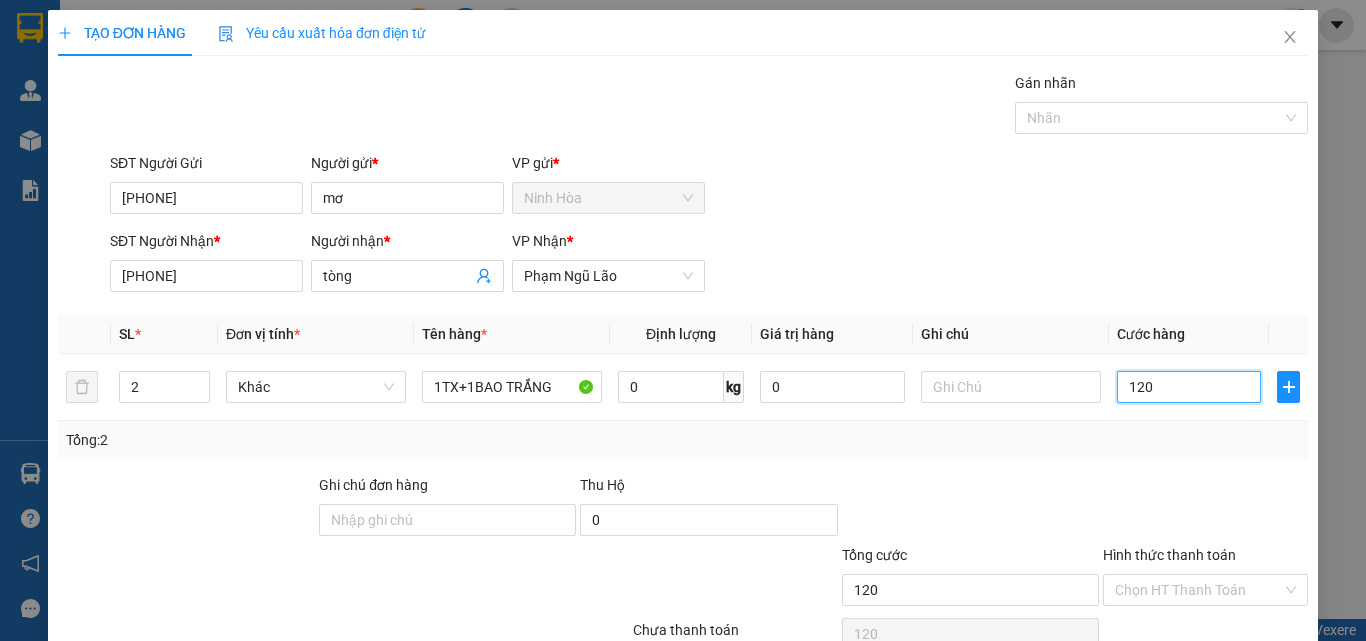 scroll, scrollTop: 99, scrollLeft: 0, axis: vertical 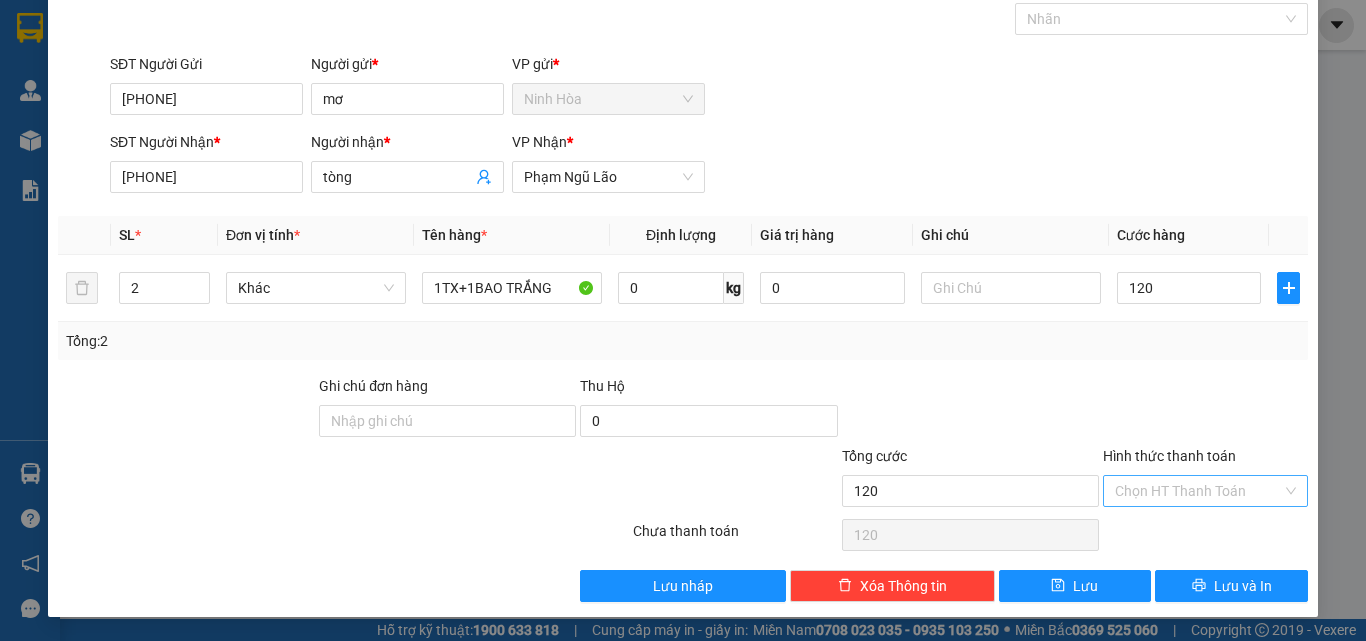 type on "120.000" 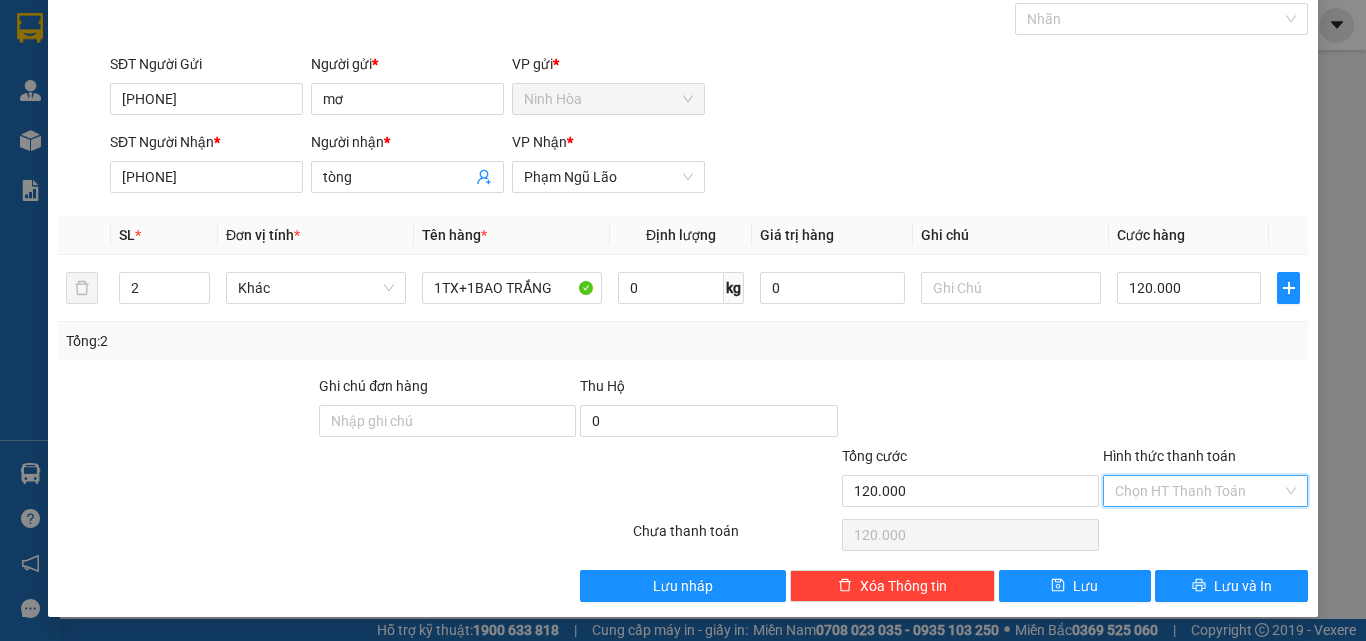 click on "Hình thức thanh toán" at bounding box center [1198, 491] 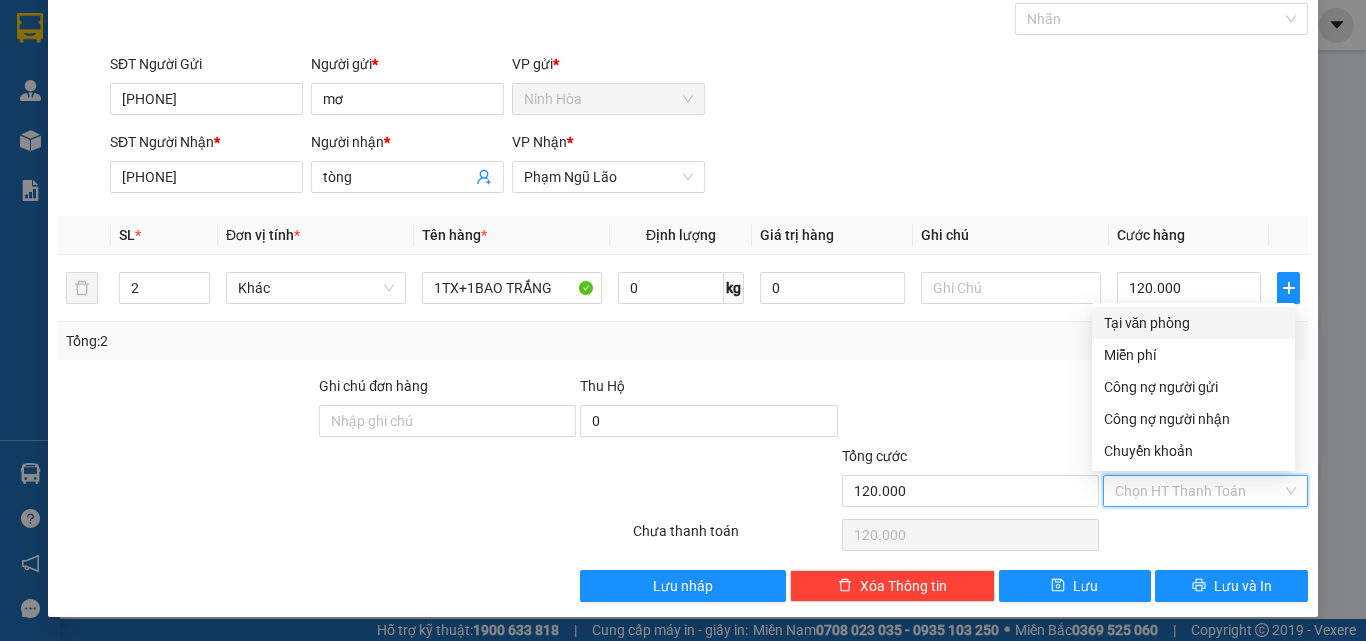 click on "Tại văn phòng" at bounding box center (1193, 323) 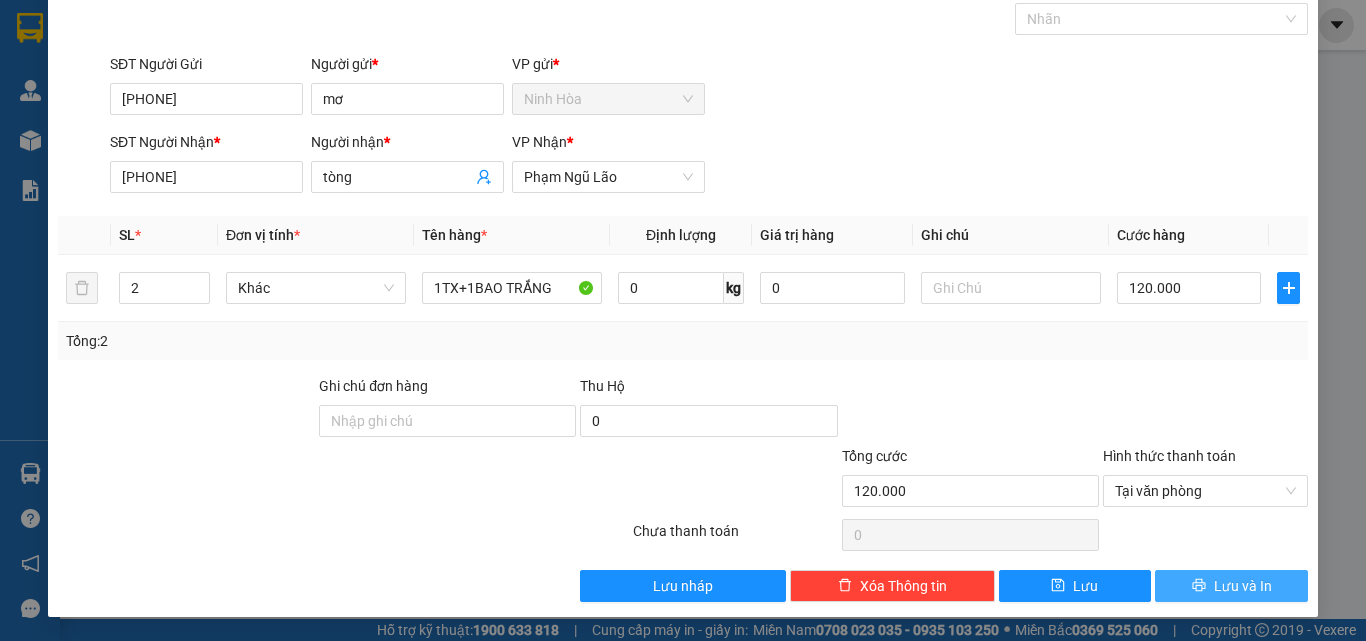click on "Lưu và In" at bounding box center [1243, 586] 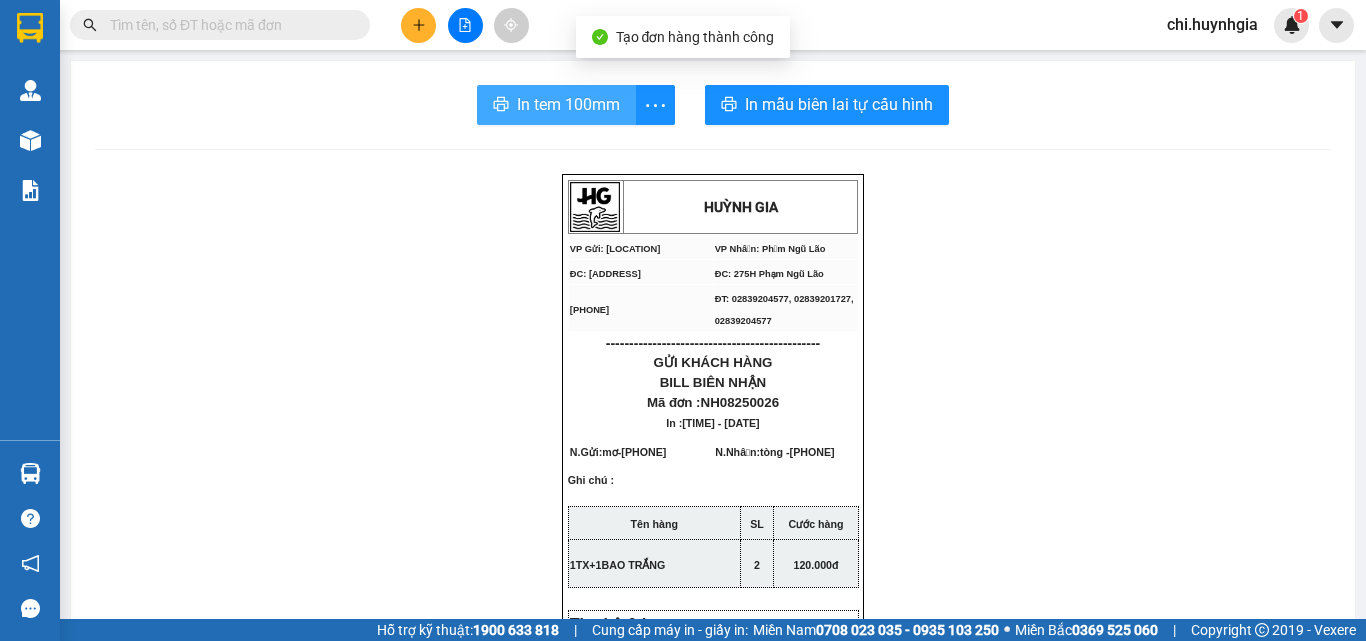 click on "In tem 100mm" at bounding box center [568, 104] 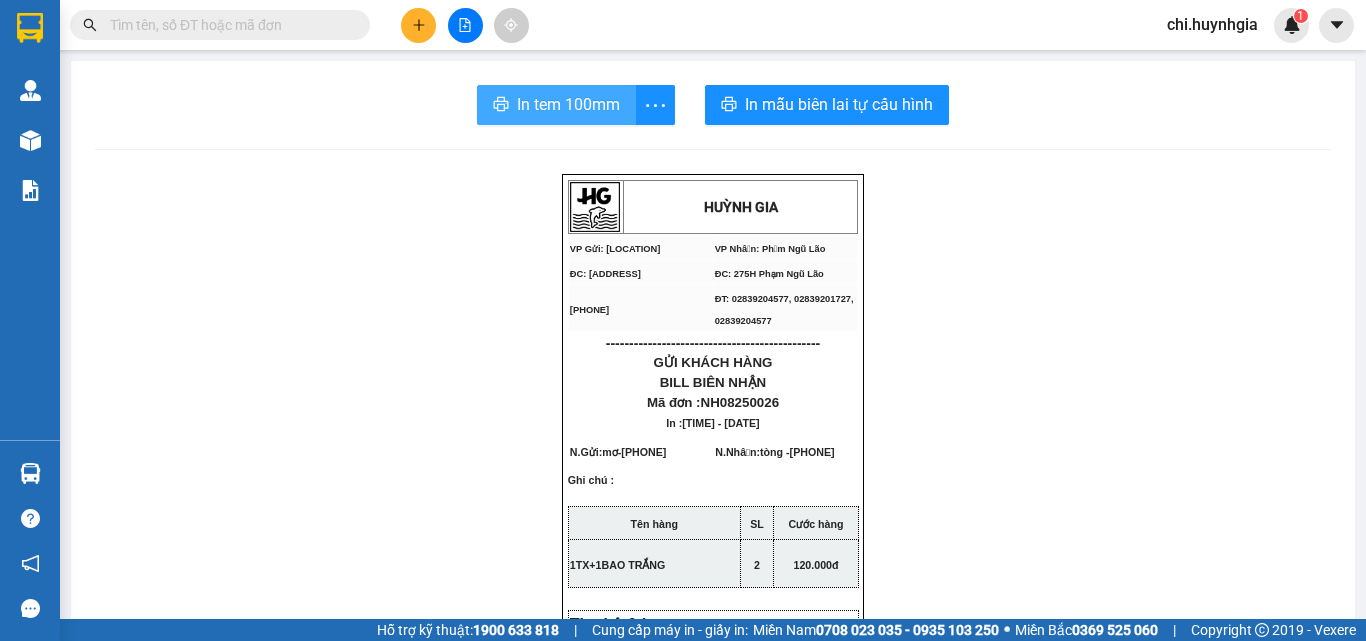 scroll, scrollTop: 0, scrollLeft: 0, axis: both 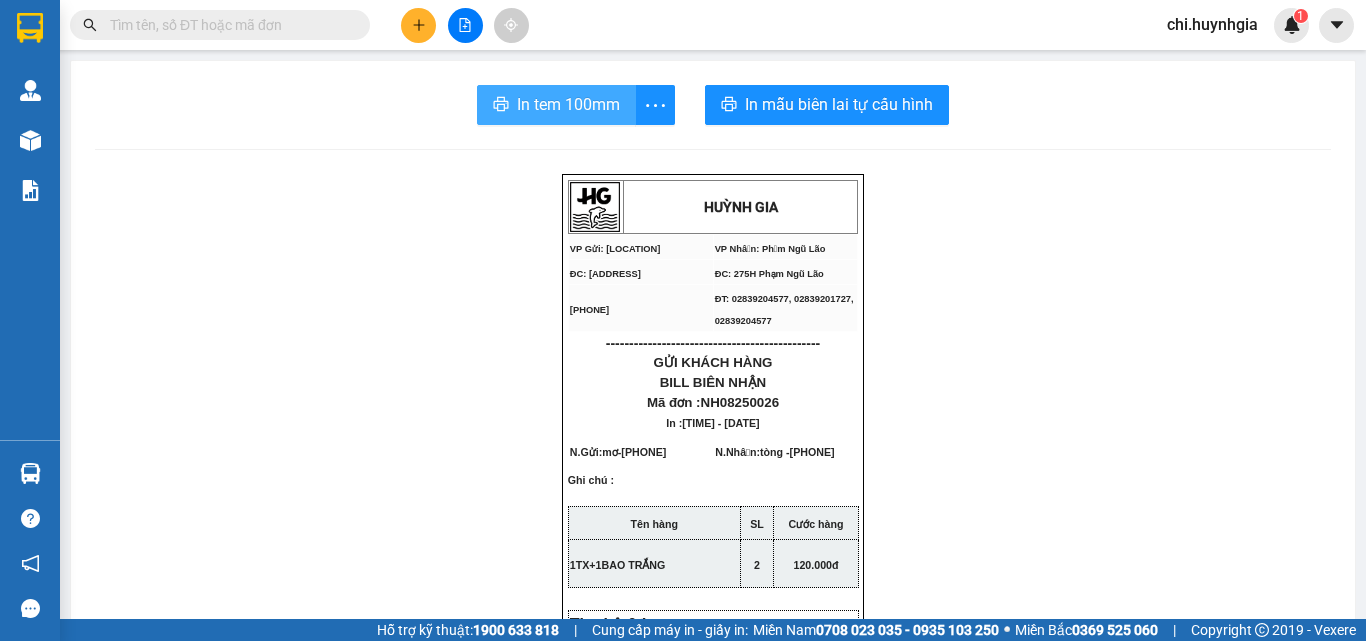 click on "In tem 100mm" at bounding box center (568, 104) 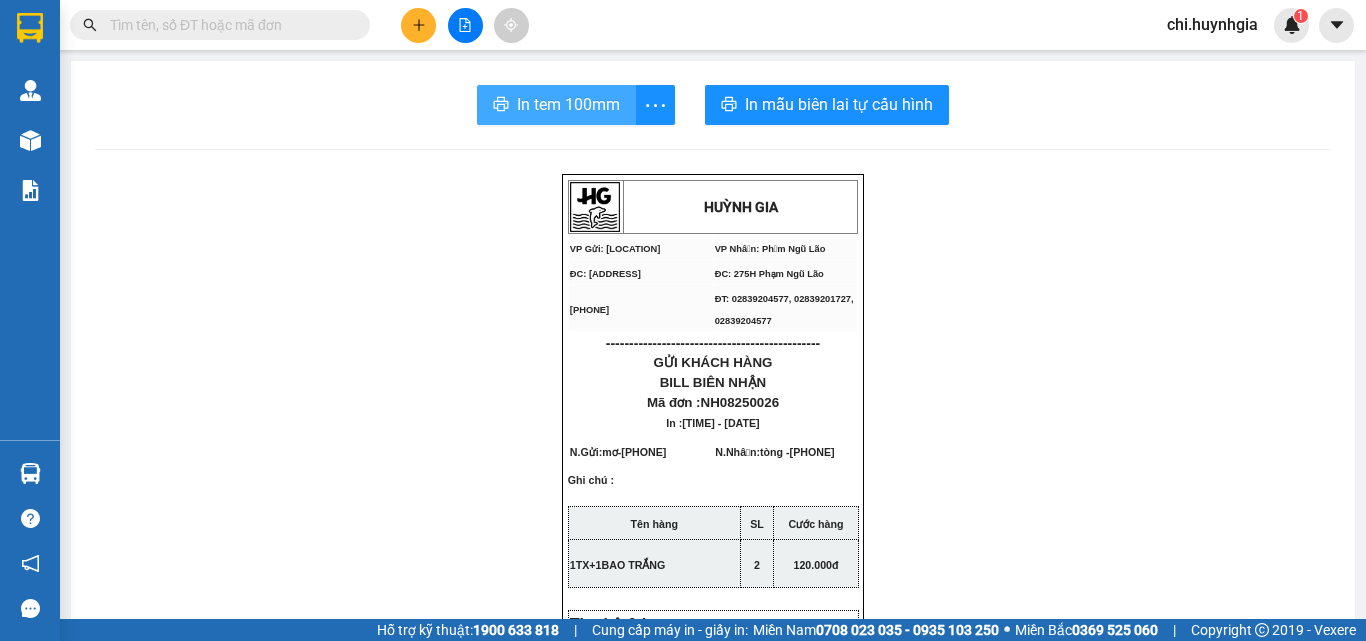 scroll, scrollTop: 0, scrollLeft: 0, axis: both 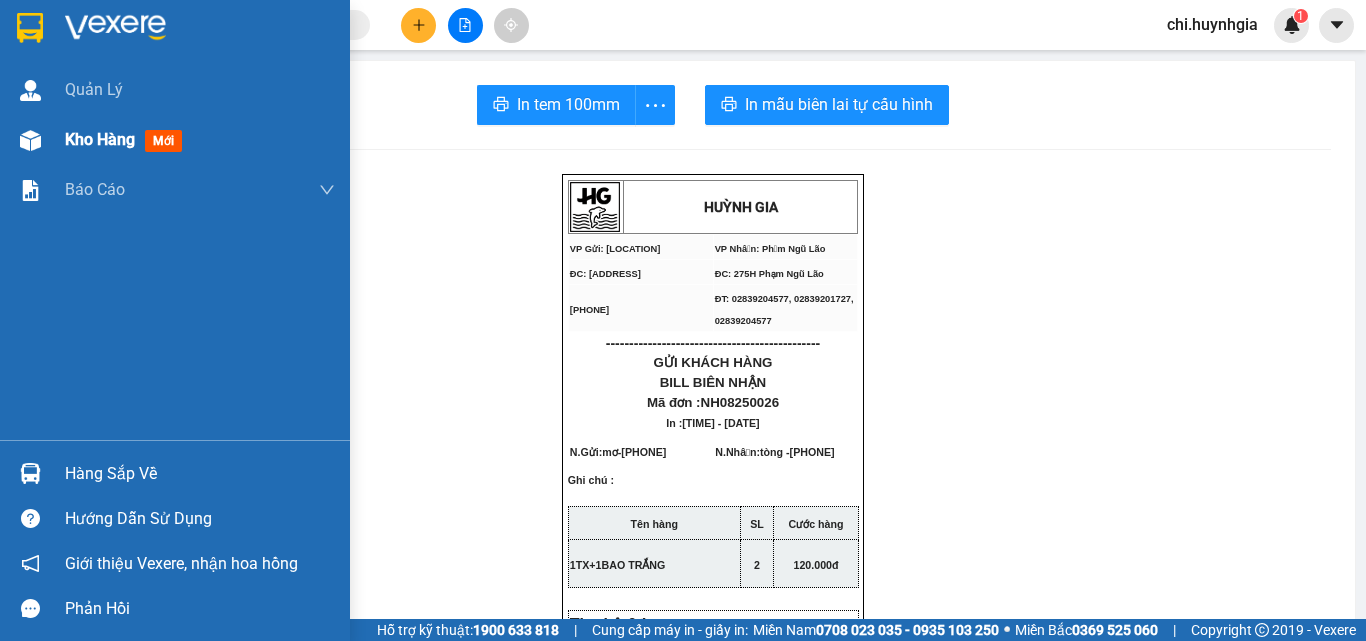 click on "Kho hàng" at bounding box center [100, 139] 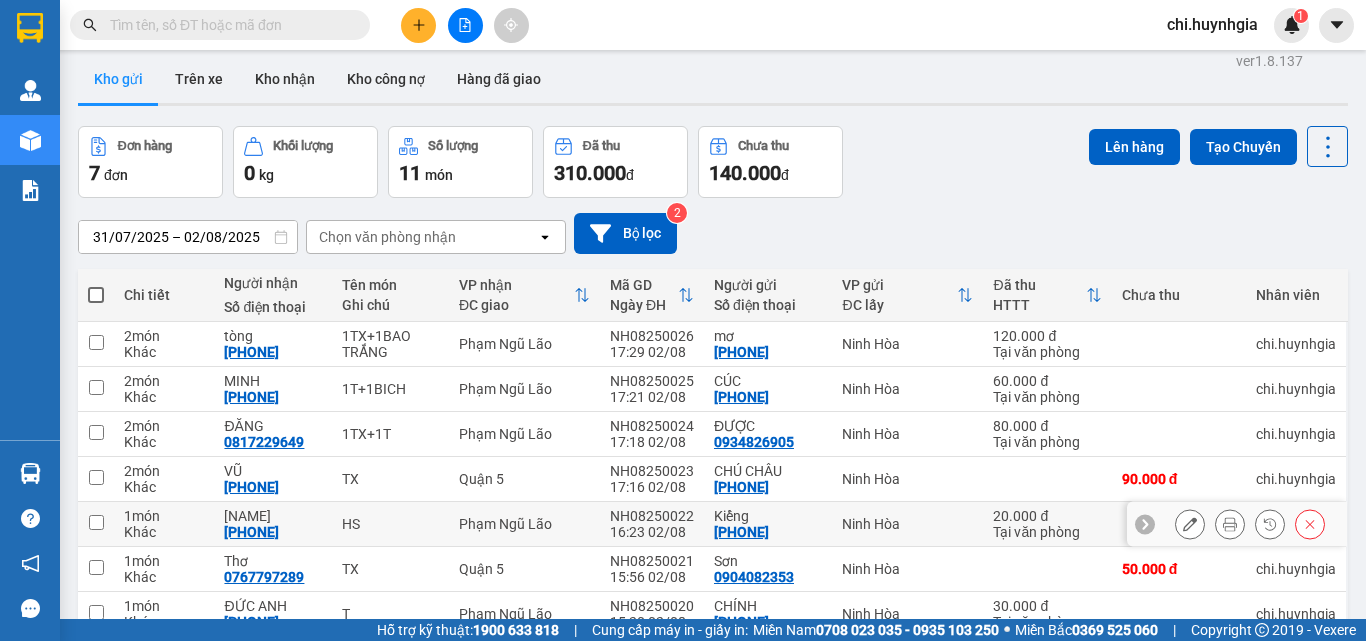 scroll, scrollTop: 113, scrollLeft: 0, axis: vertical 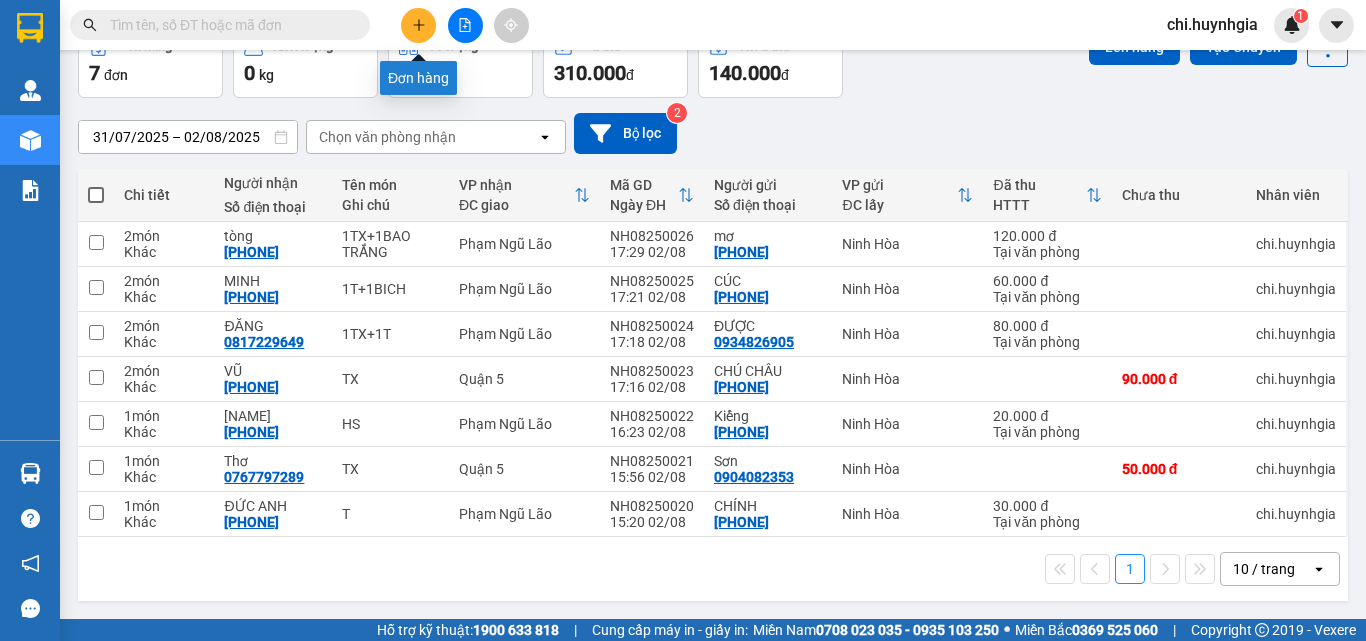 click 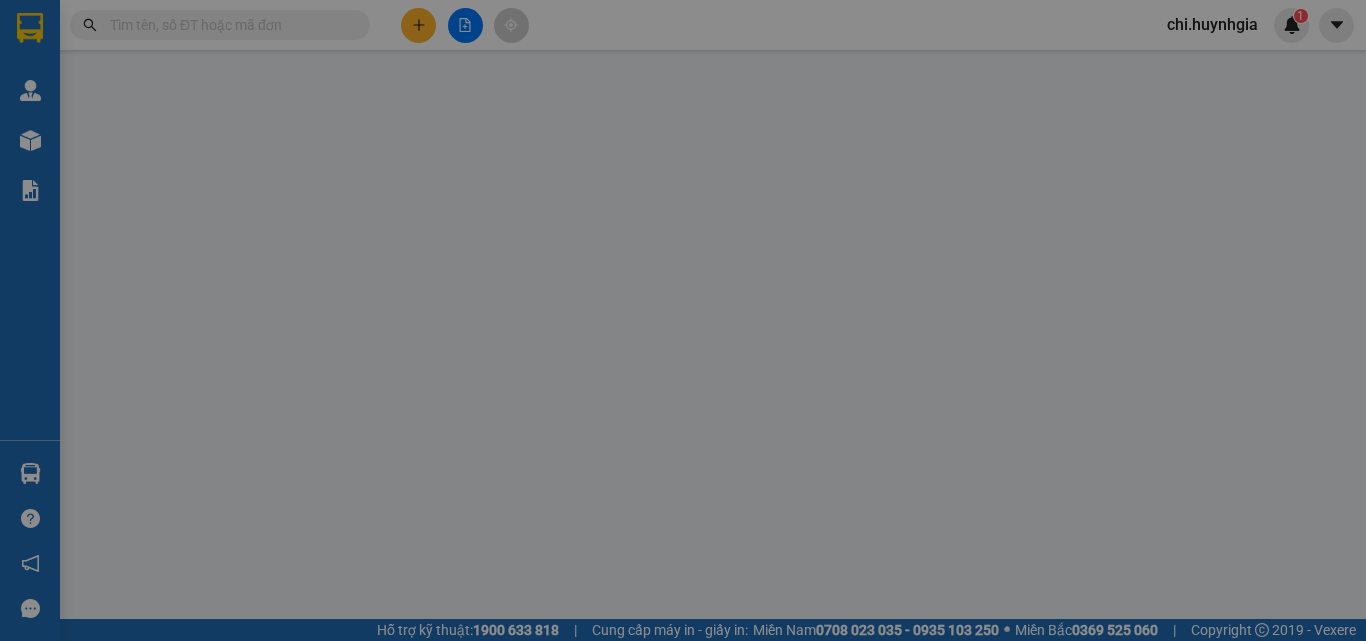 scroll, scrollTop: 0, scrollLeft: 0, axis: both 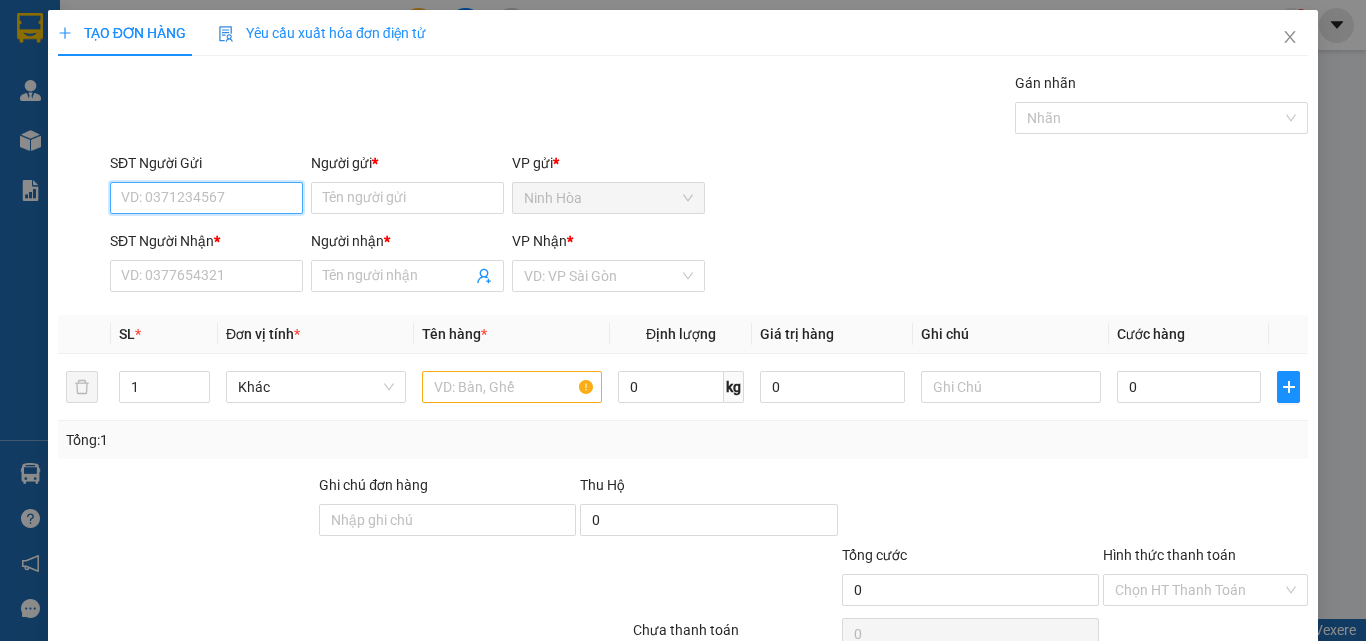 click on "SĐT Người Gửi" at bounding box center (206, 198) 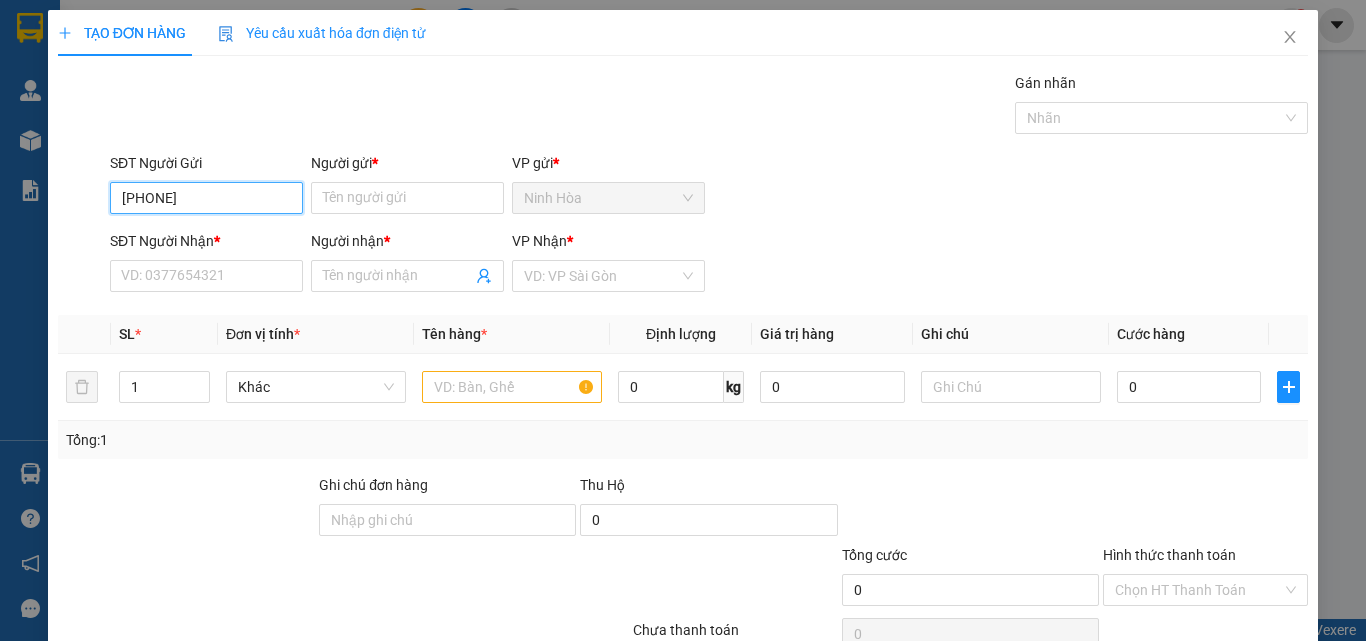 type on "[PHONE]" 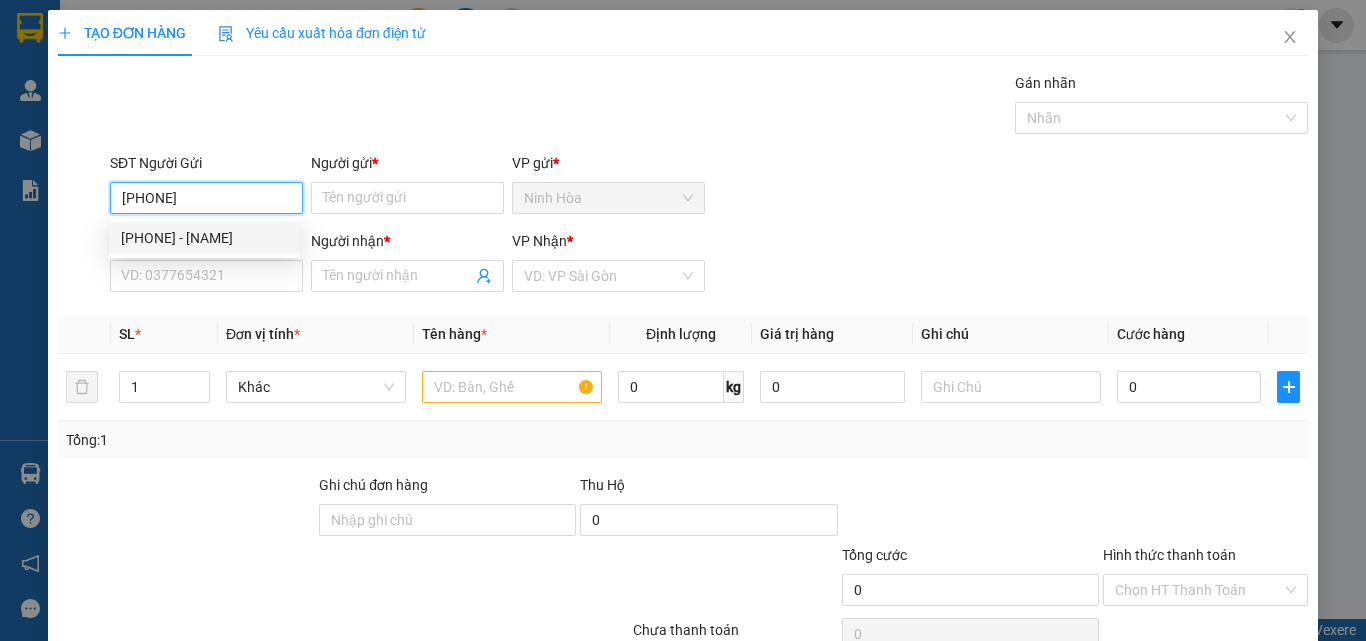 click on "[PHONE] - [NAME]" at bounding box center (204, 238) 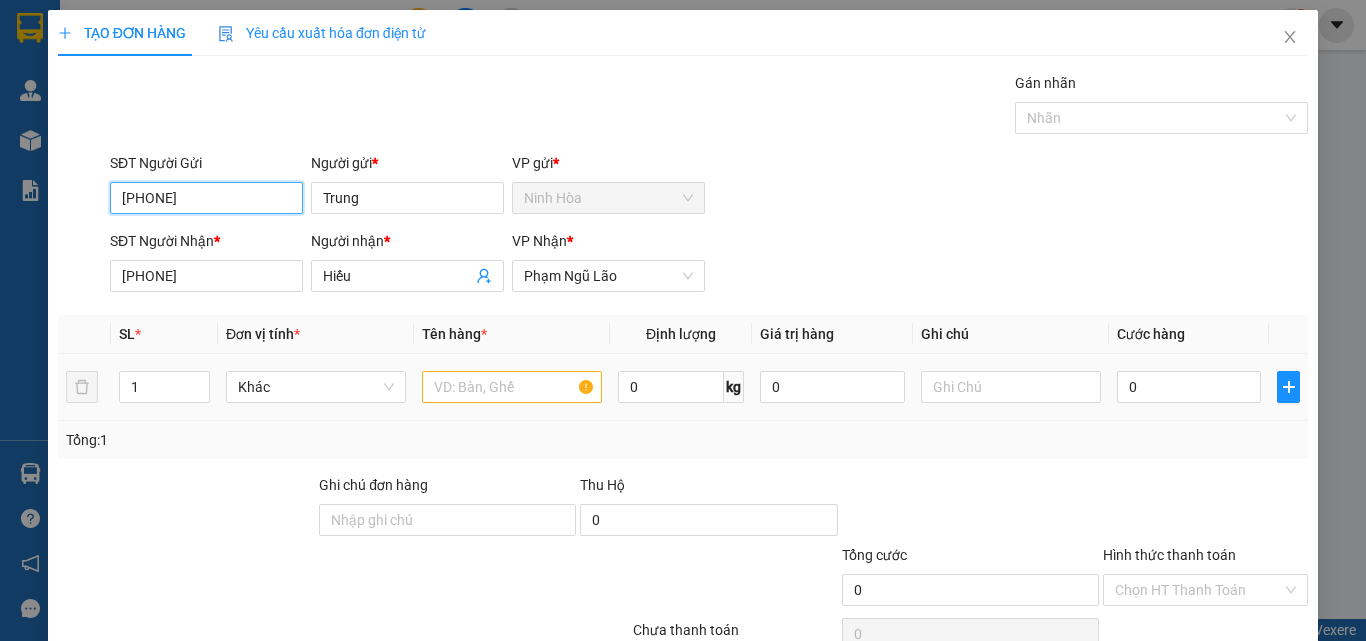 type on "[PHONE]" 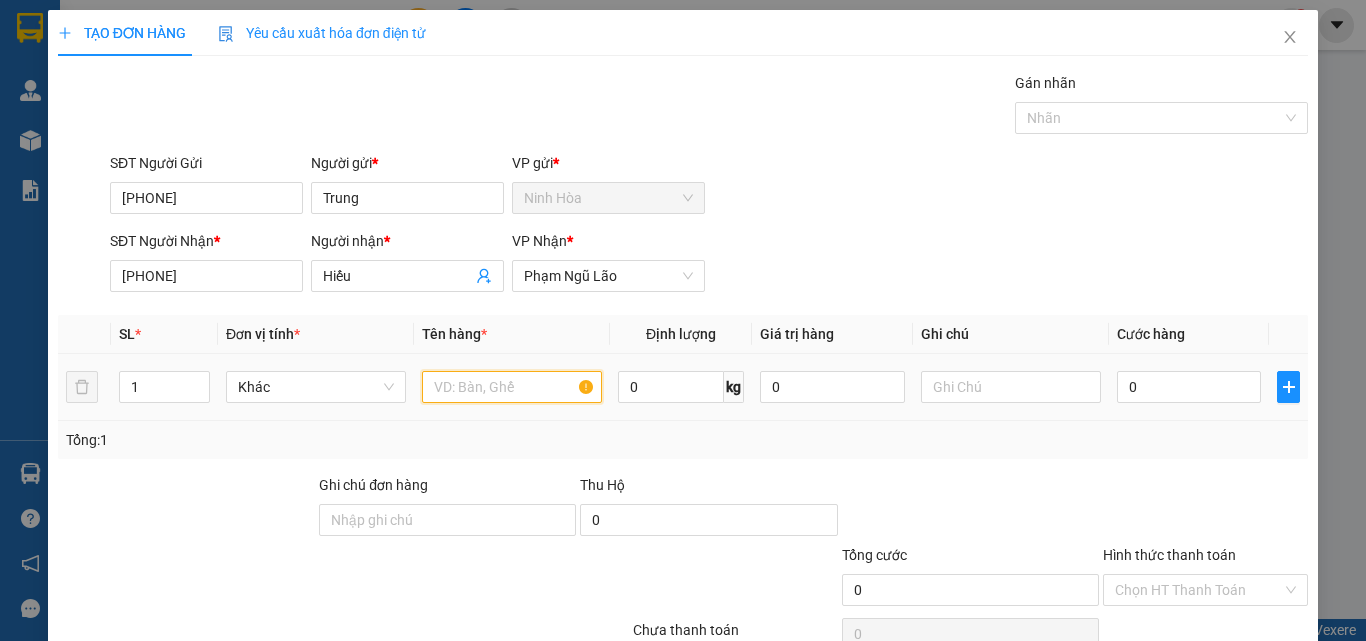 click at bounding box center (512, 387) 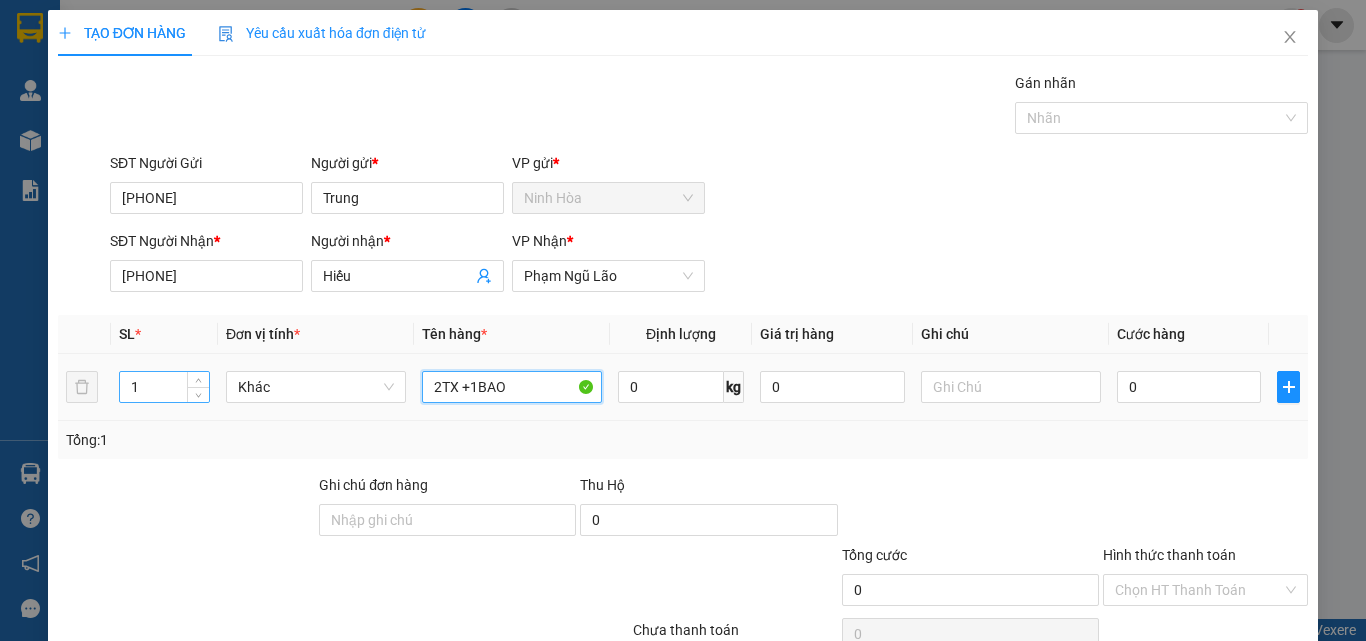 type on "2TX +1BAO" 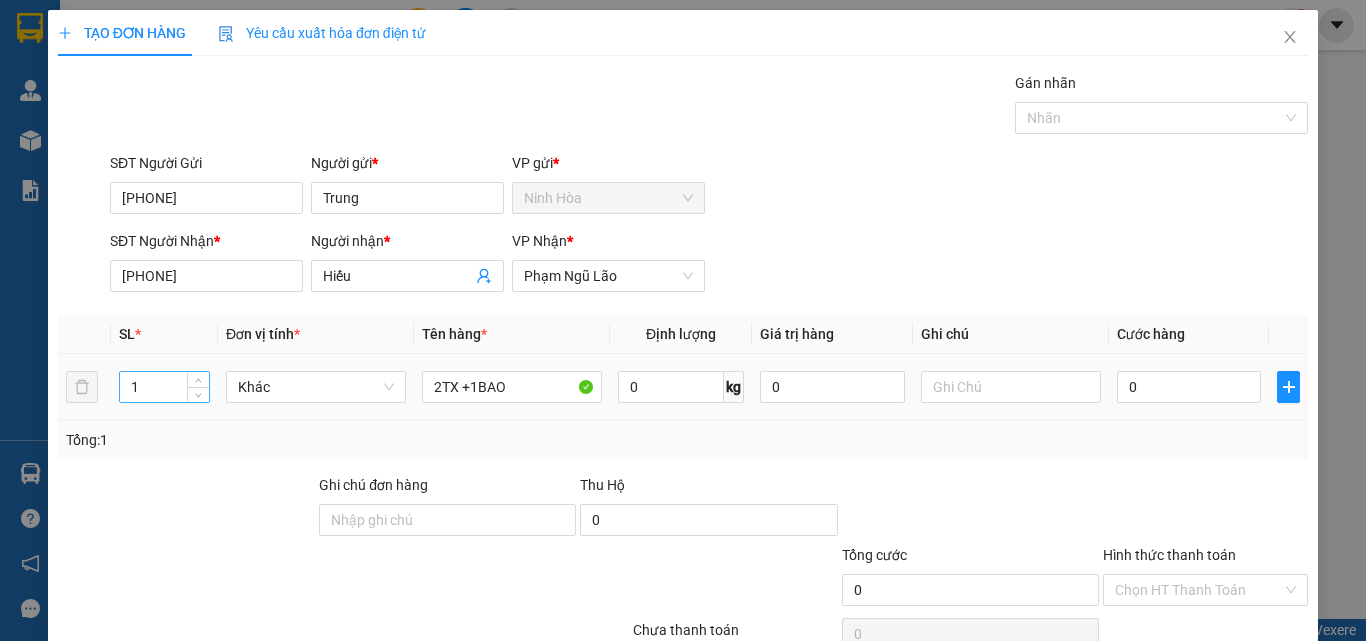 click on "1" at bounding box center [164, 387] 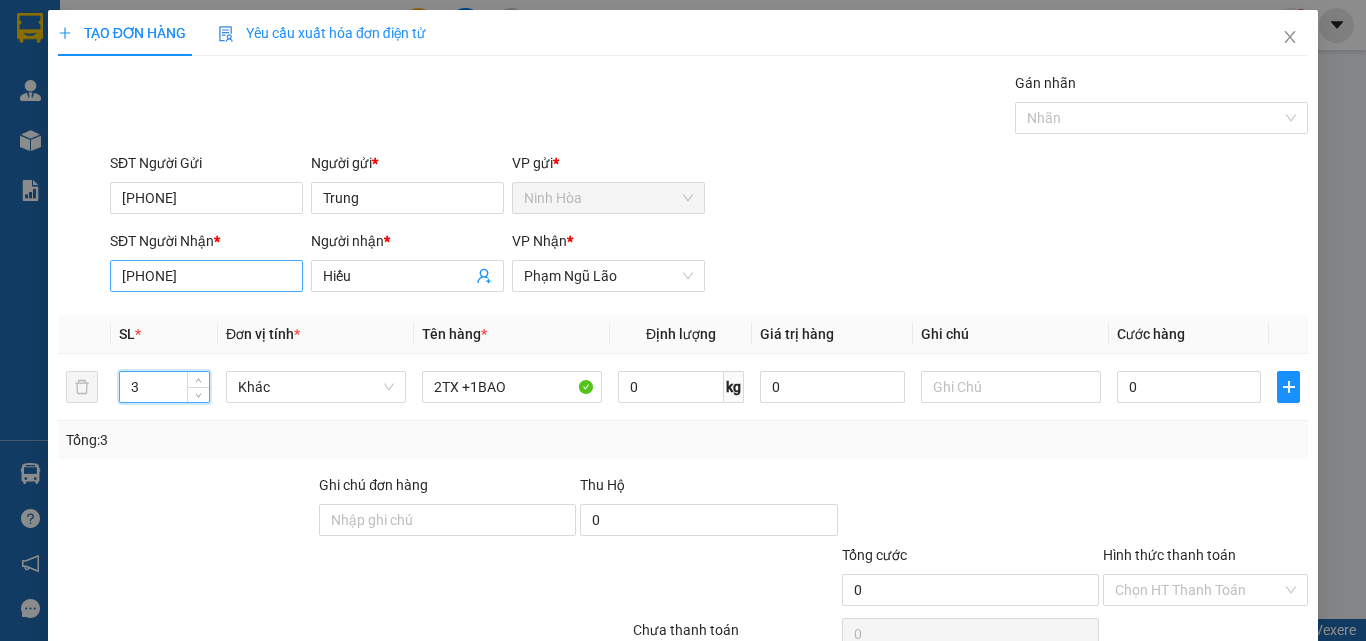 type on "3" 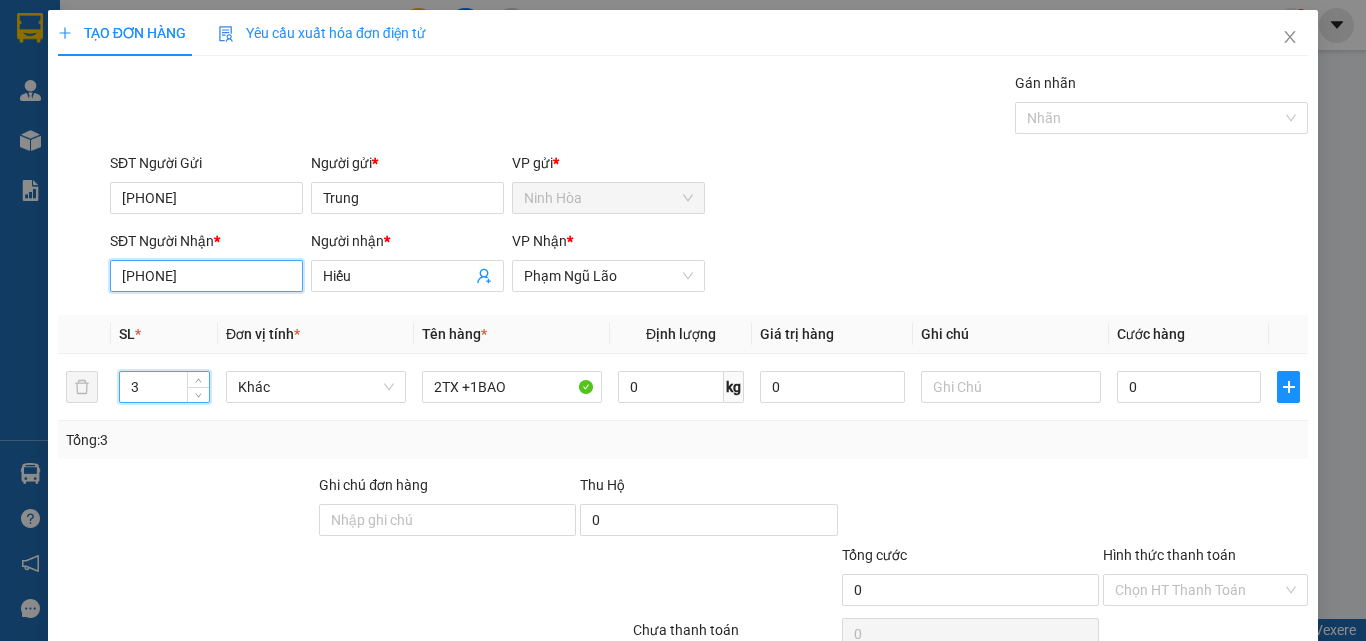 click on "[PHONE]" at bounding box center [206, 276] 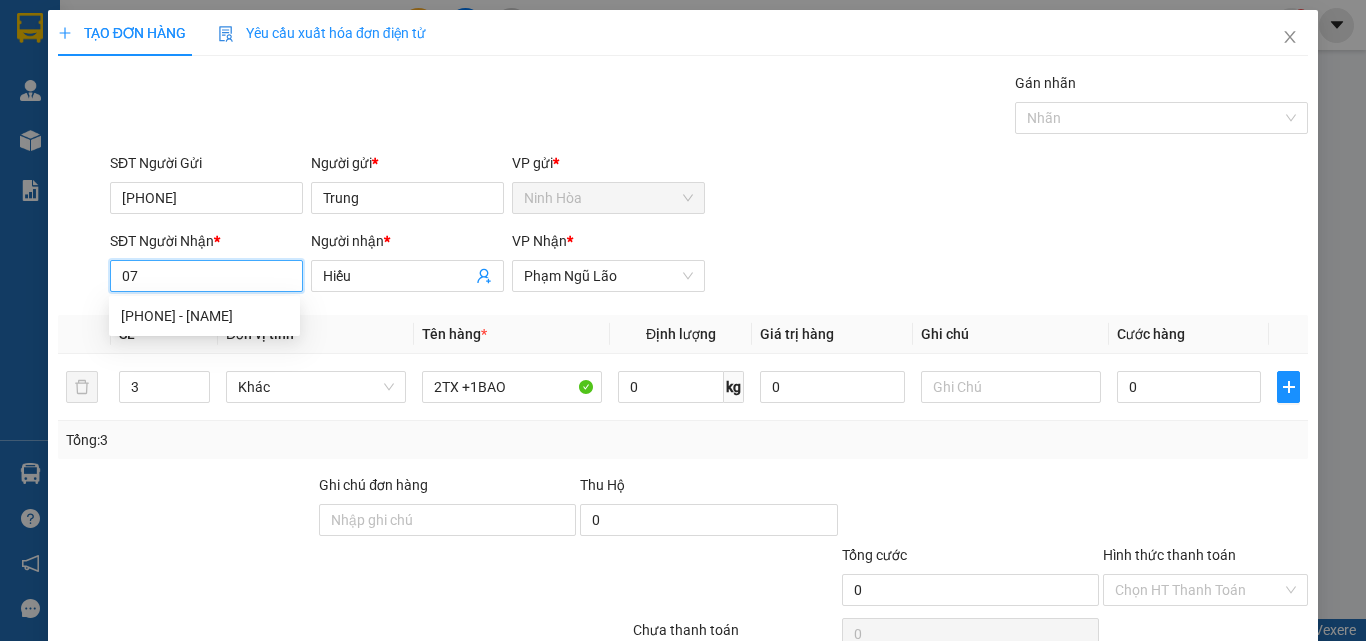 type on "0" 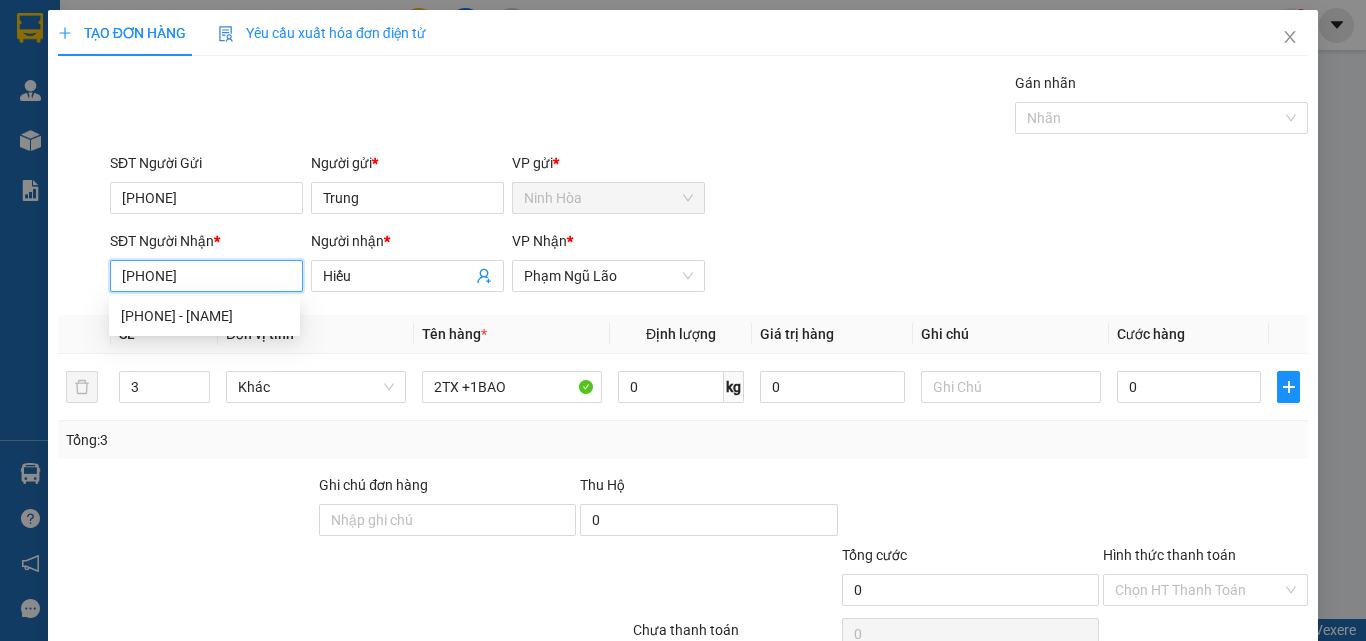 type on "[PHONE]" 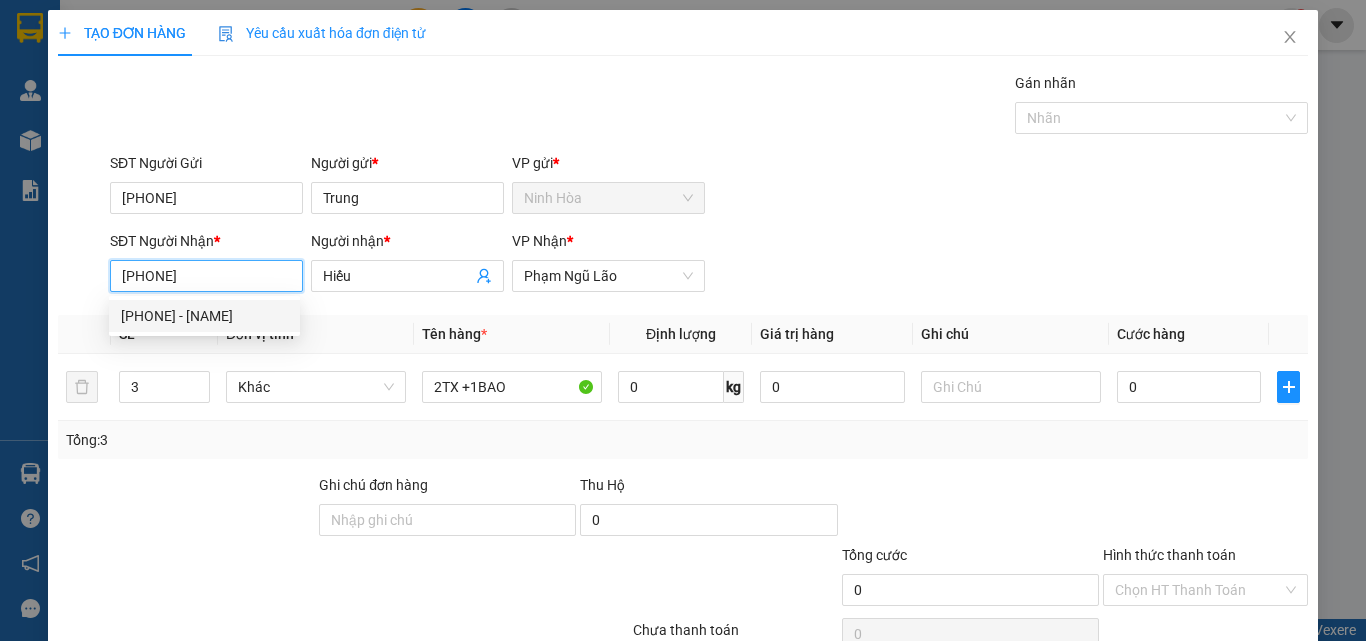 drag, startPoint x: 266, startPoint y: 314, endPoint x: 318, endPoint y: 315, distance: 52.009613 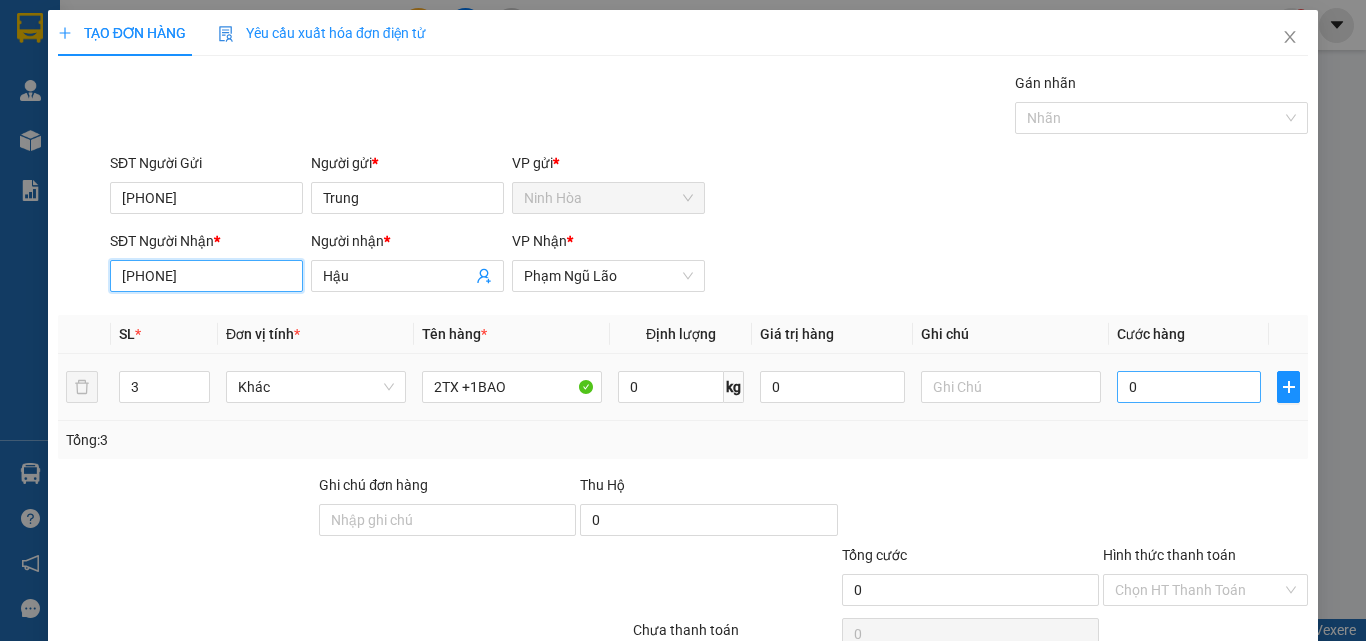type on "[PHONE]" 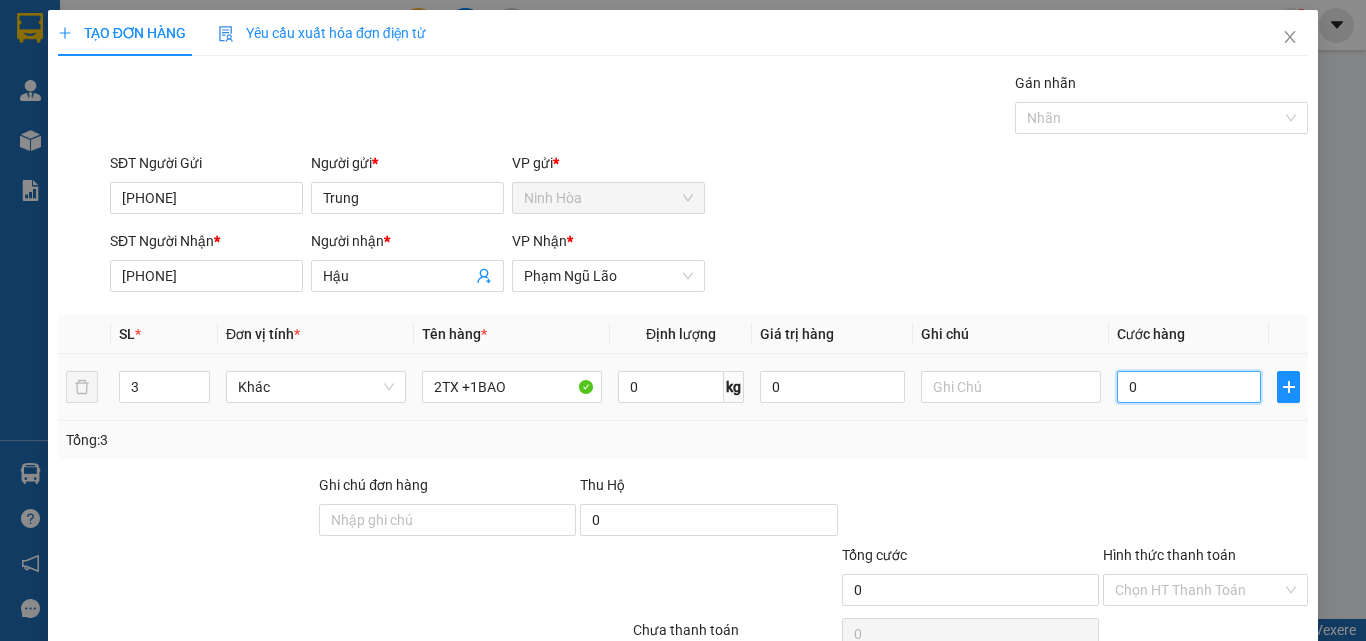 click on "0" at bounding box center [1189, 387] 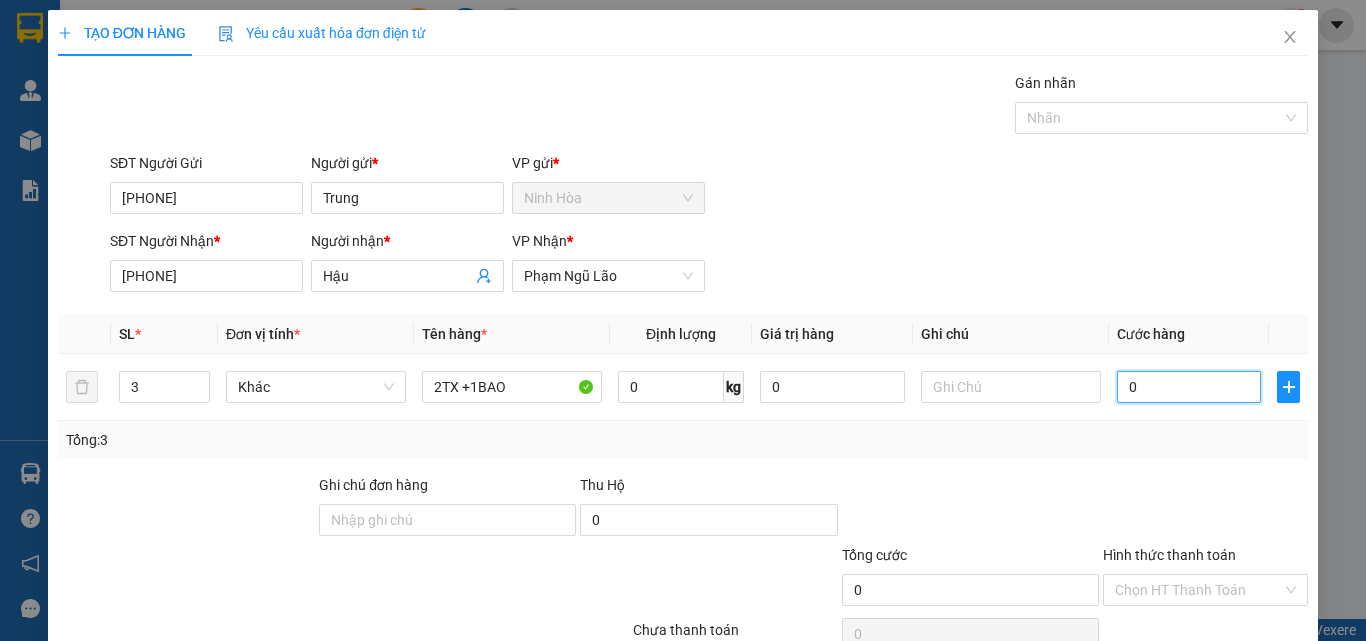 type on "1" 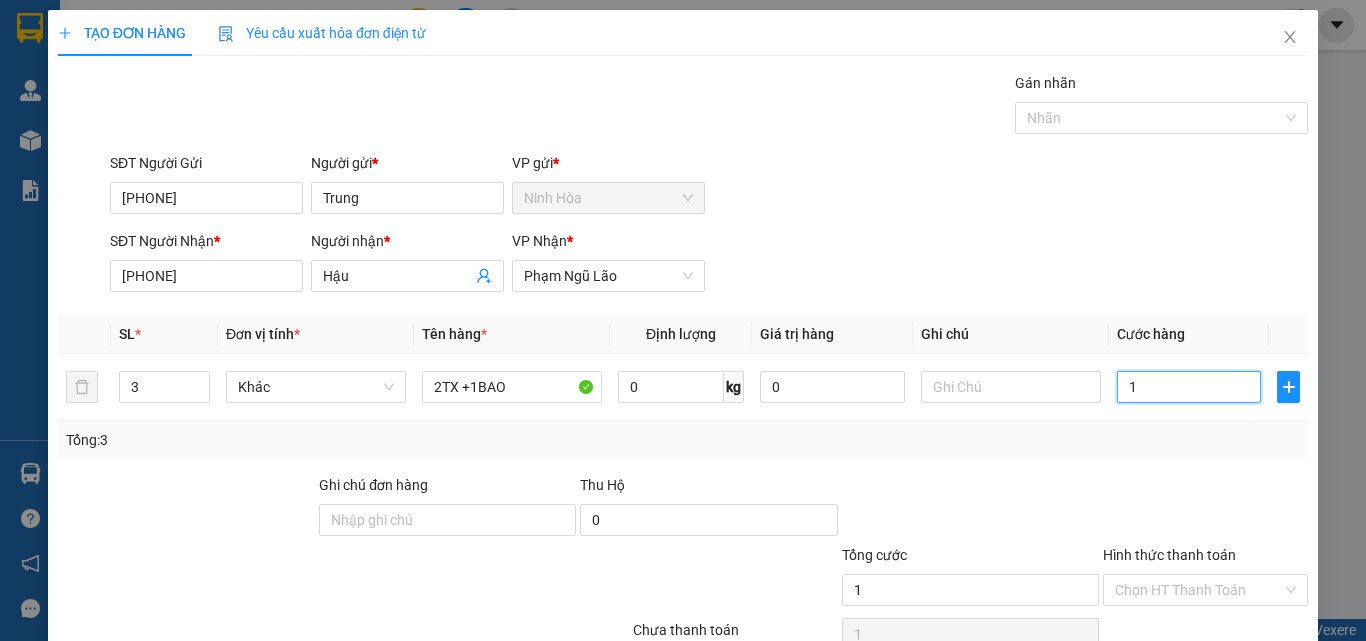 type on "14" 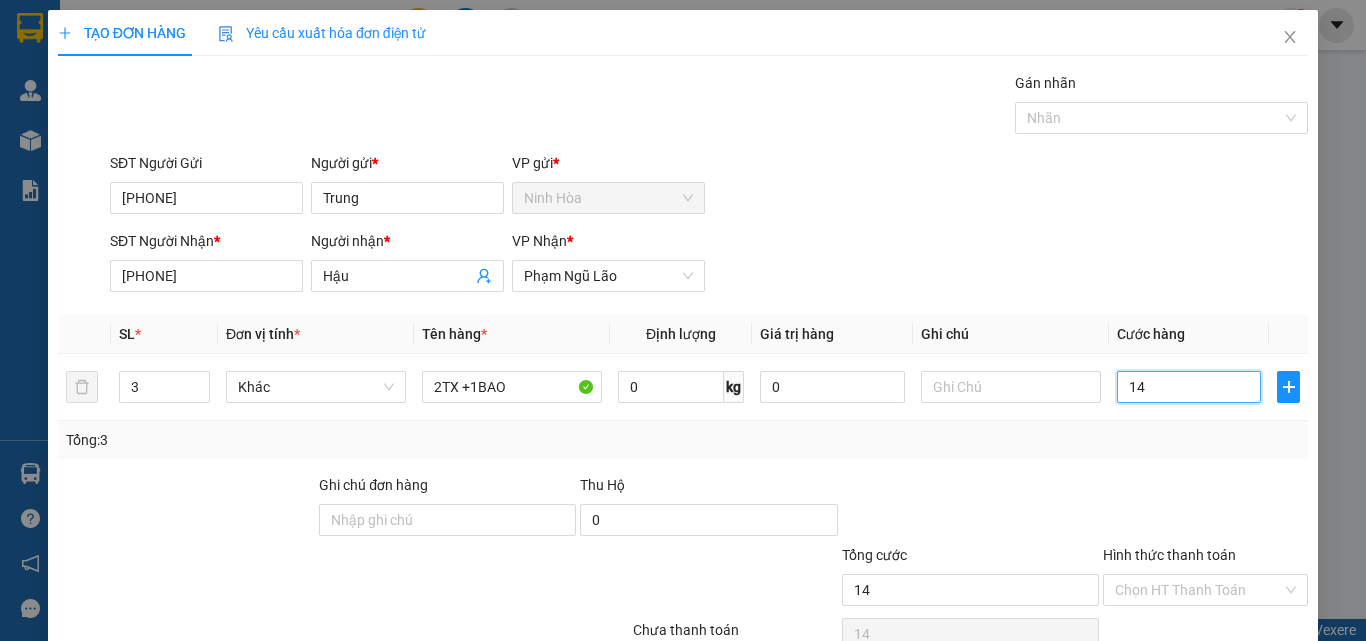 type on "140" 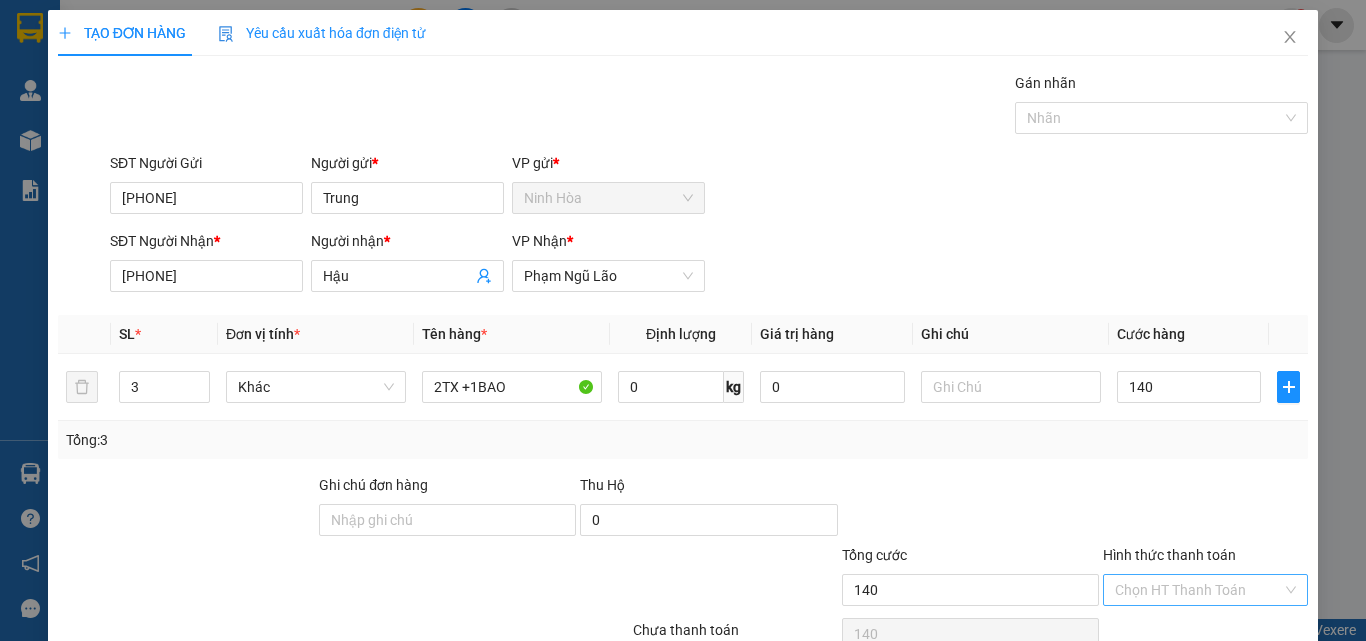 type on "140.000" 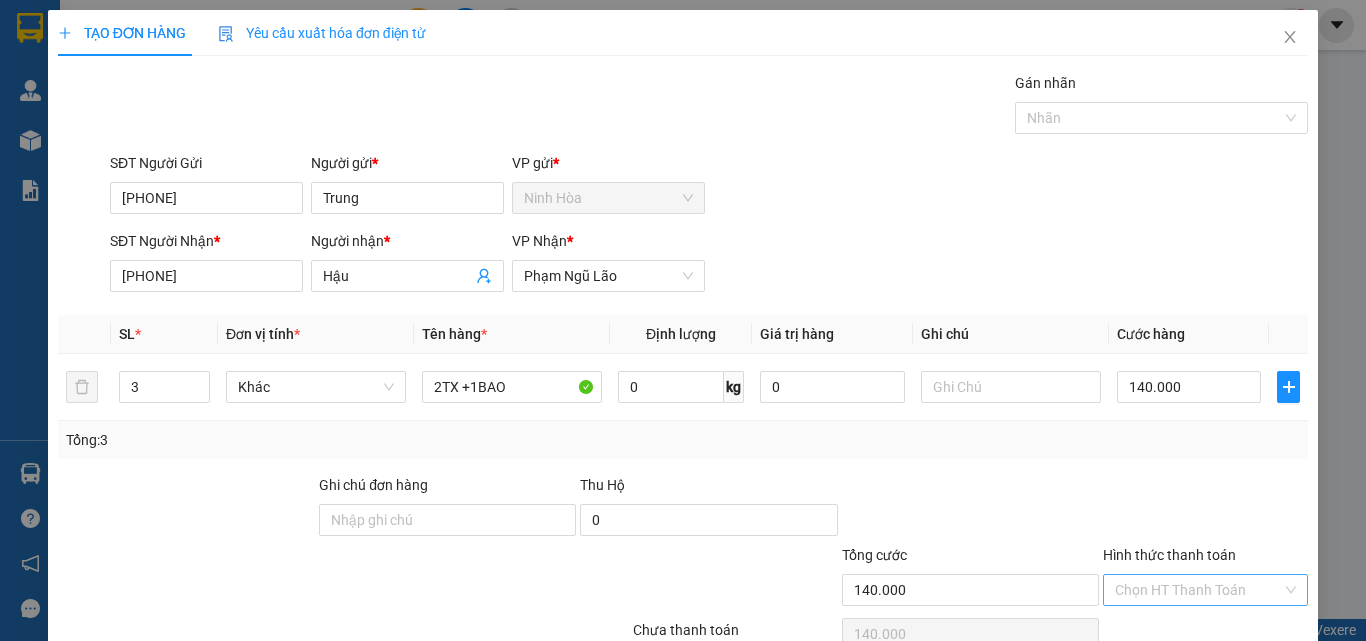 click on "Hình thức thanh toán" at bounding box center [1198, 590] 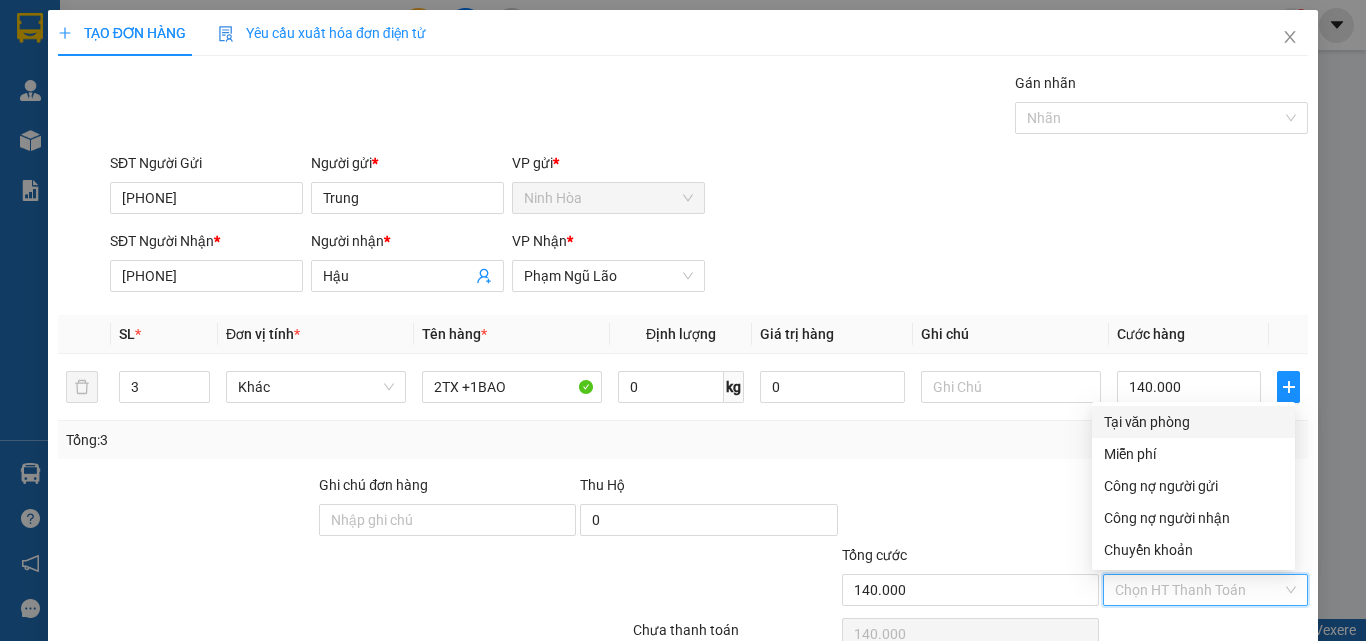 click on "Tại văn phòng" at bounding box center (1193, 422) 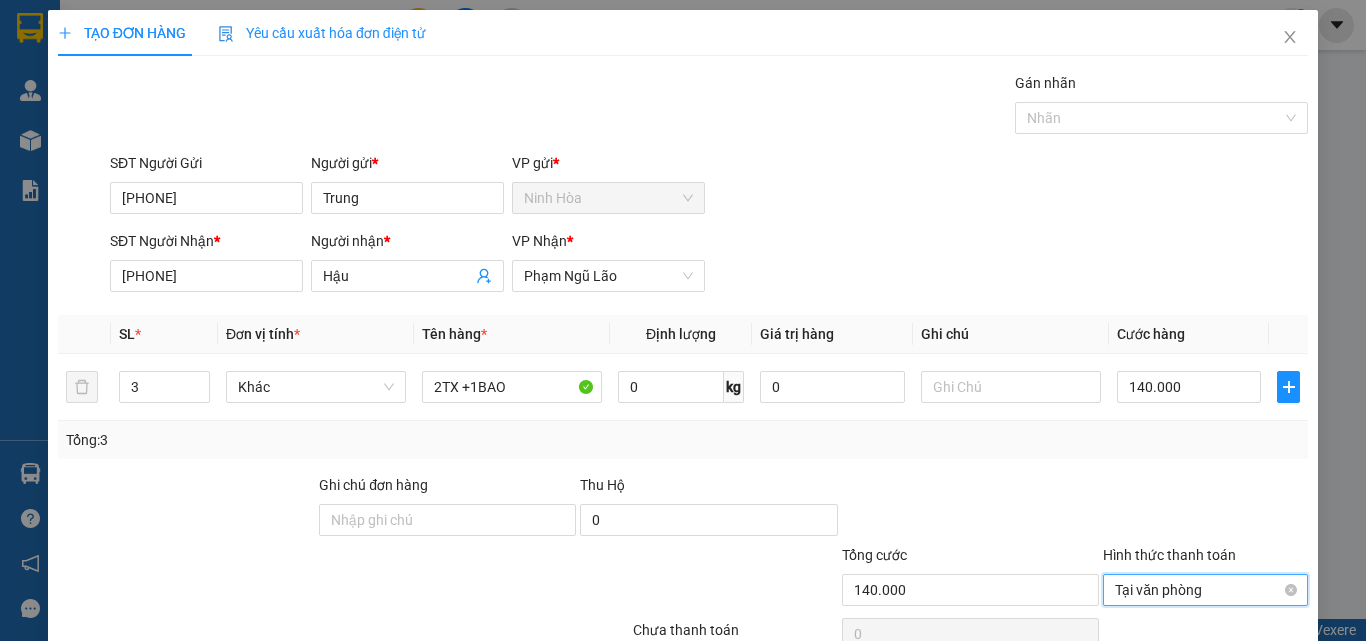 scroll, scrollTop: 99, scrollLeft: 0, axis: vertical 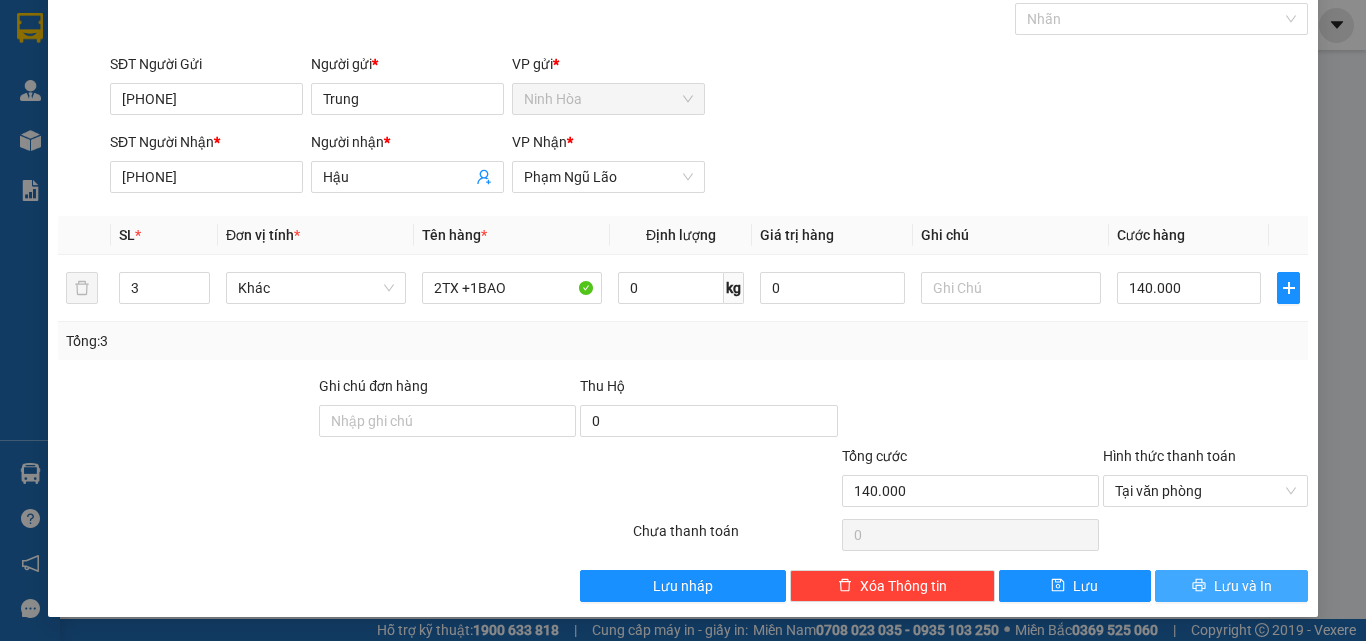 click on "Lưu và In" at bounding box center (1231, 586) 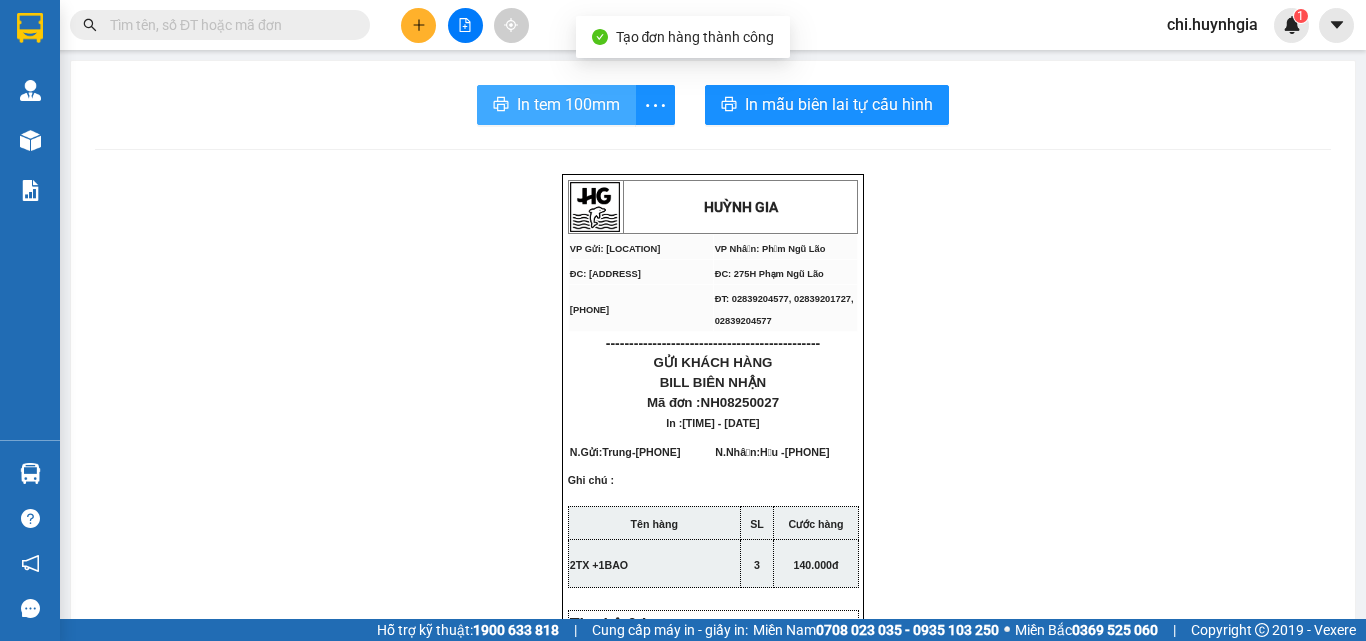 click on "In tem 100mm" at bounding box center (568, 104) 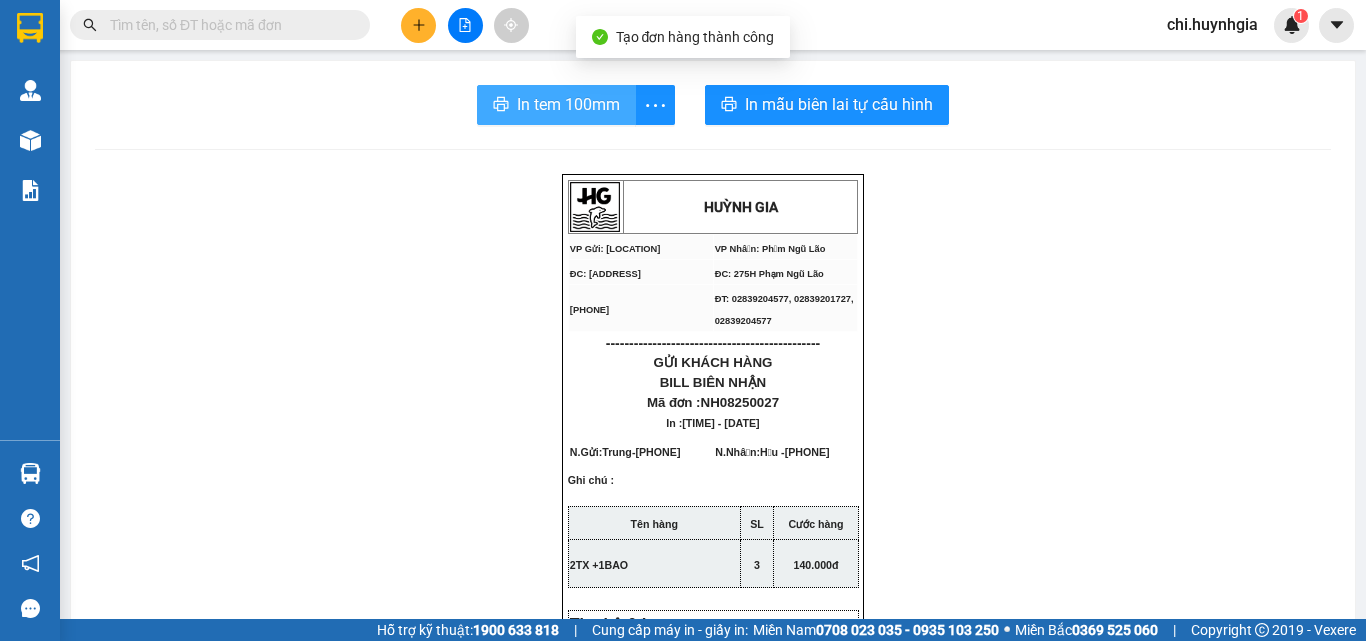 scroll, scrollTop: 0, scrollLeft: 0, axis: both 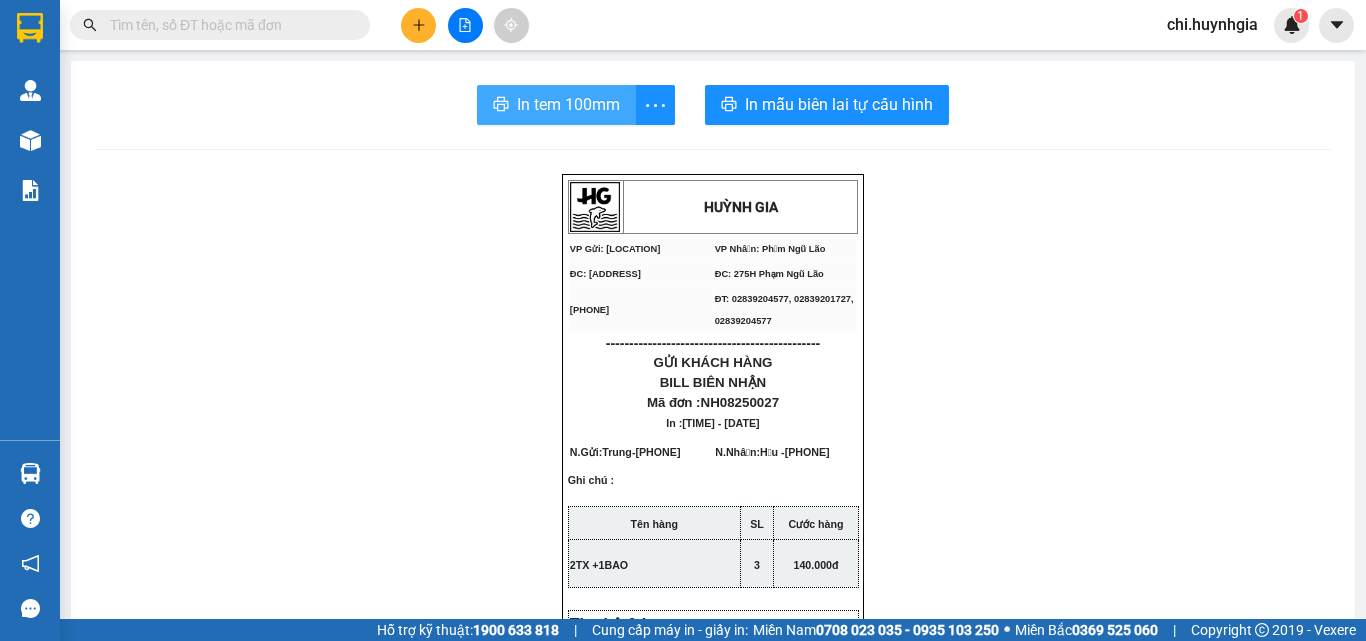 click on "In tem 100mm" at bounding box center (568, 104) 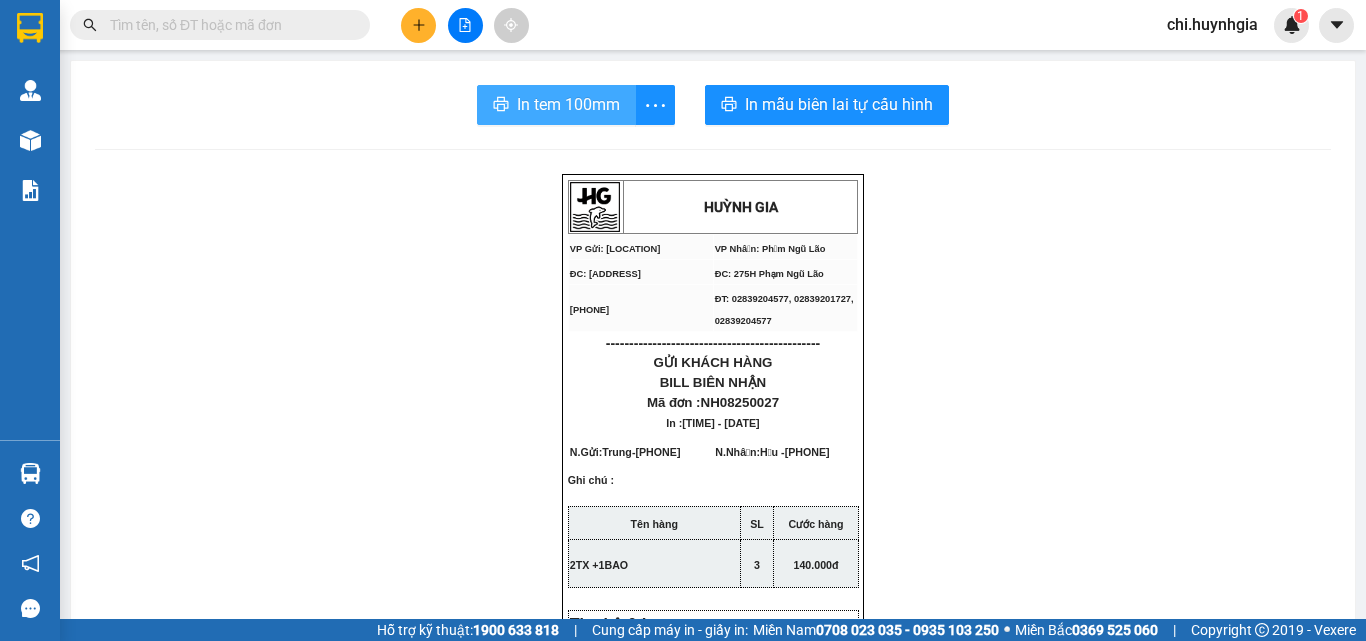 scroll, scrollTop: 0, scrollLeft: 0, axis: both 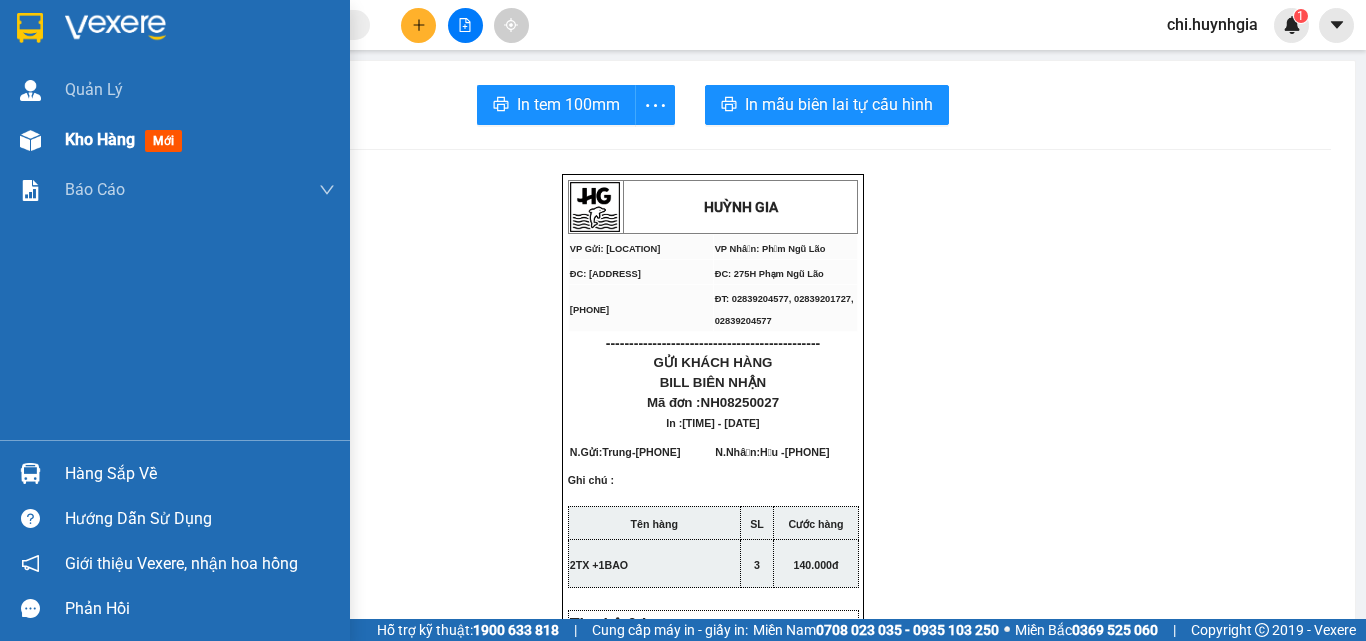 click on "Kho hàng" at bounding box center [100, 139] 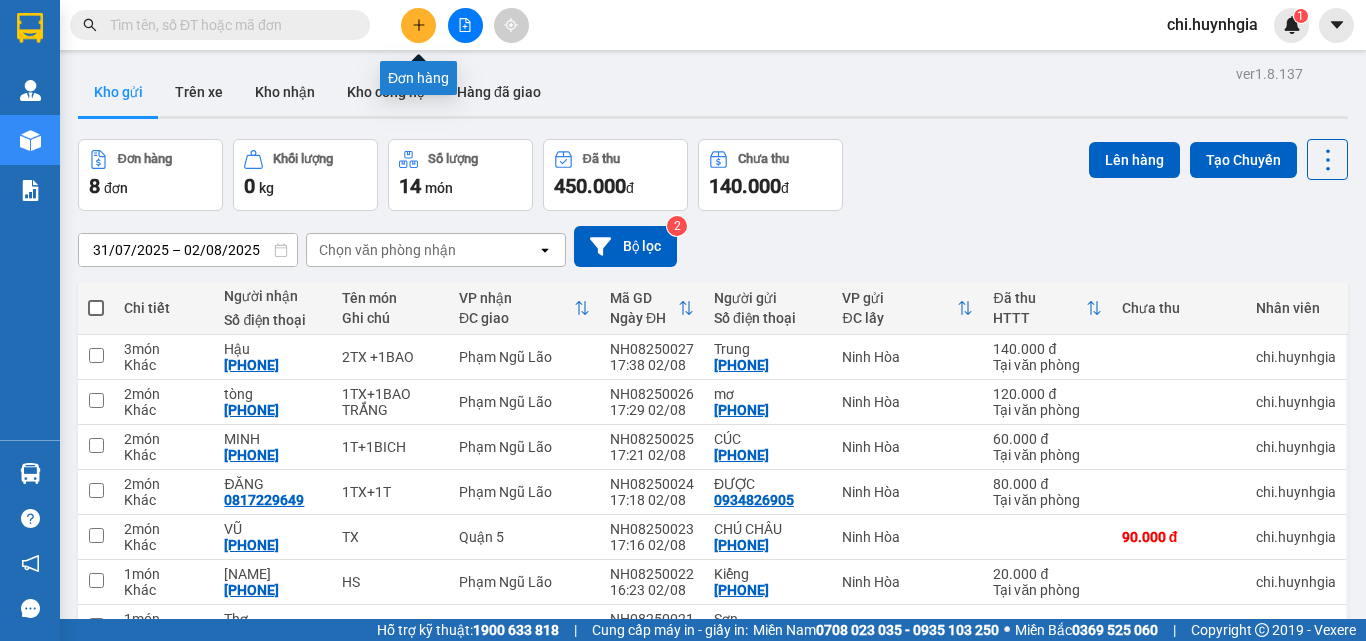 click at bounding box center (418, 25) 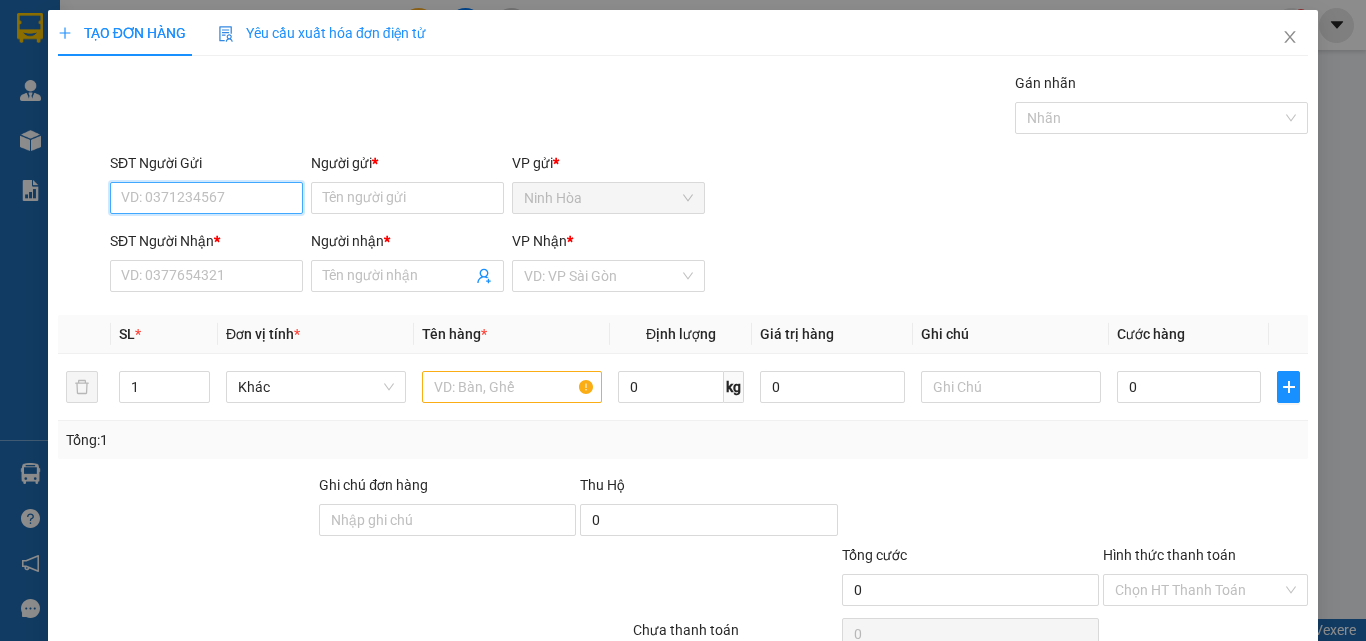 click on "SĐT Người Gửi" at bounding box center [206, 198] 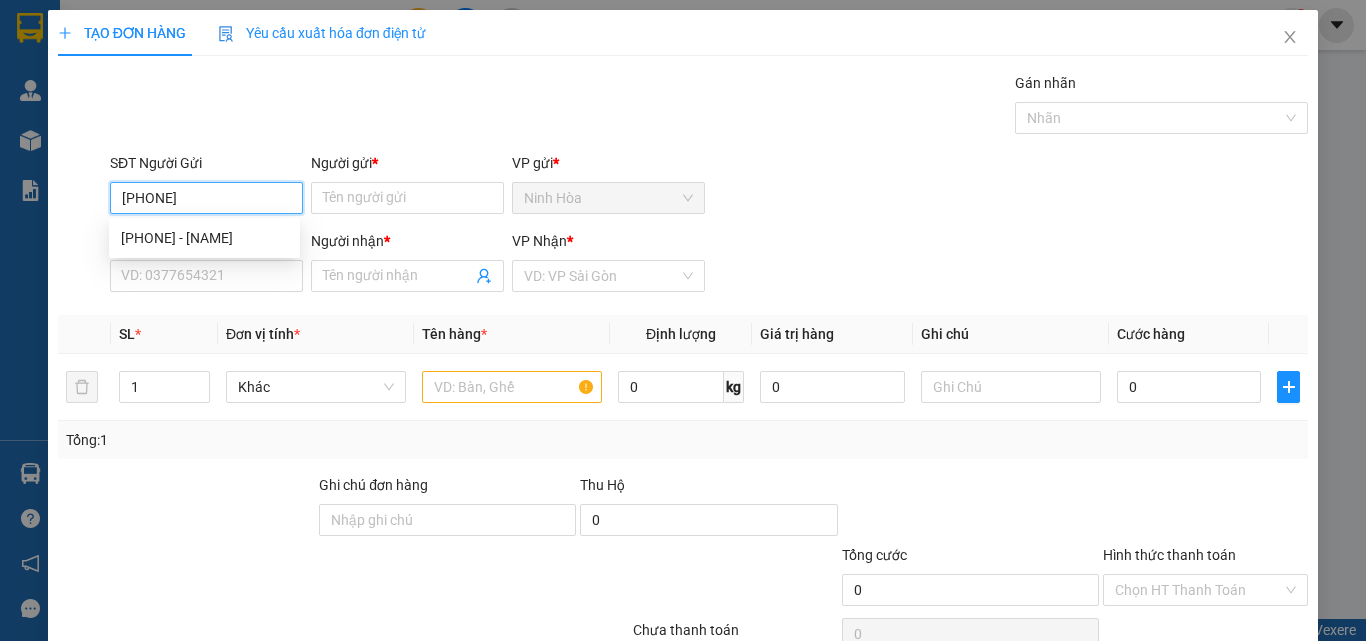 type on "[PHONE]" 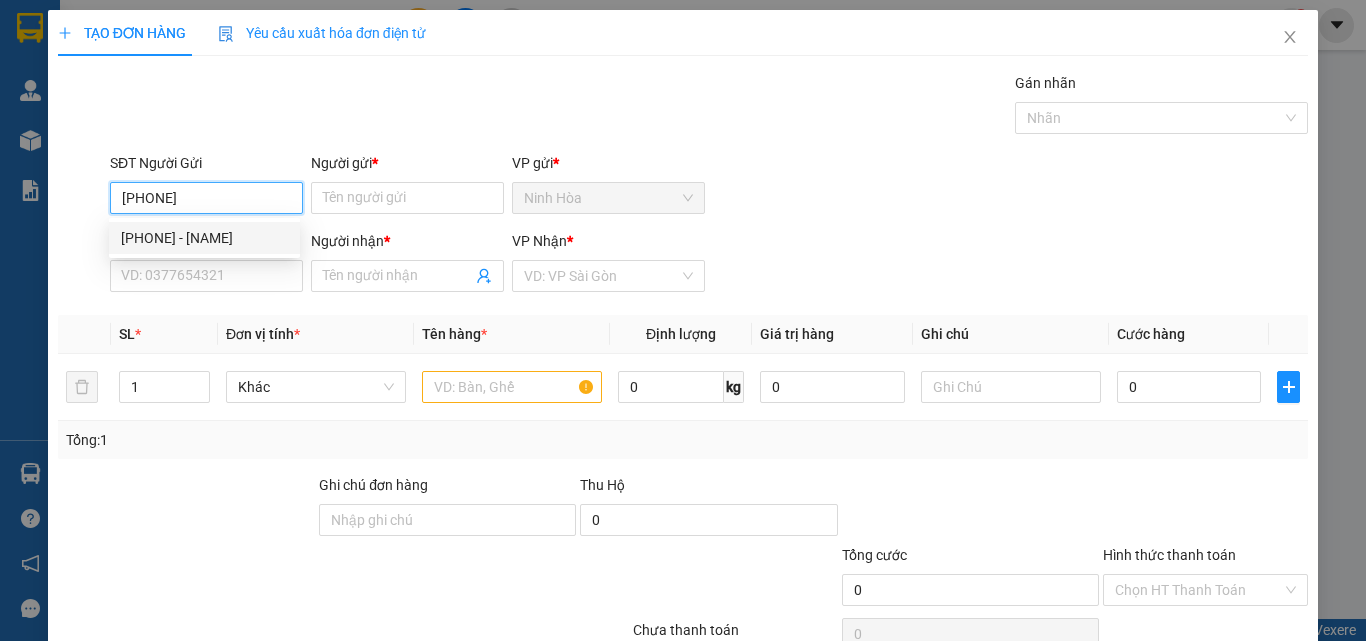 click on "[PHONE] - [NAME]" at bounding box center (204, 238) 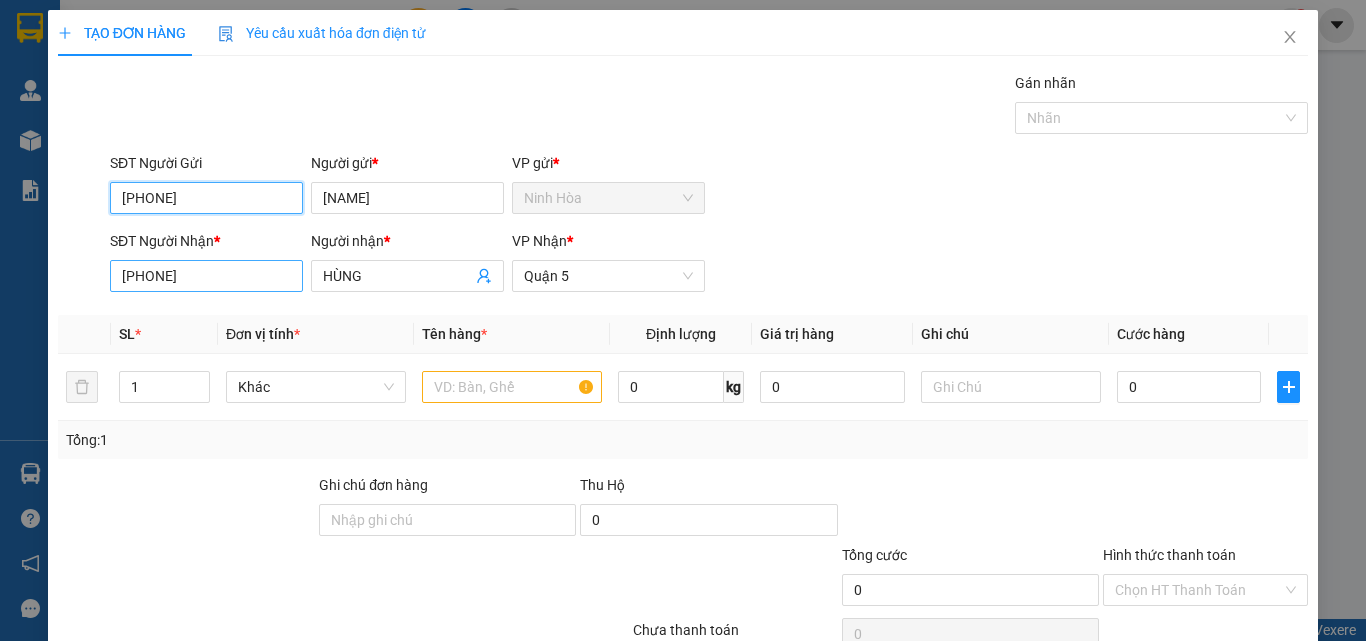type on "[PHONE]" 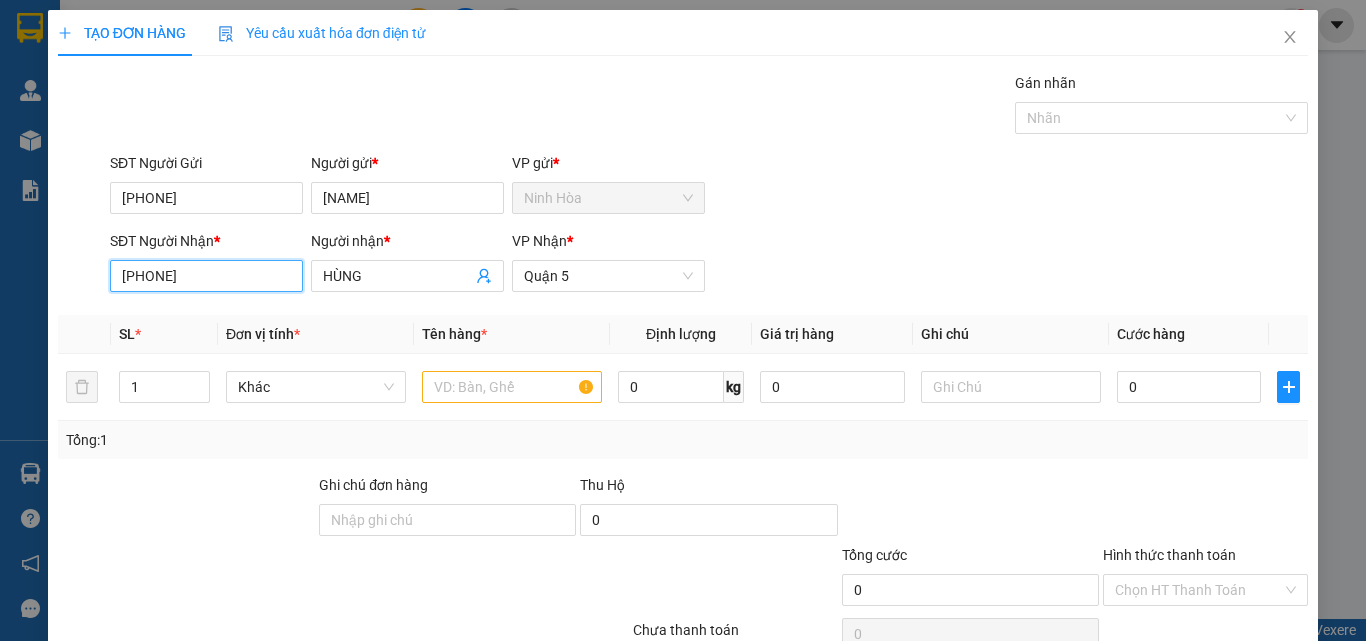 click on "[PHONE]" at bounding box center [206, 276] 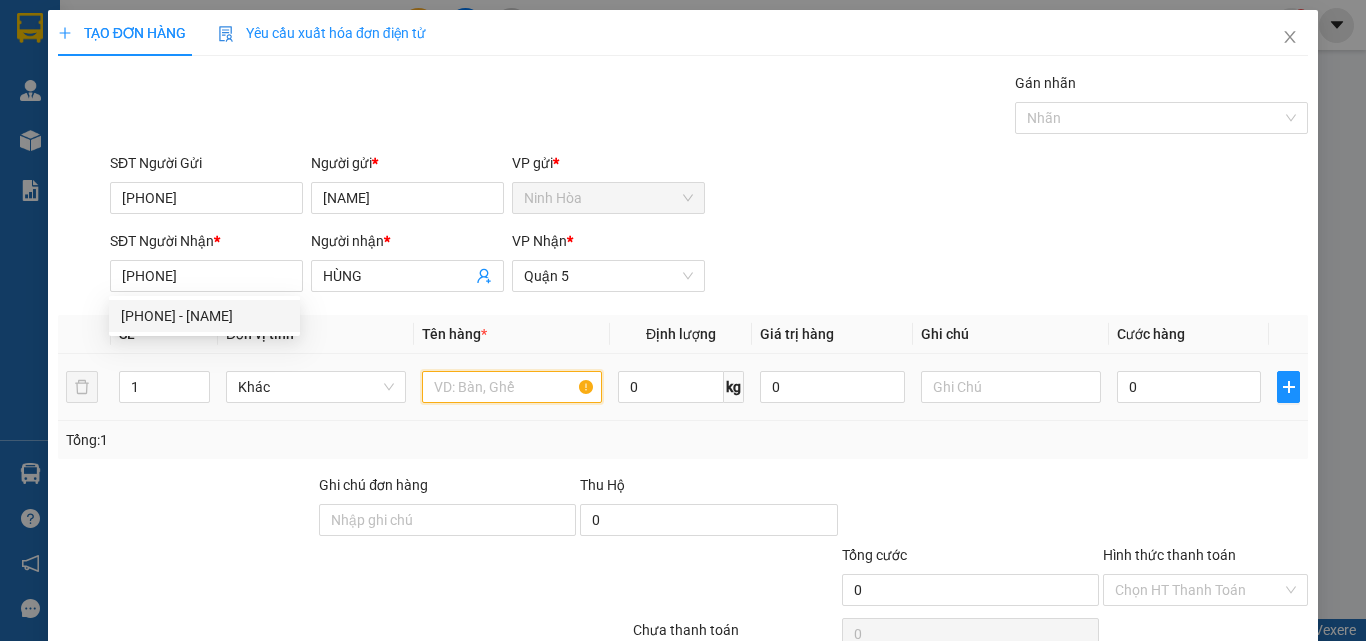 click at bounding box center (512, 387) 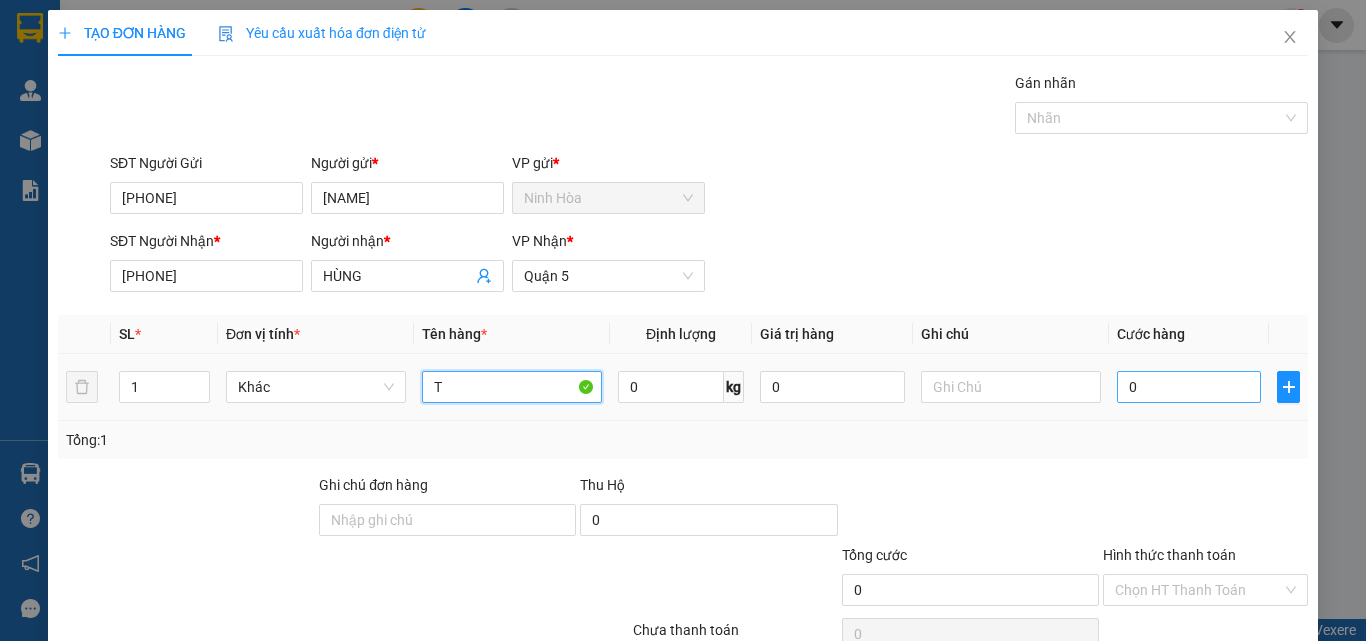 type on "T" 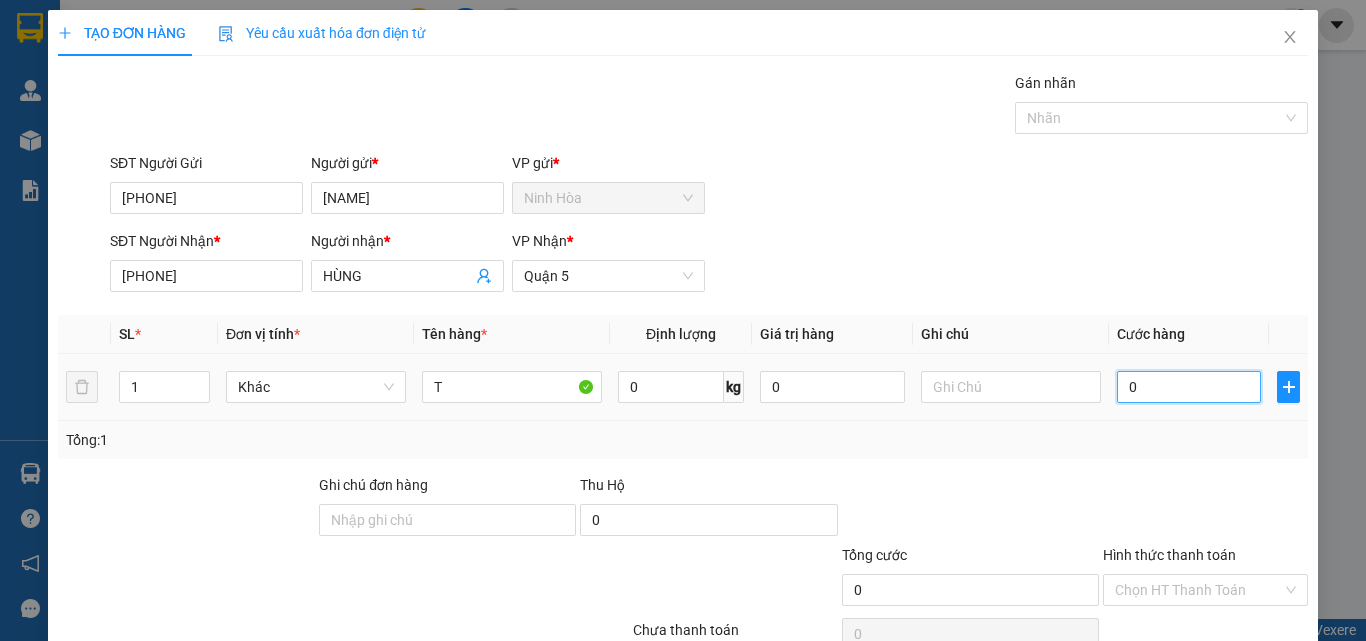 click on "0" at bounding box center (1189, 387) 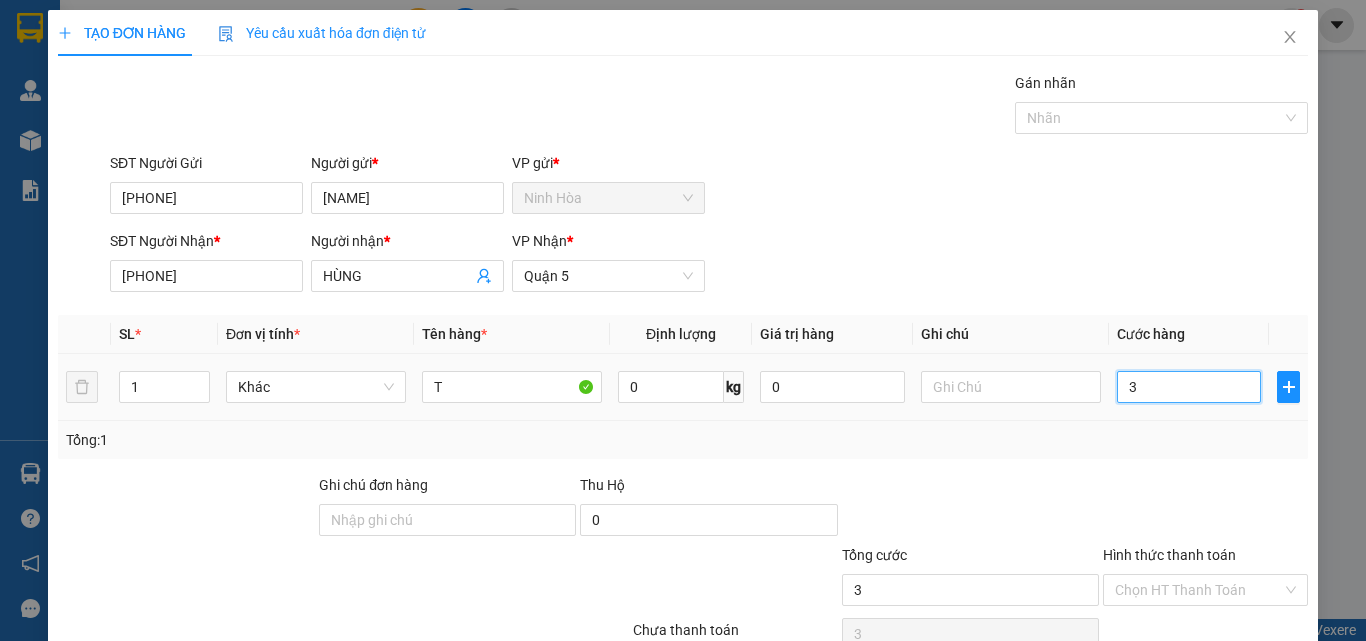 type on "30" 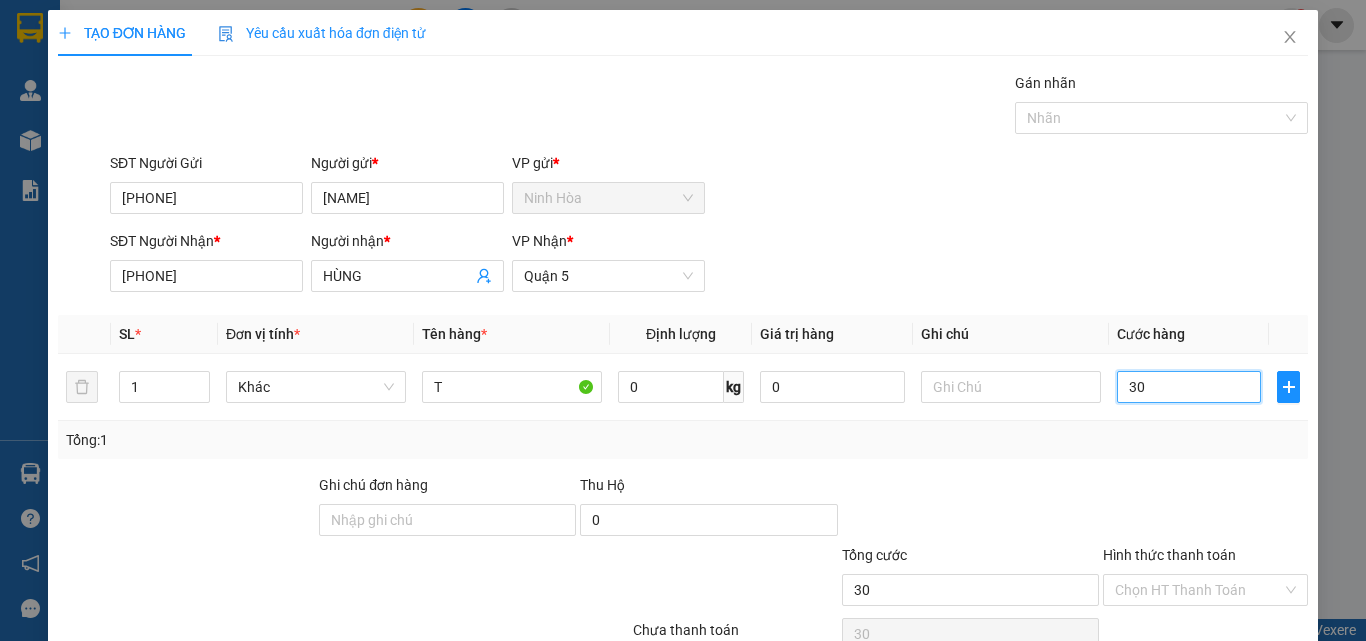 scroll, scrollTop: 99, scrollLeft: 0, axis: vertical 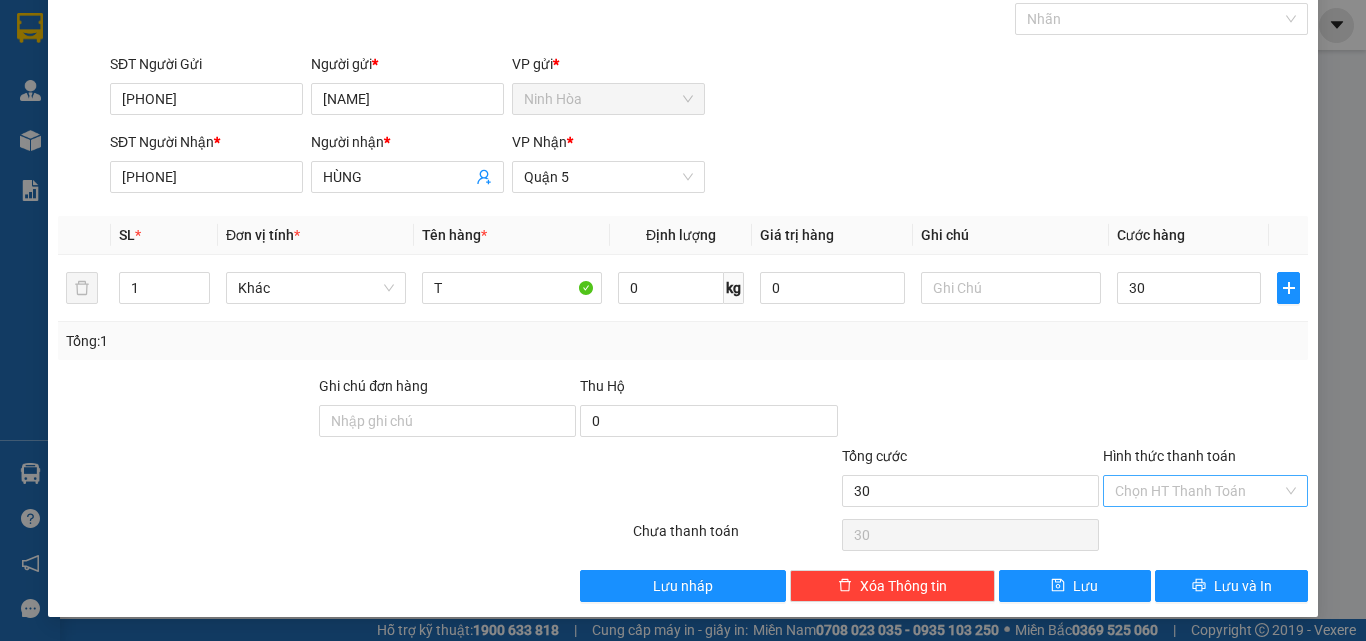type on "30.000" 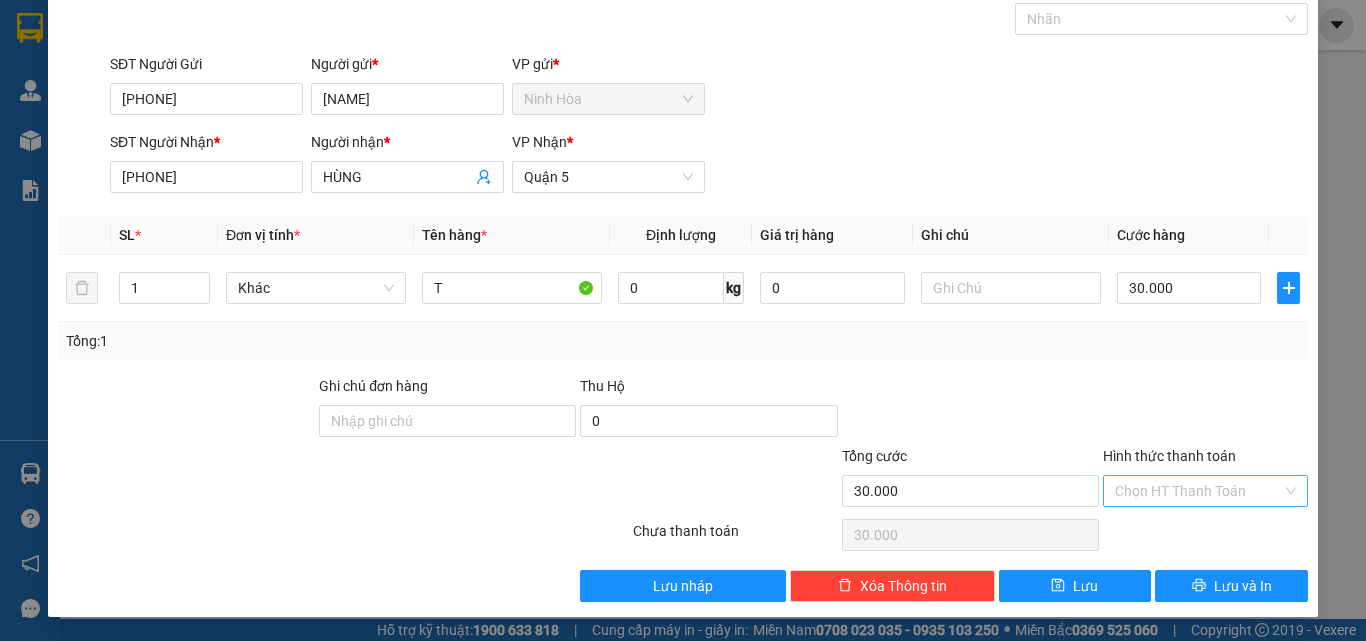 click on "Hình thức thanh toán" at bounding box center (1198, 491) 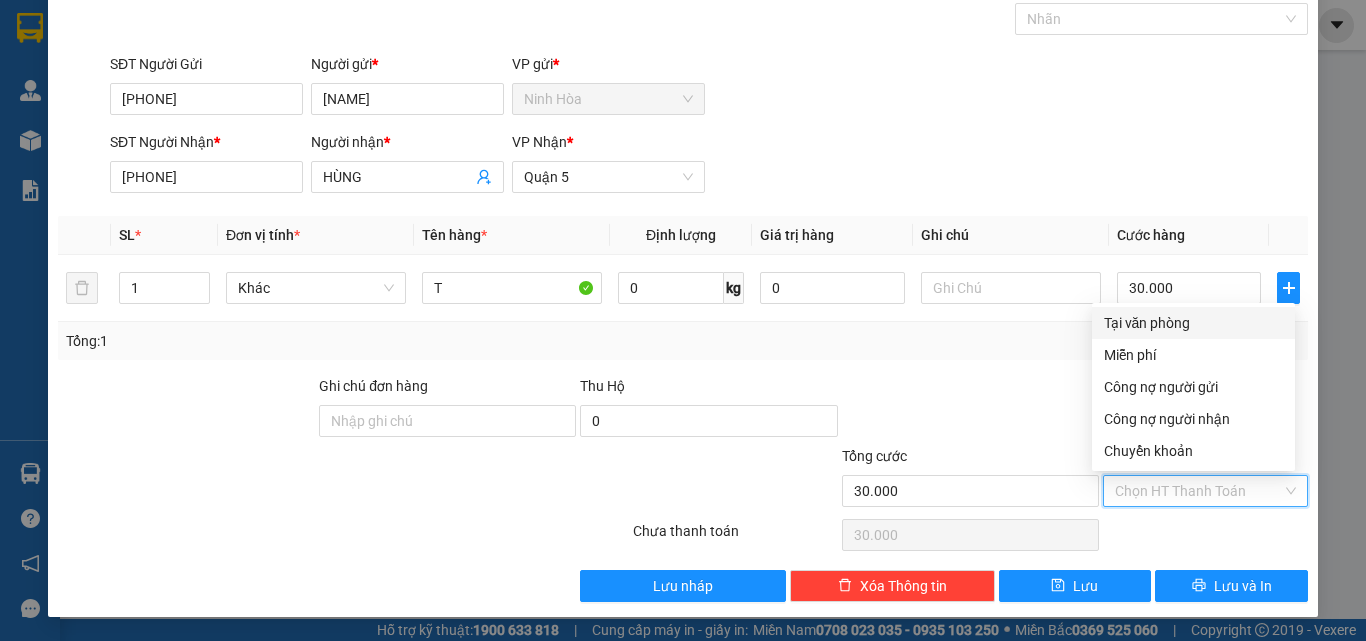 click on "Tại văn phòng" at bounding box center [1193, 323] 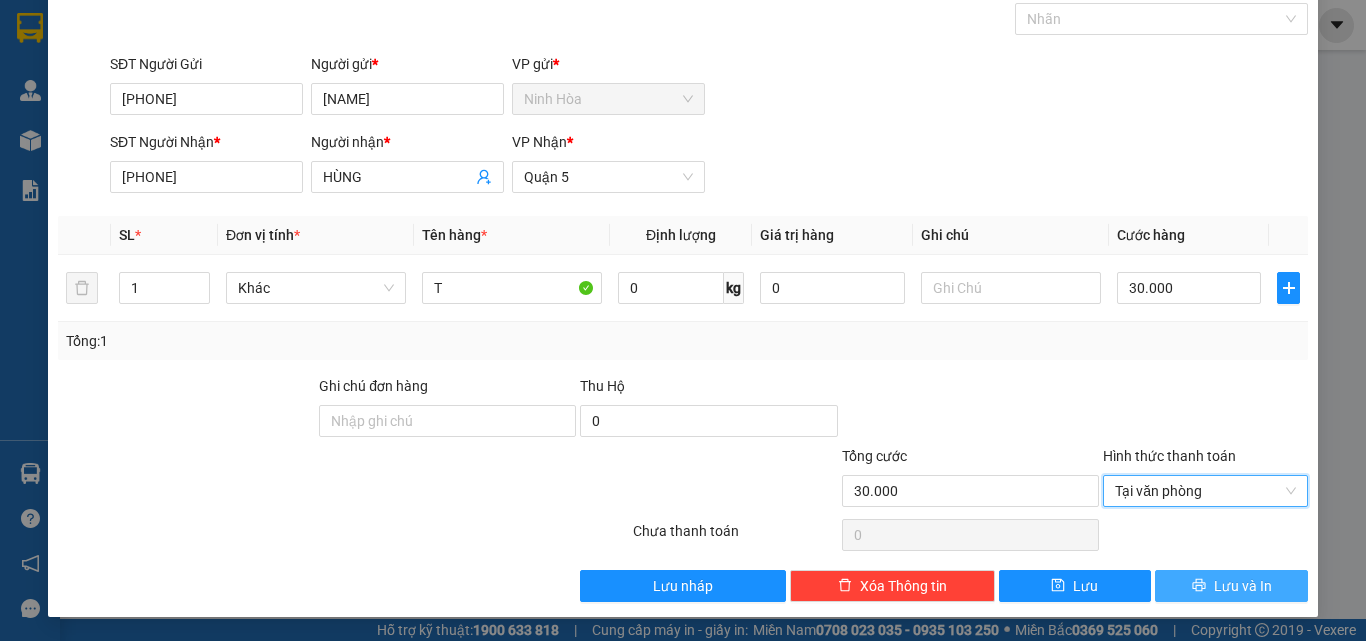 click on "Lưu và In" at bounding box center [1243, 586] 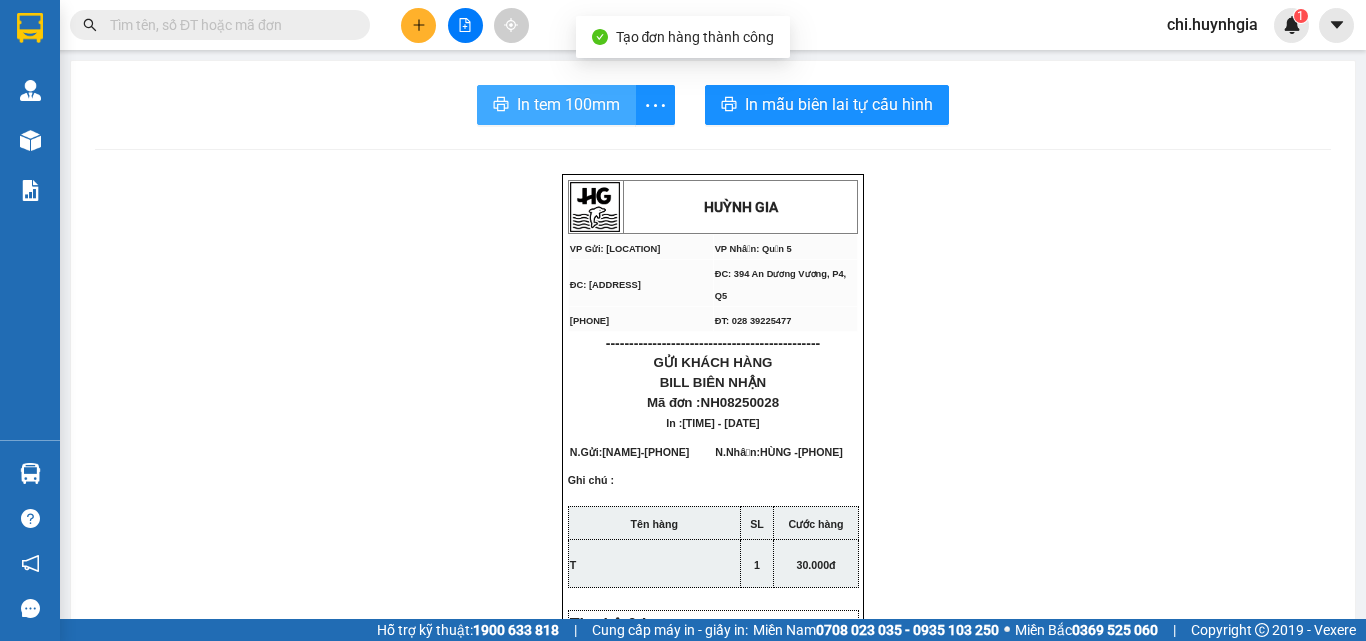 click on "In tem 100mm" at bounding box center [568, 104] 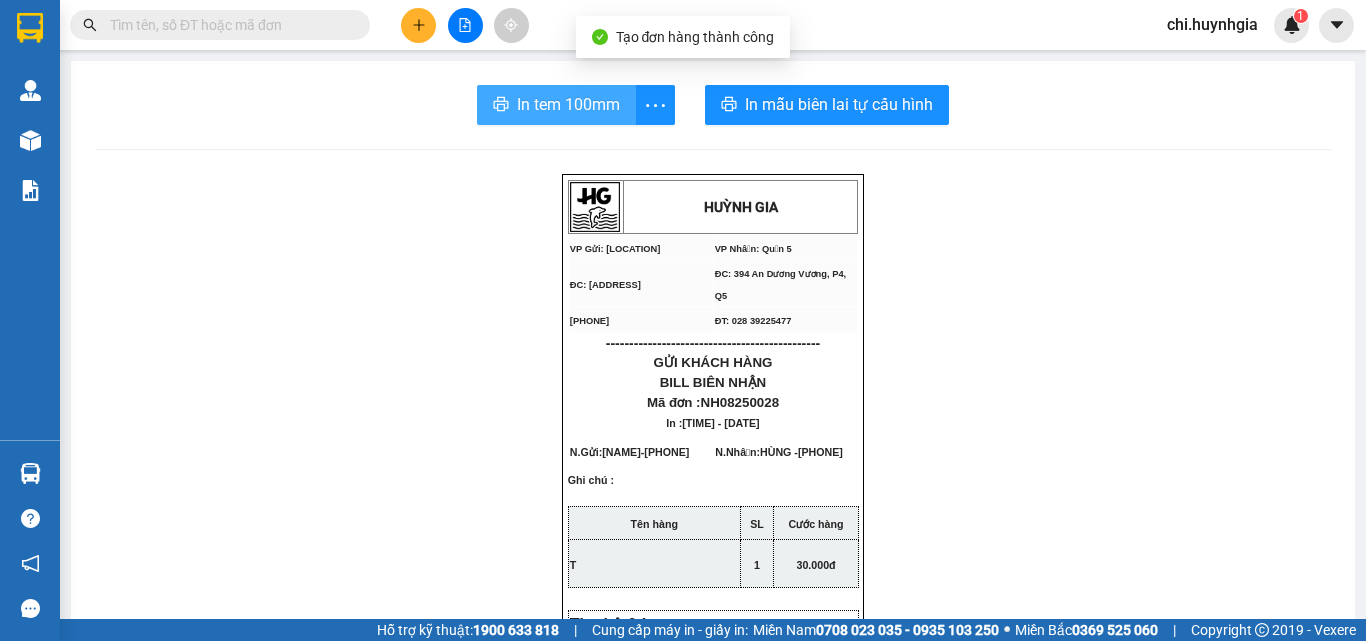 scroll, scrollTop: 0, scrollLeft: 0, axis: both 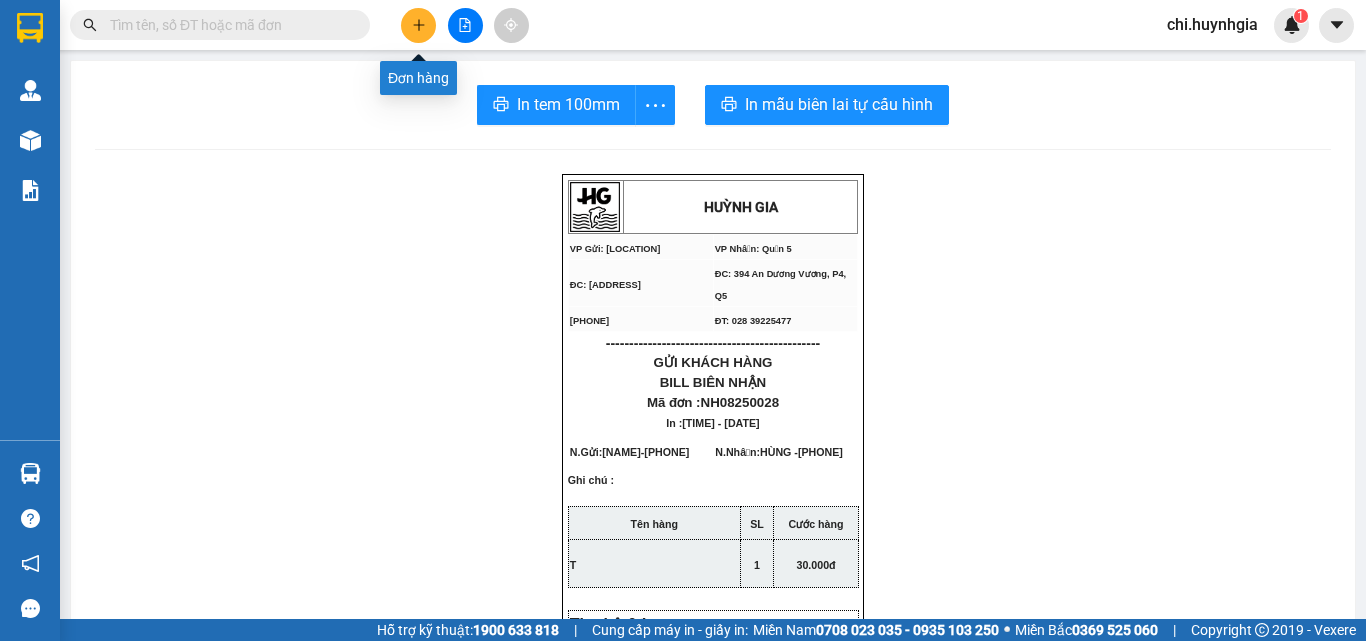 click 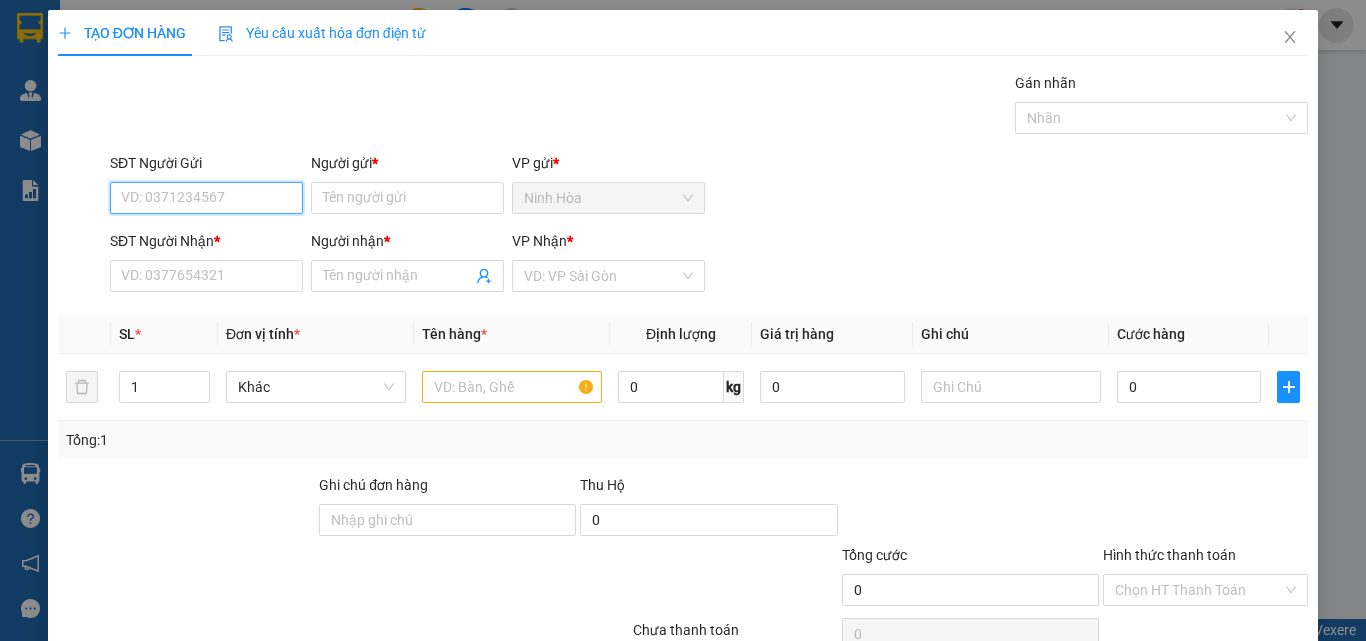 click on "SĐT Người Gửi" at bounding box center (206, 198) 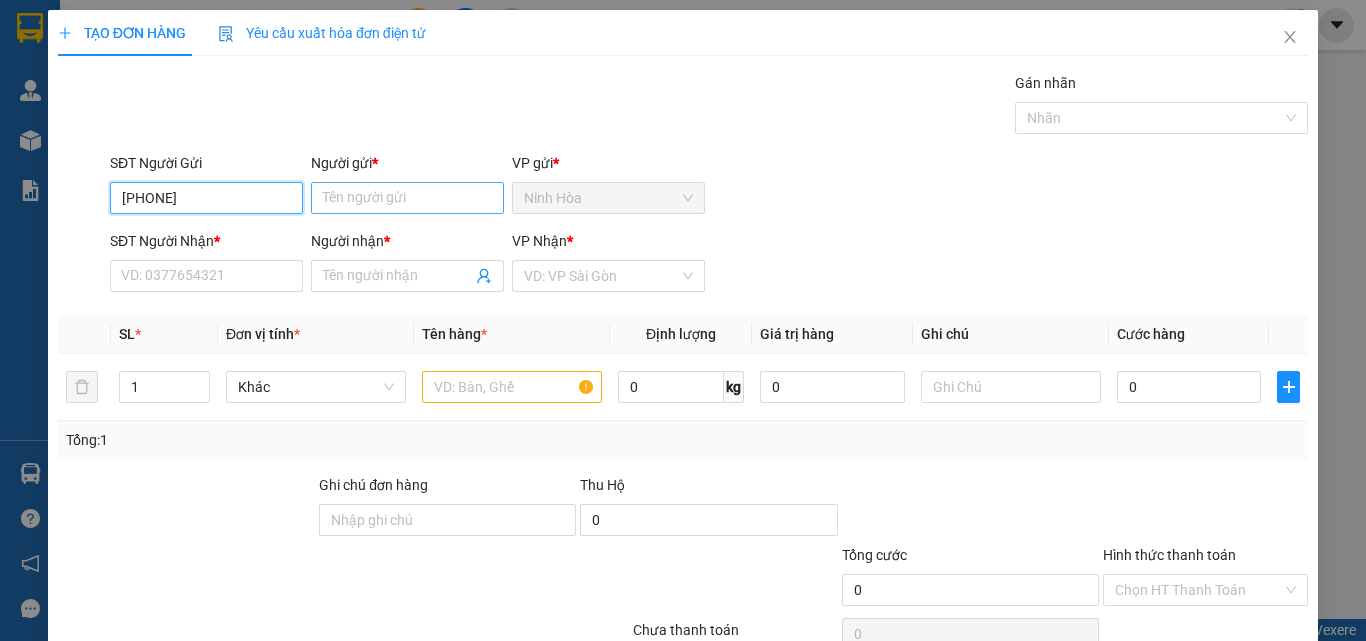 type on "[PHONE]" 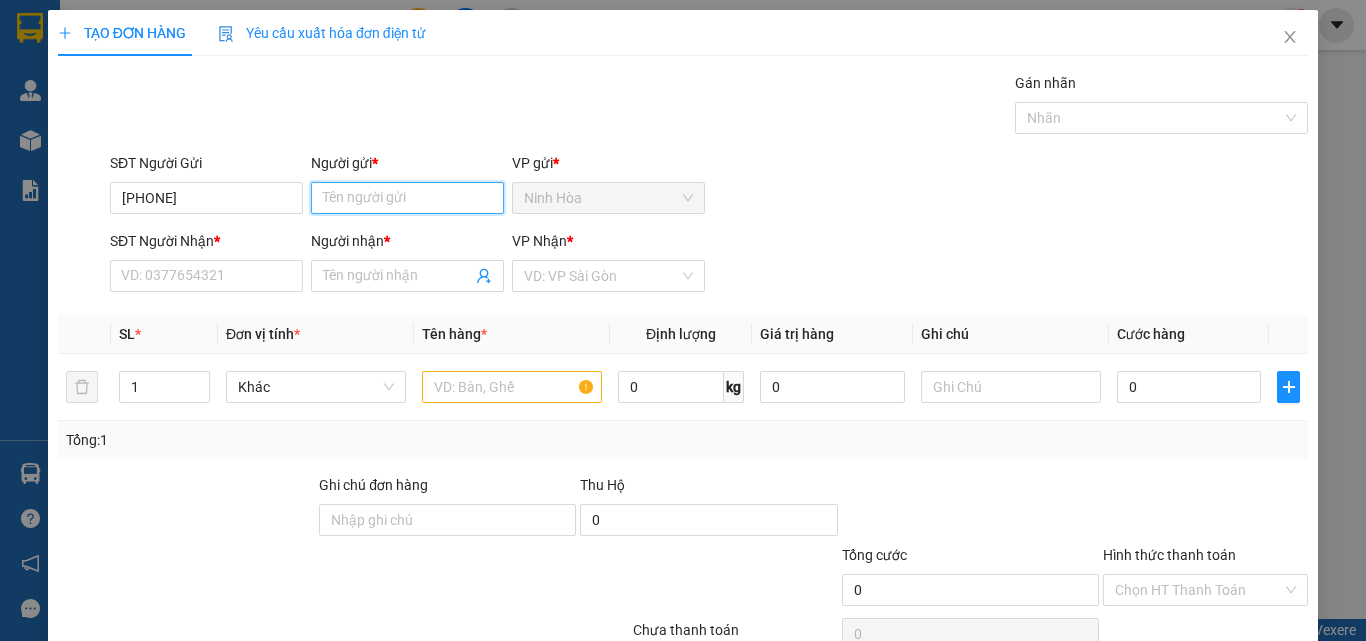 click on "Người gửi  *" at bounding box center (407, 198) 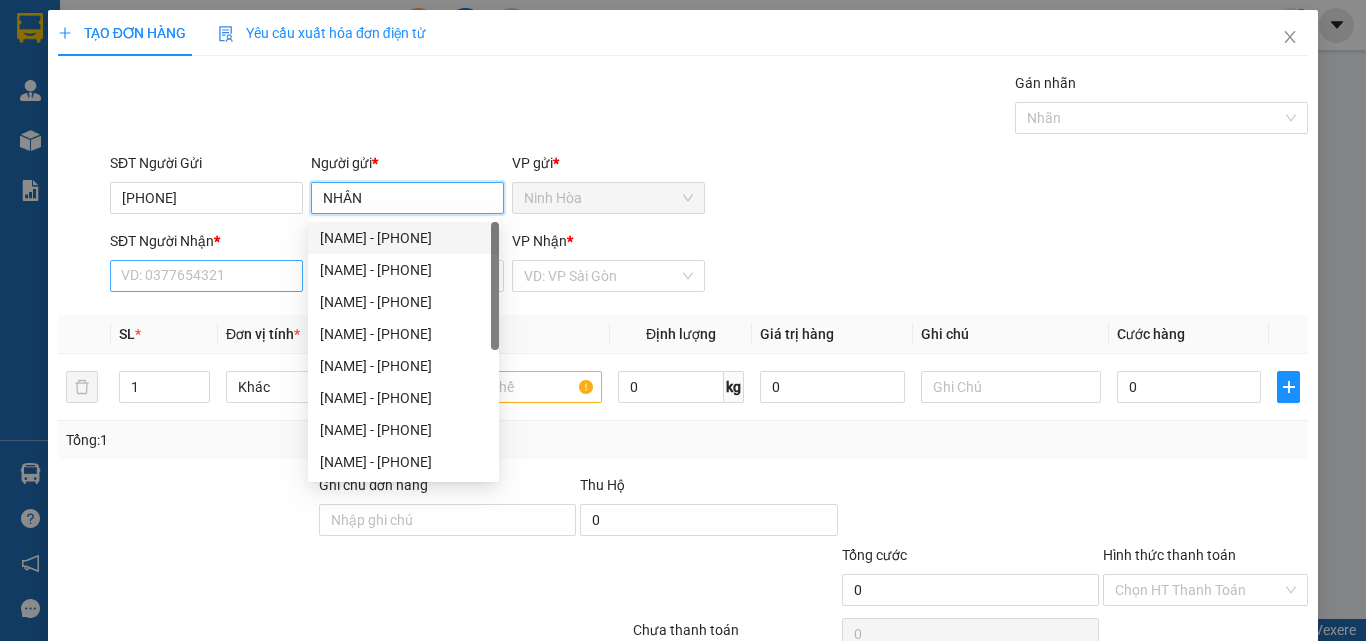 type on "NHÂN" 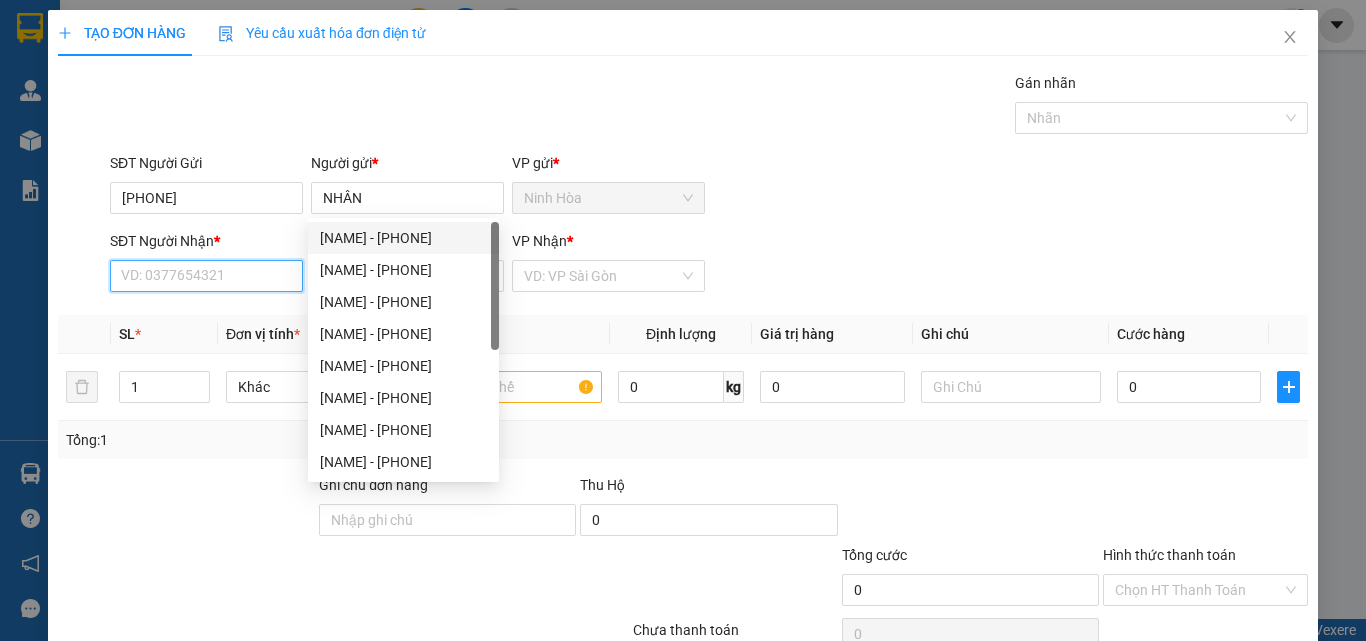 click on "SĐT Người Nhận  *" at bounding box center (206, 276) 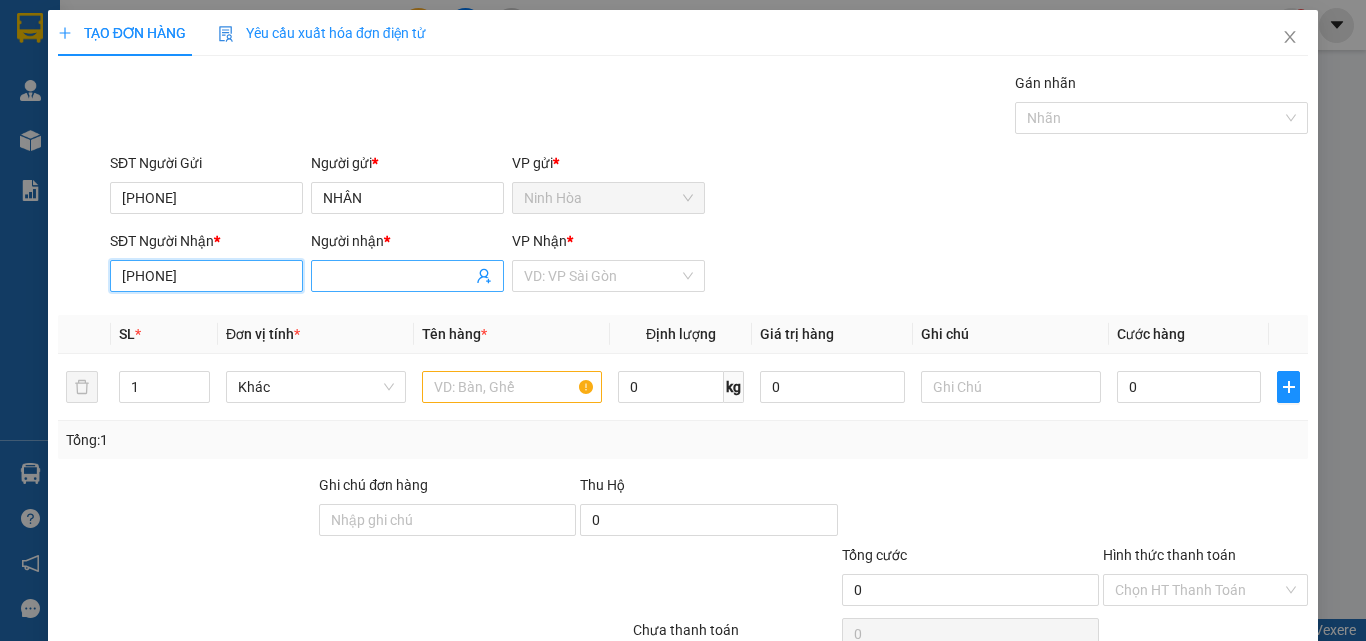 type on "[PHONE]" 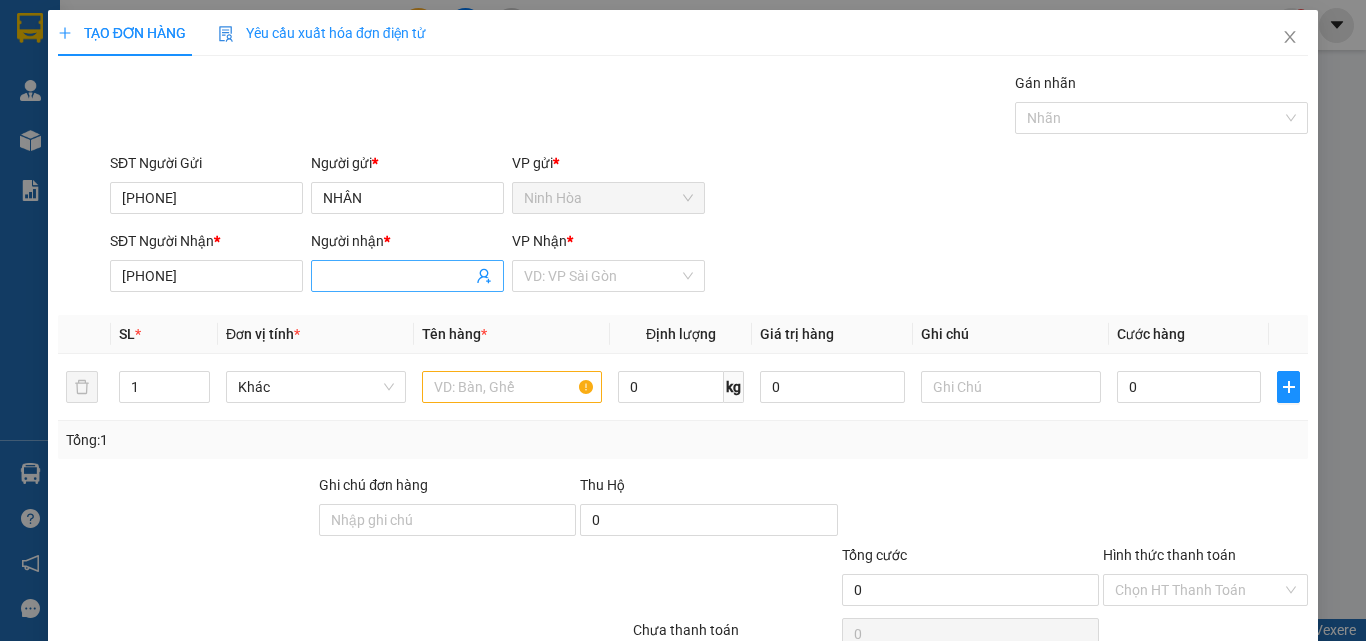 click at bounding box center [407, 276] 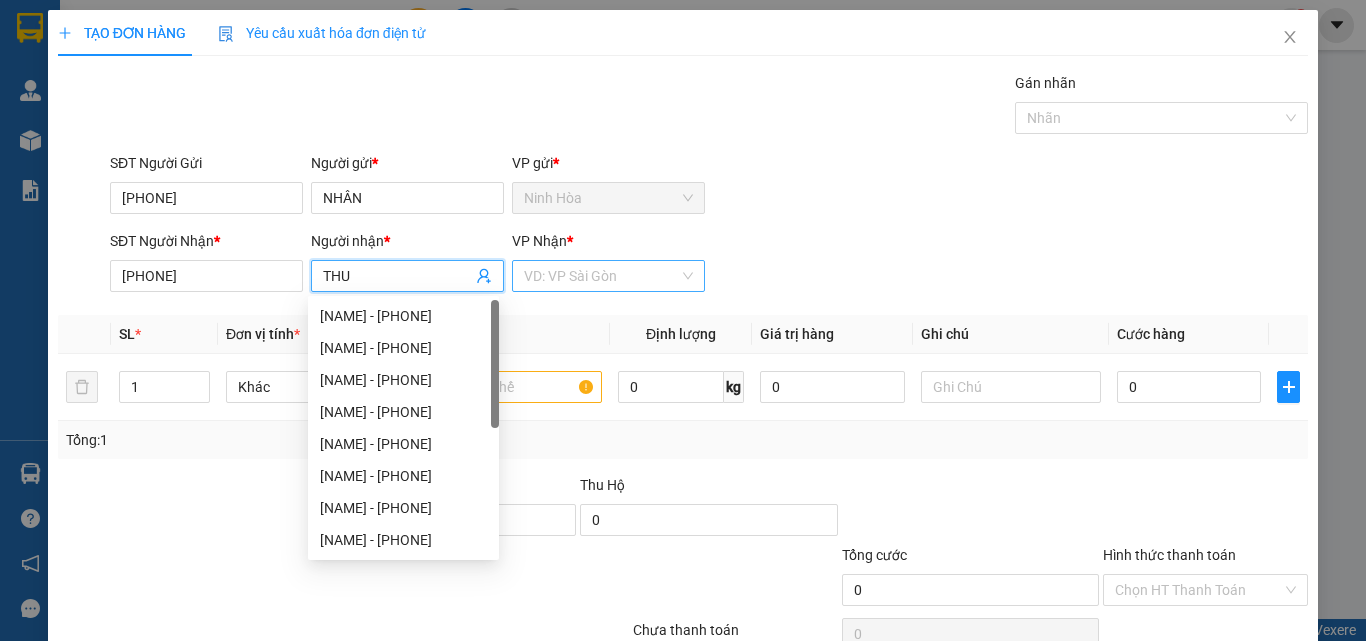 type on "THU" 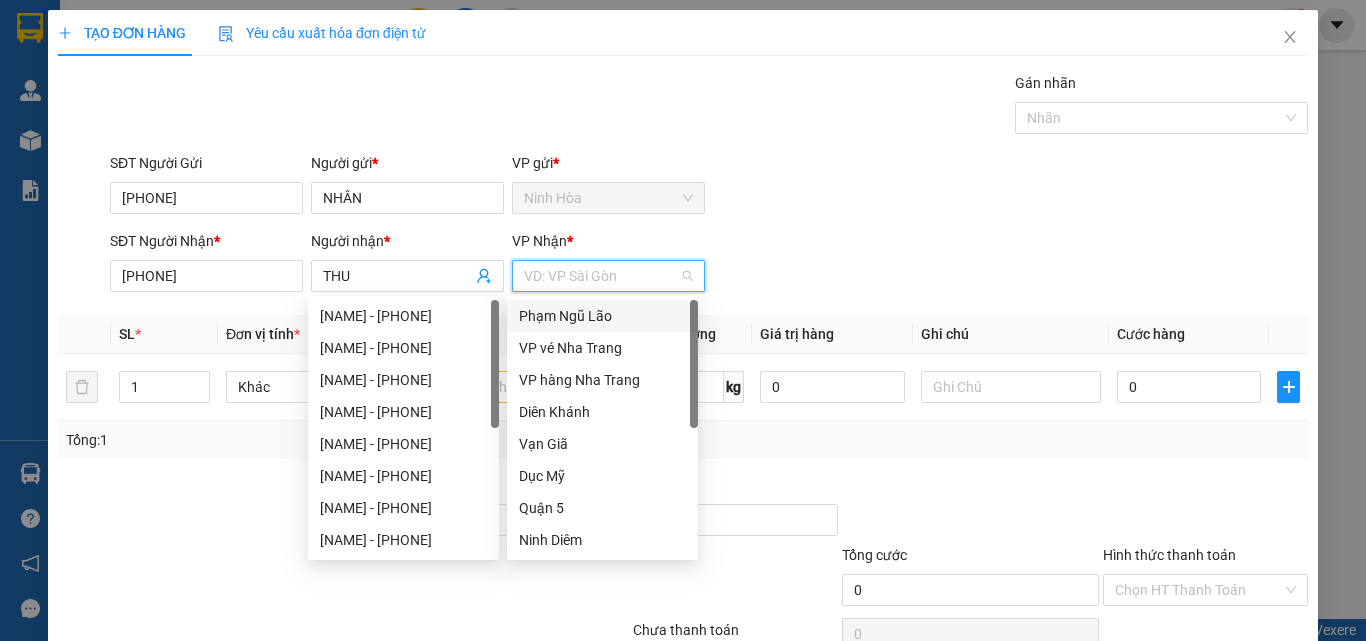 click at bounding box center (601, 276) 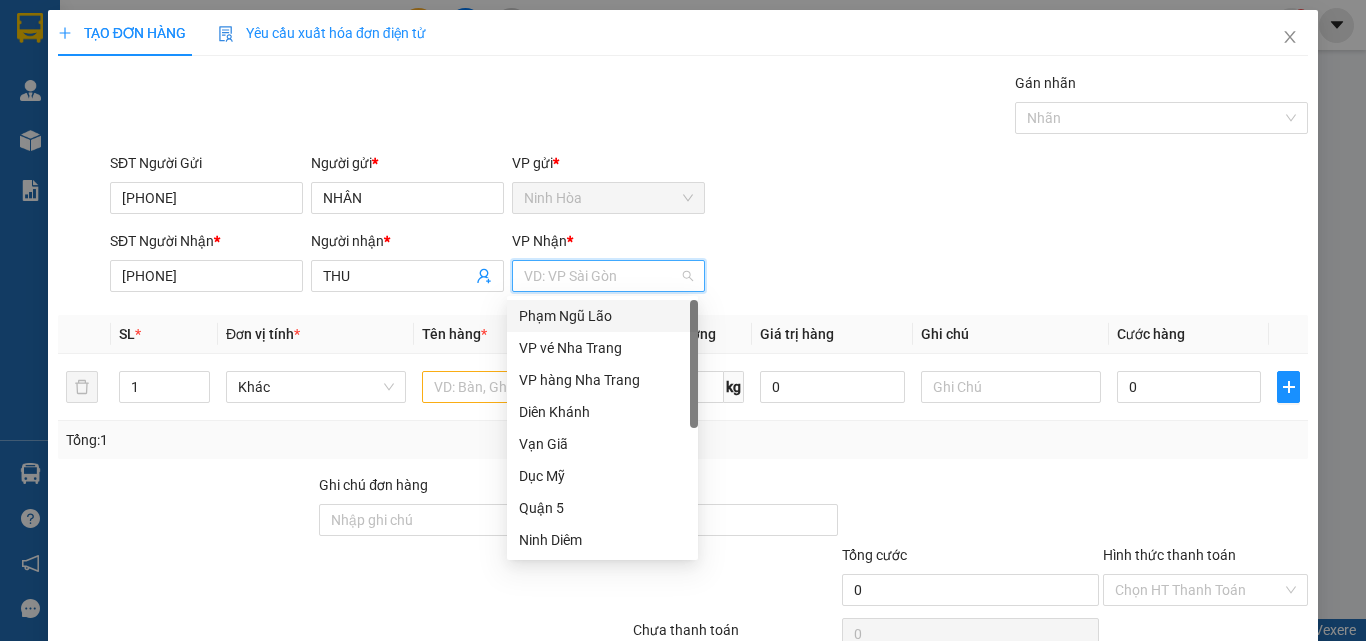 click on "Phạm Ngũ Lão" at bounding box center (602, 316) 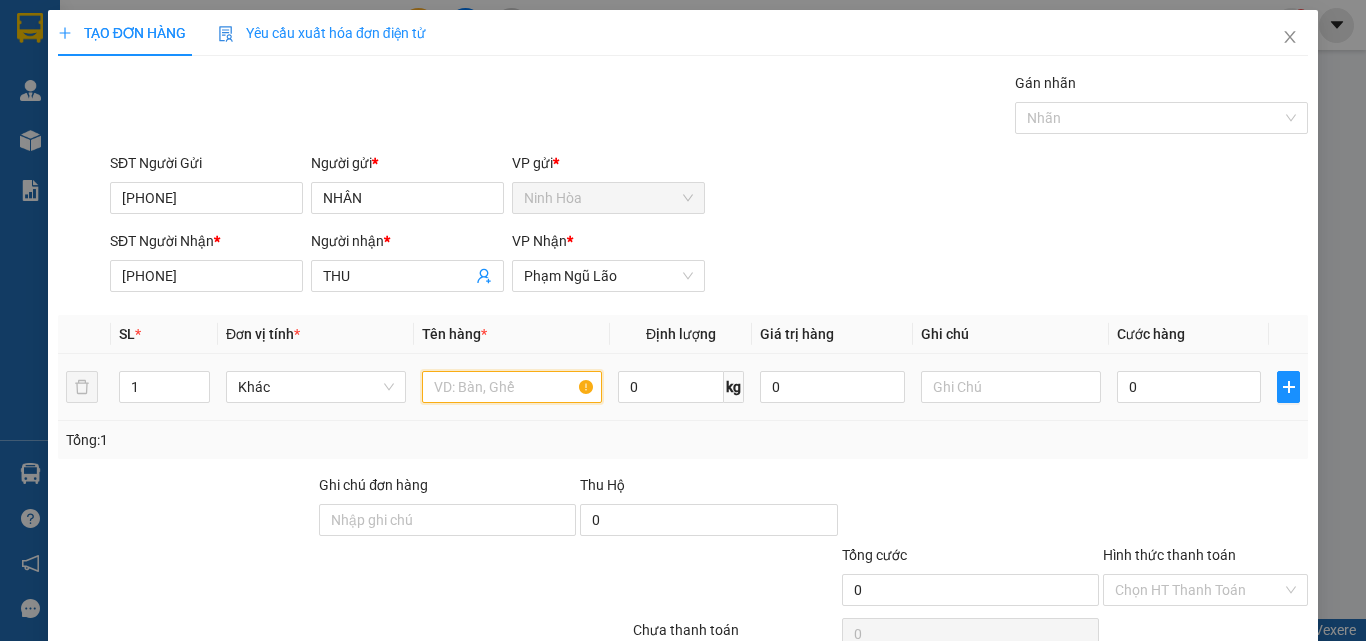 click at bounding box center (512, 387) 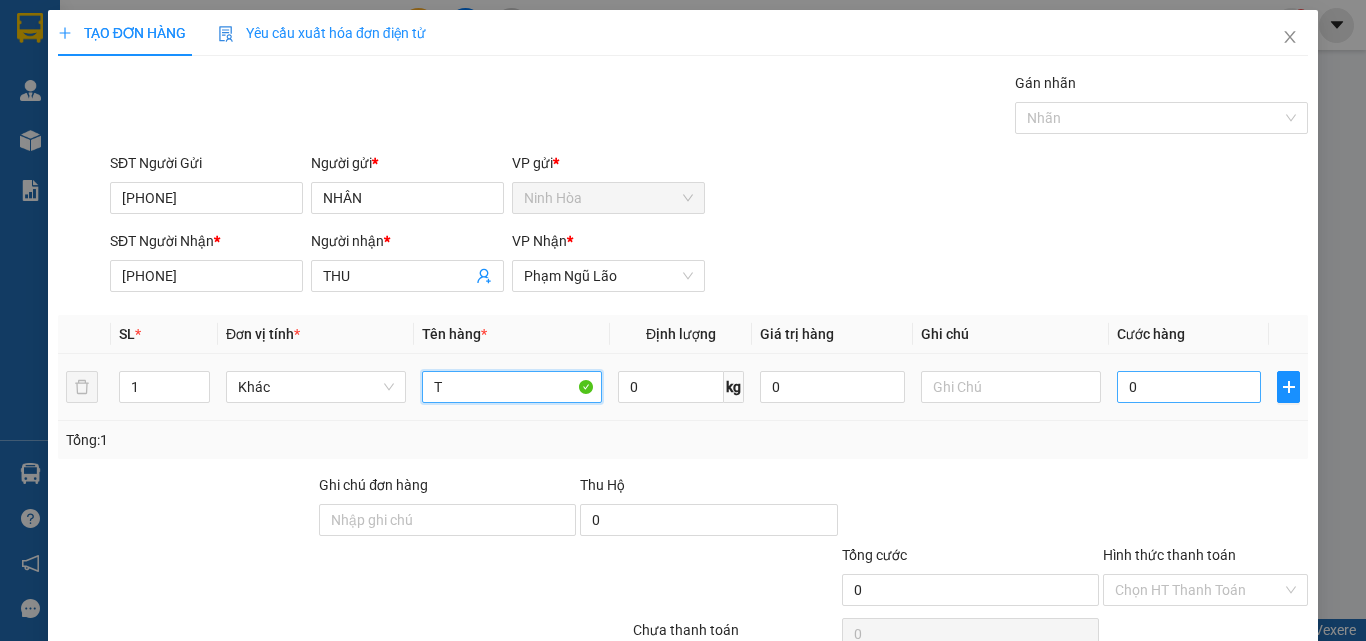 type on "T" 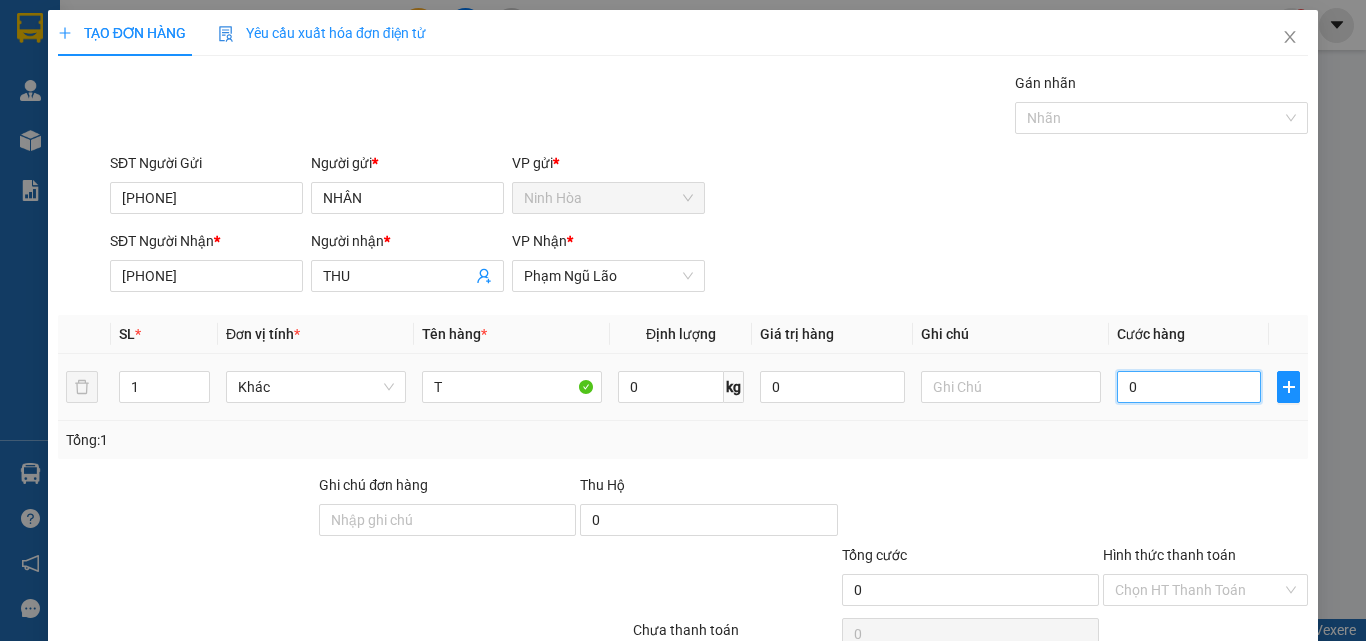 click on "0" at bounding box center [1189, 387] 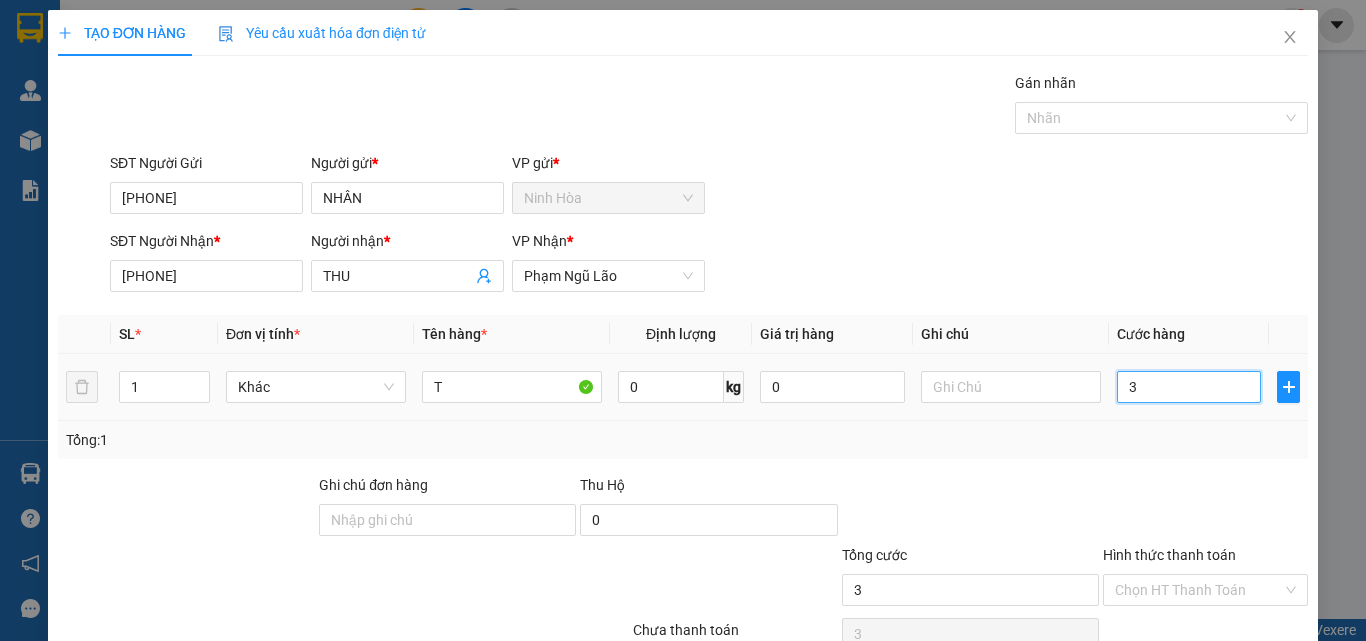 type on "30" 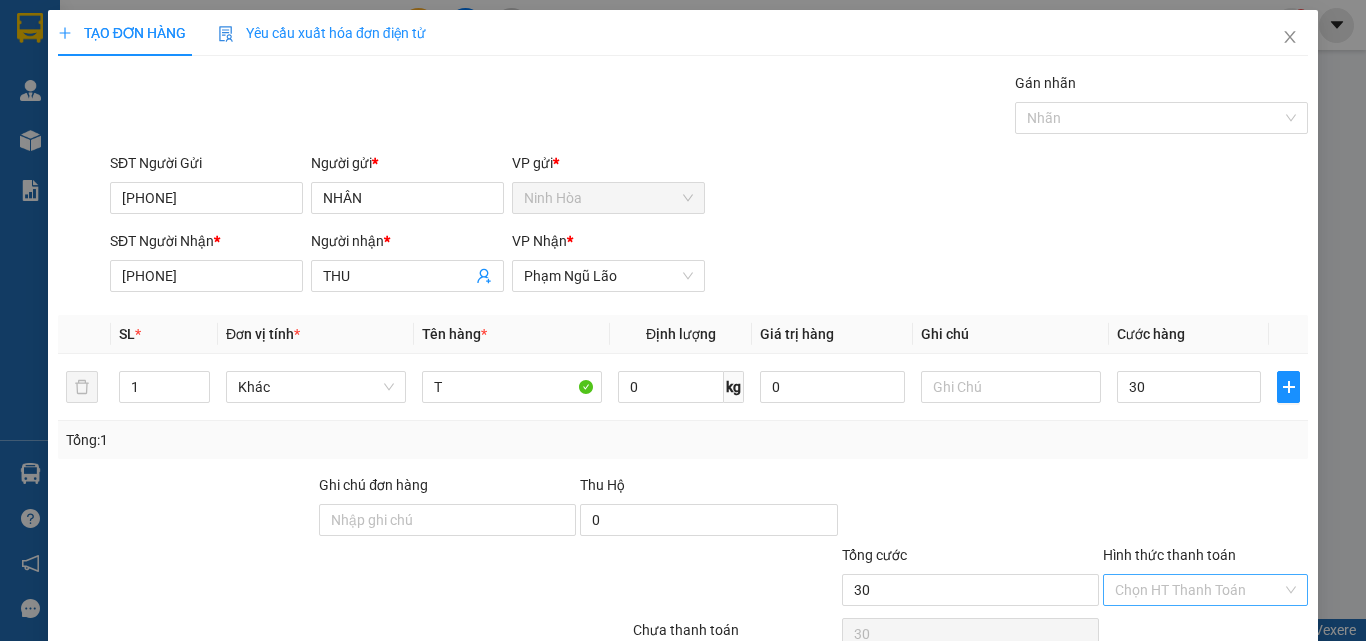 type on "30.000" 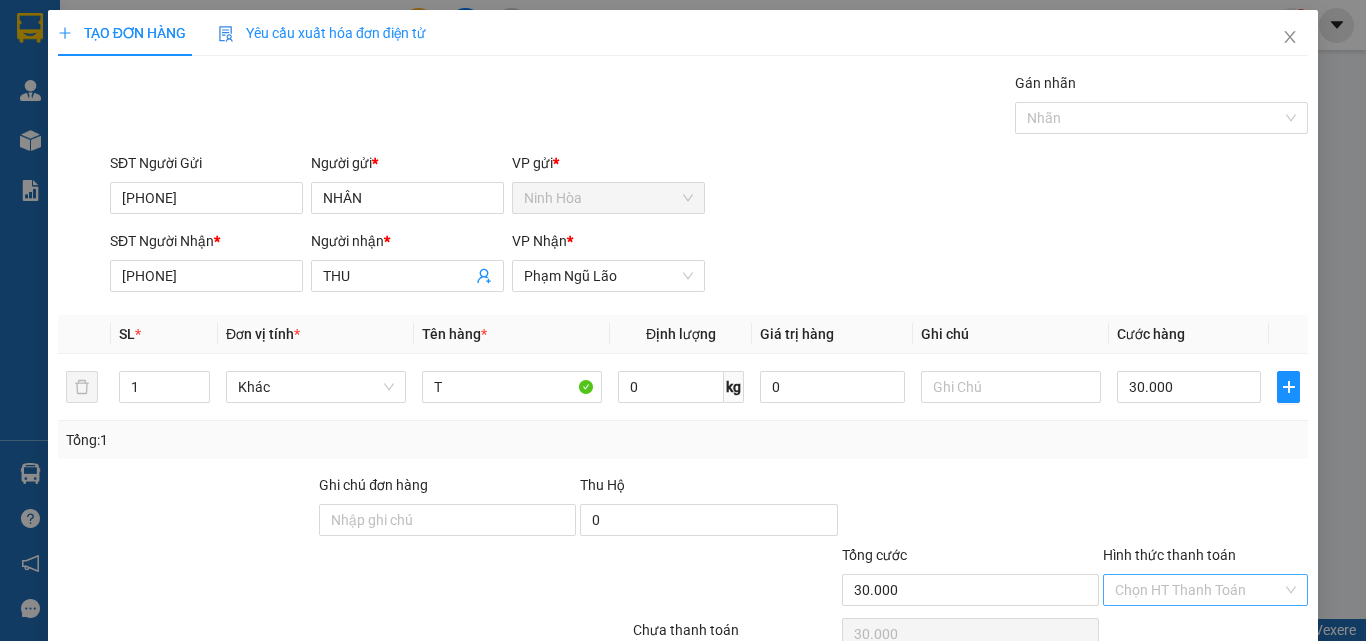 click on "Hình thức thanh toán" at bounding box center [1198, 590] 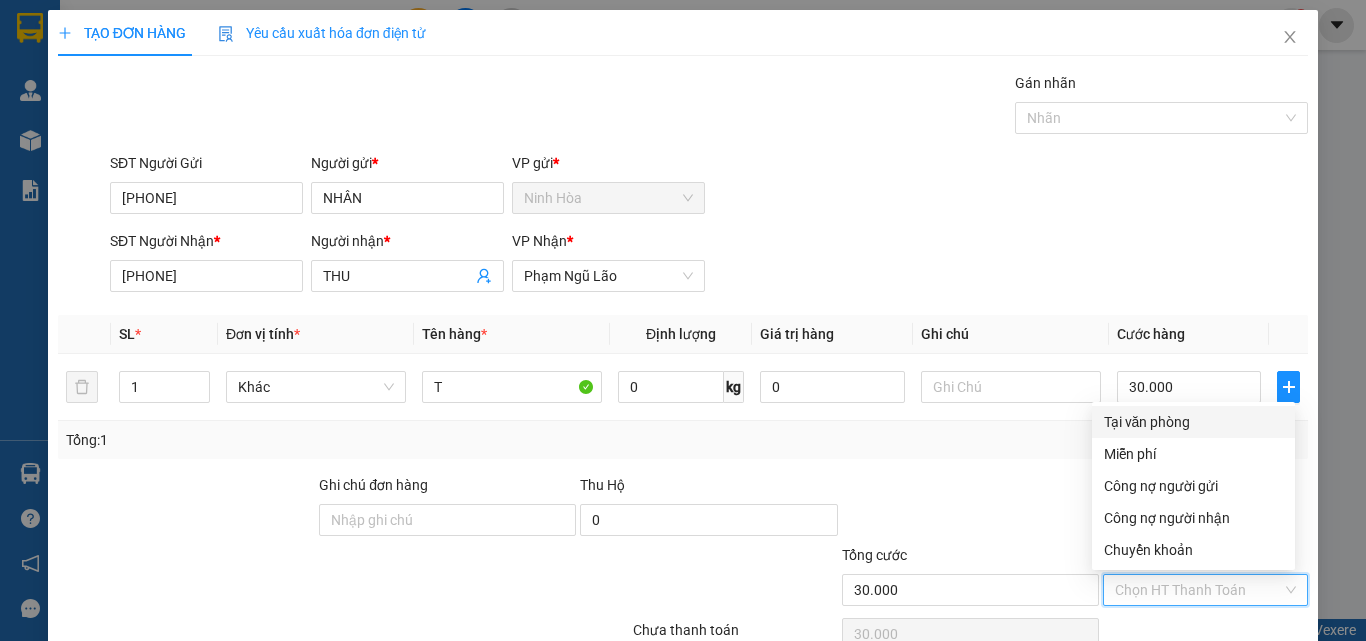 click on "Tại văn phòng" at bounding box center [1193, 422] 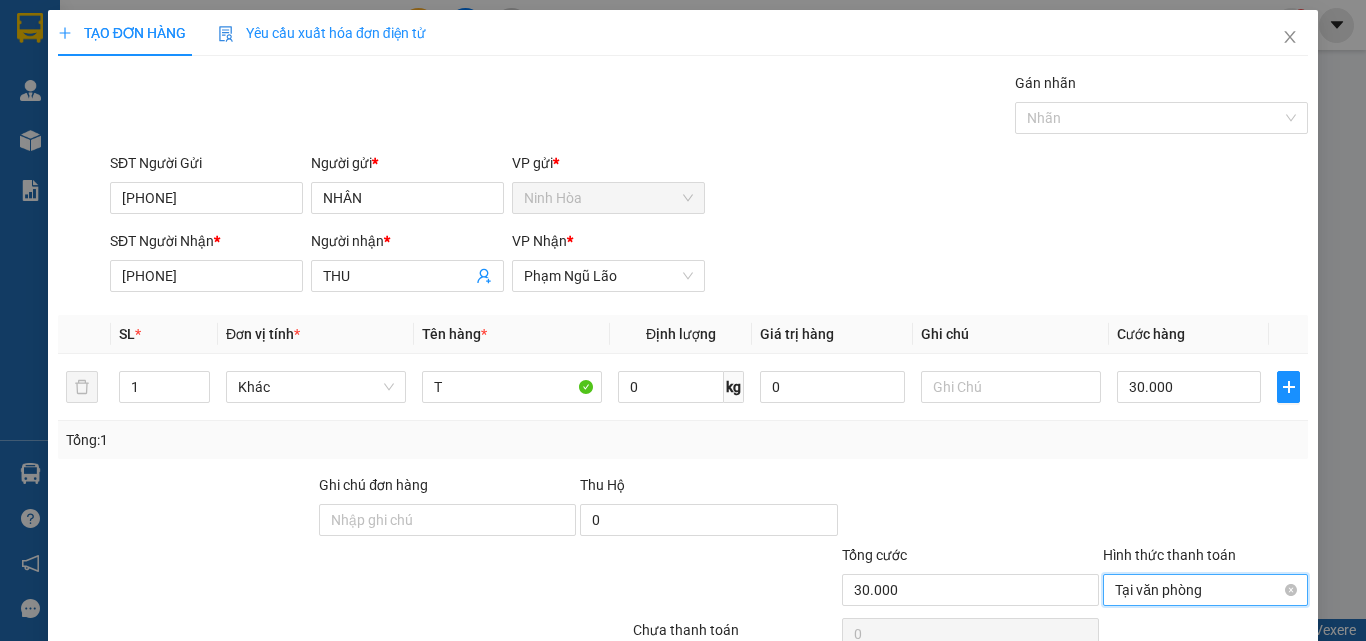 scroll, scrollTop: 99, scrollLeft: 0, axis: vertical 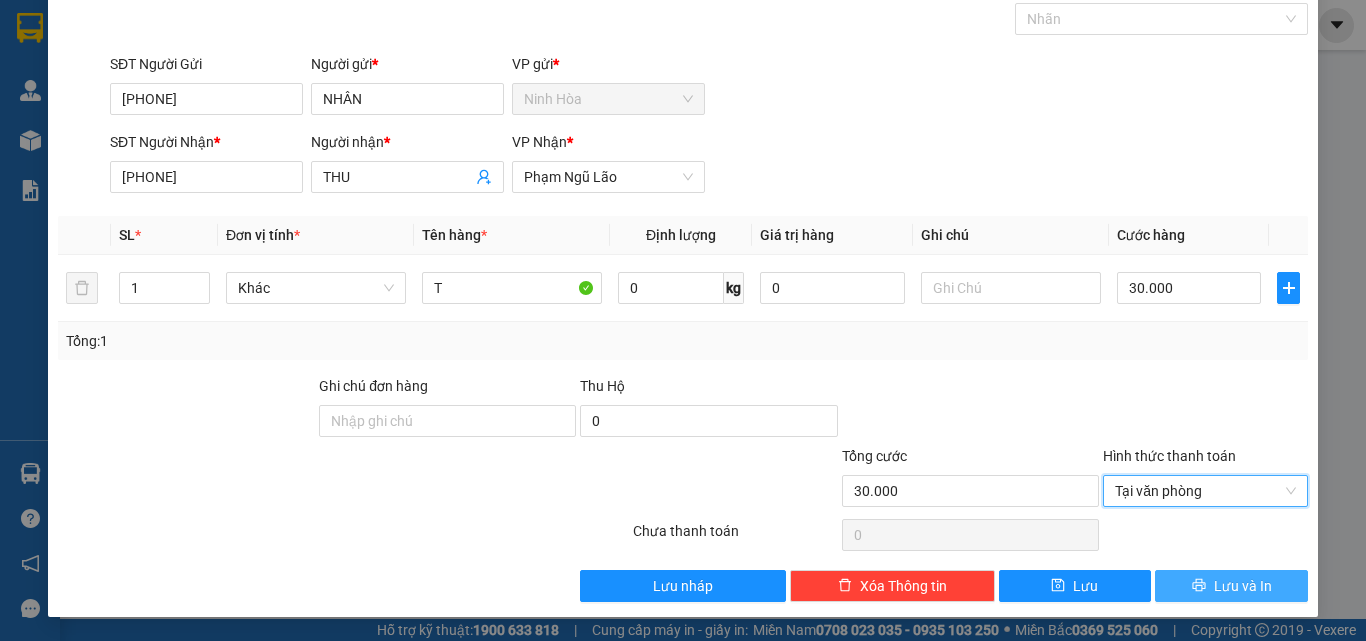 click on "Lưu và In" at bounding box center [1243, 586] 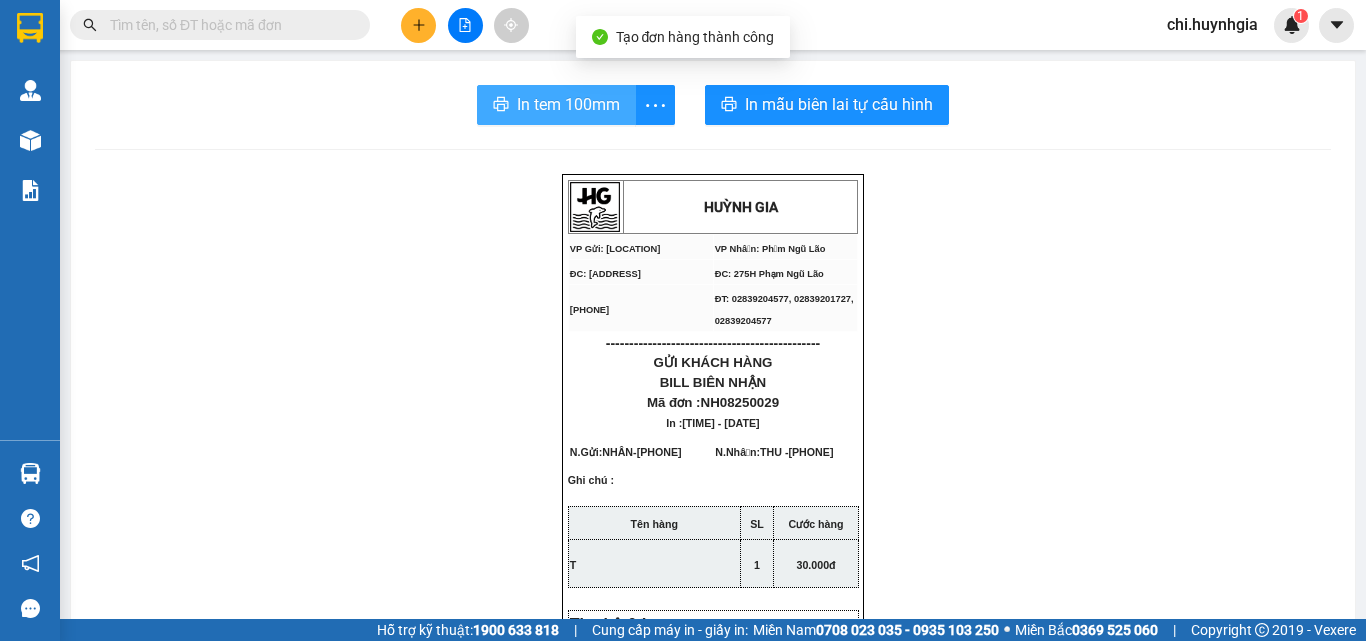 click on "In tem 100mm" at bounding box center [568, 104] 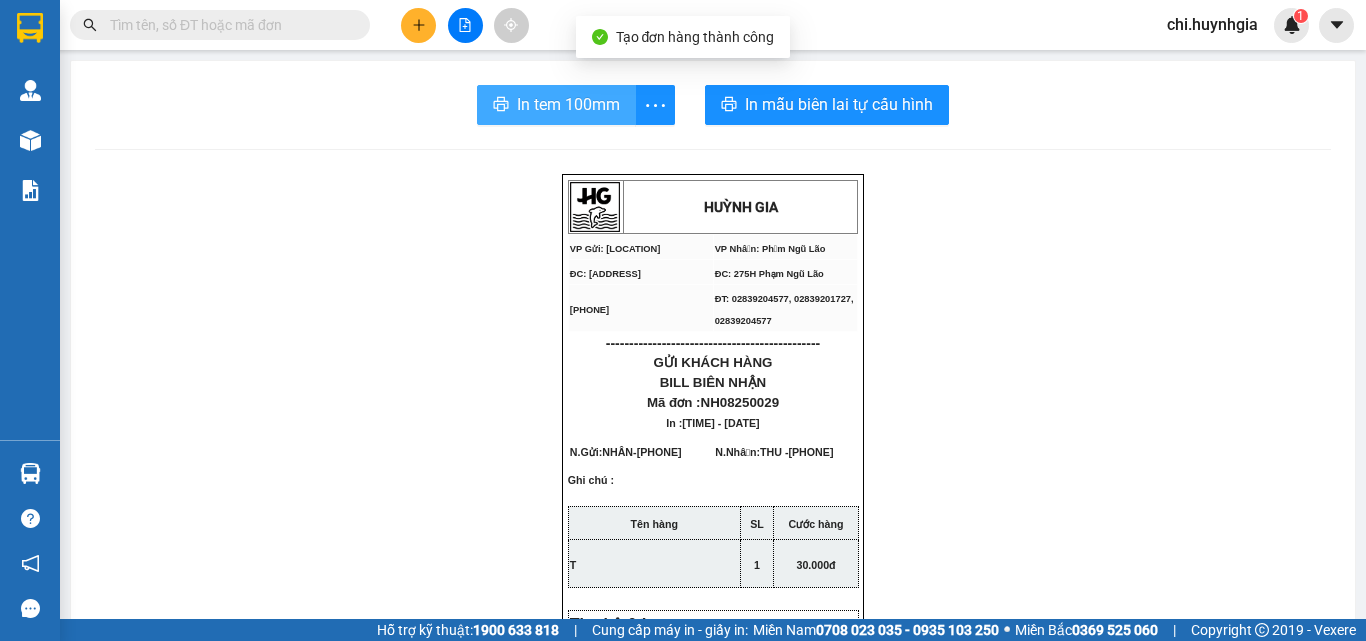 scroll, scrollTop: 0, scrollLeft: 0, axis: both 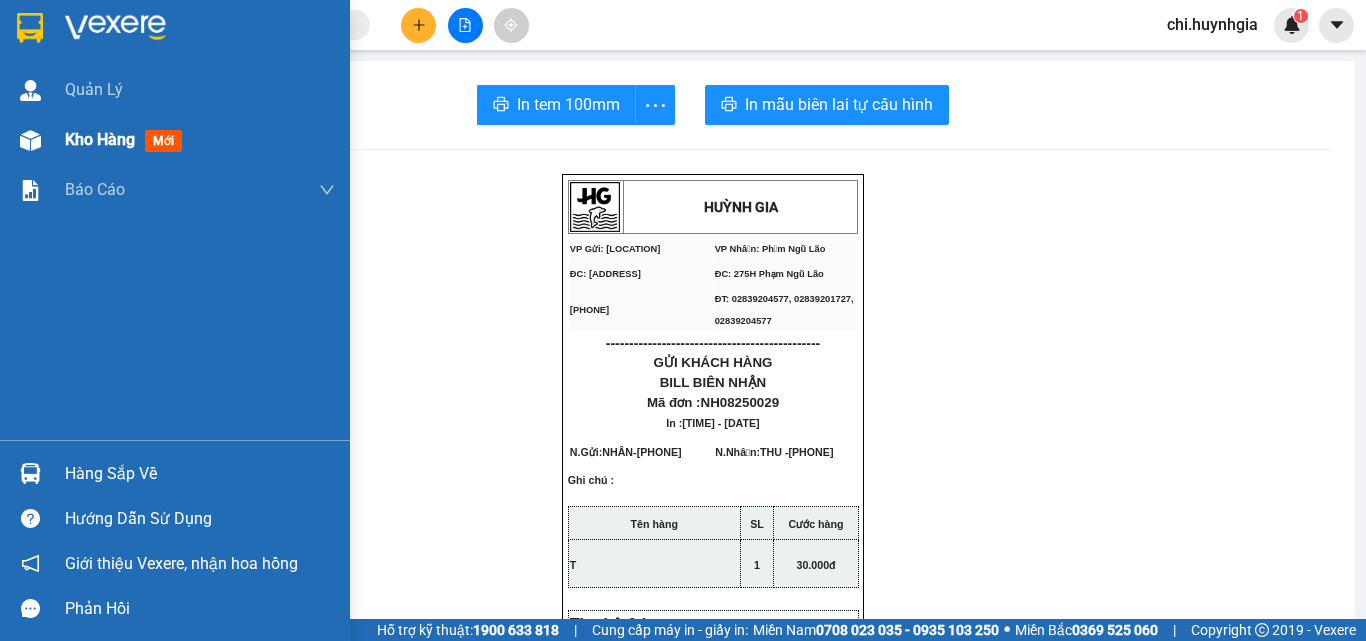 click on "Kho hàng" at bounding box center [100, 139] 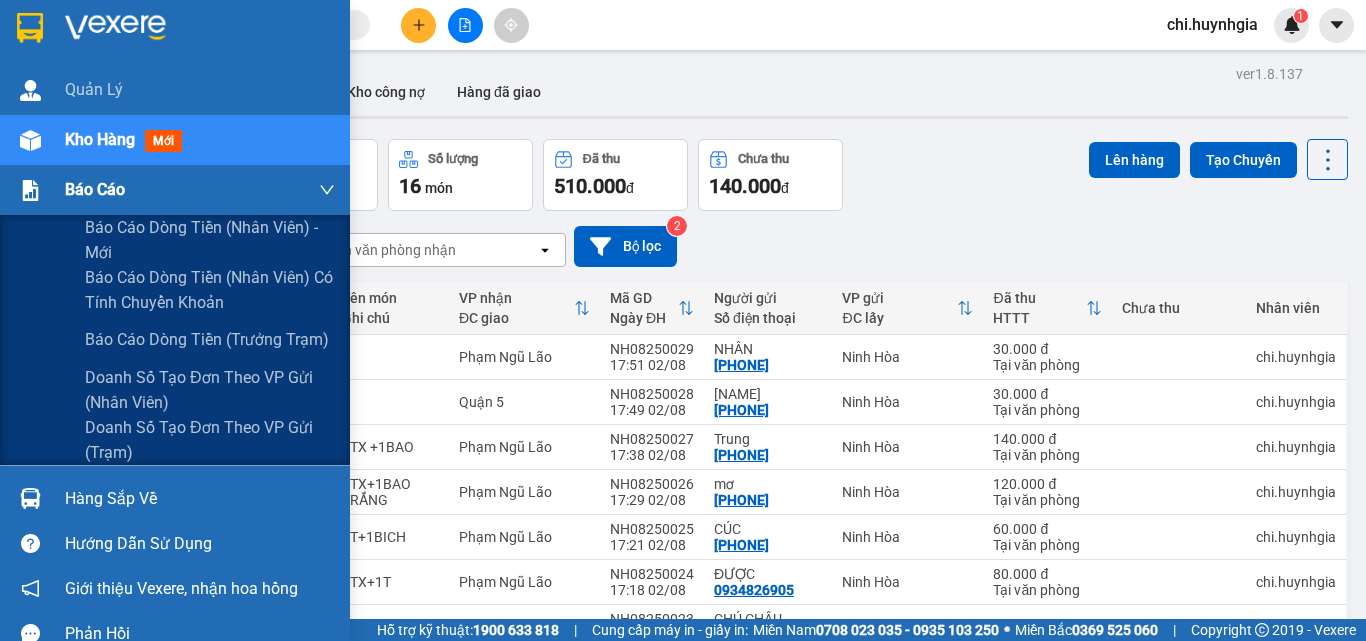 click at bounding box center [30, 190] 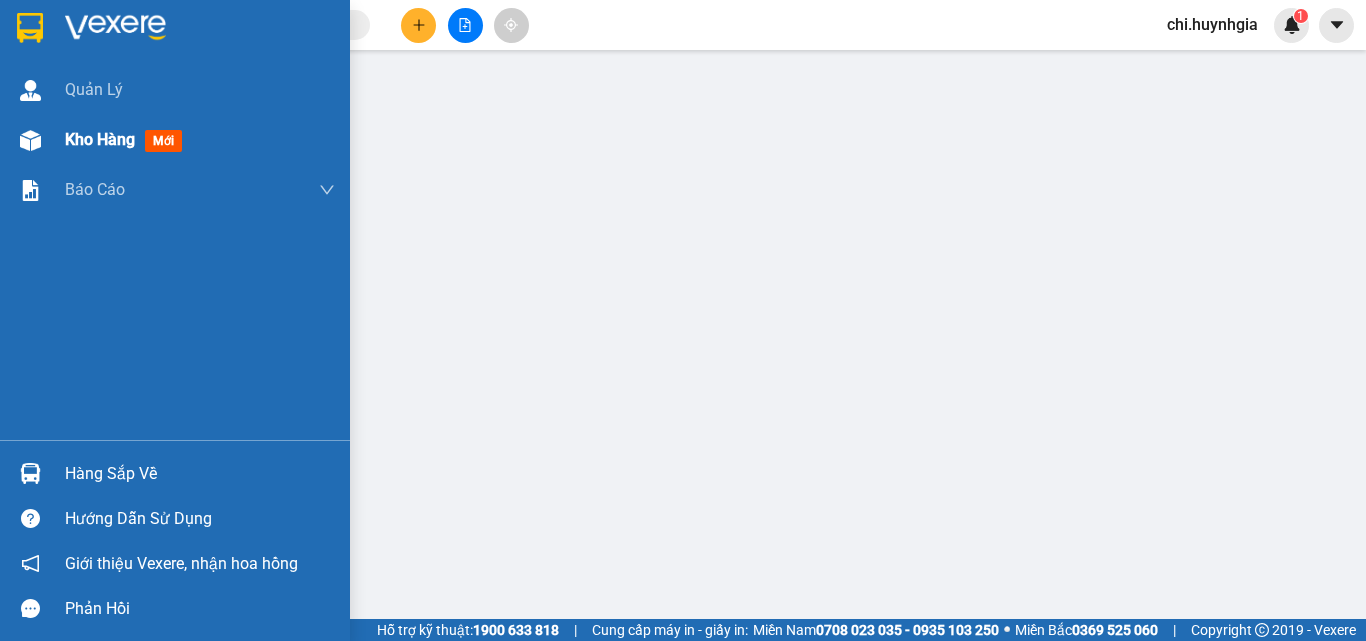 click on "Kho hàng" at bounding box center [100, 139] 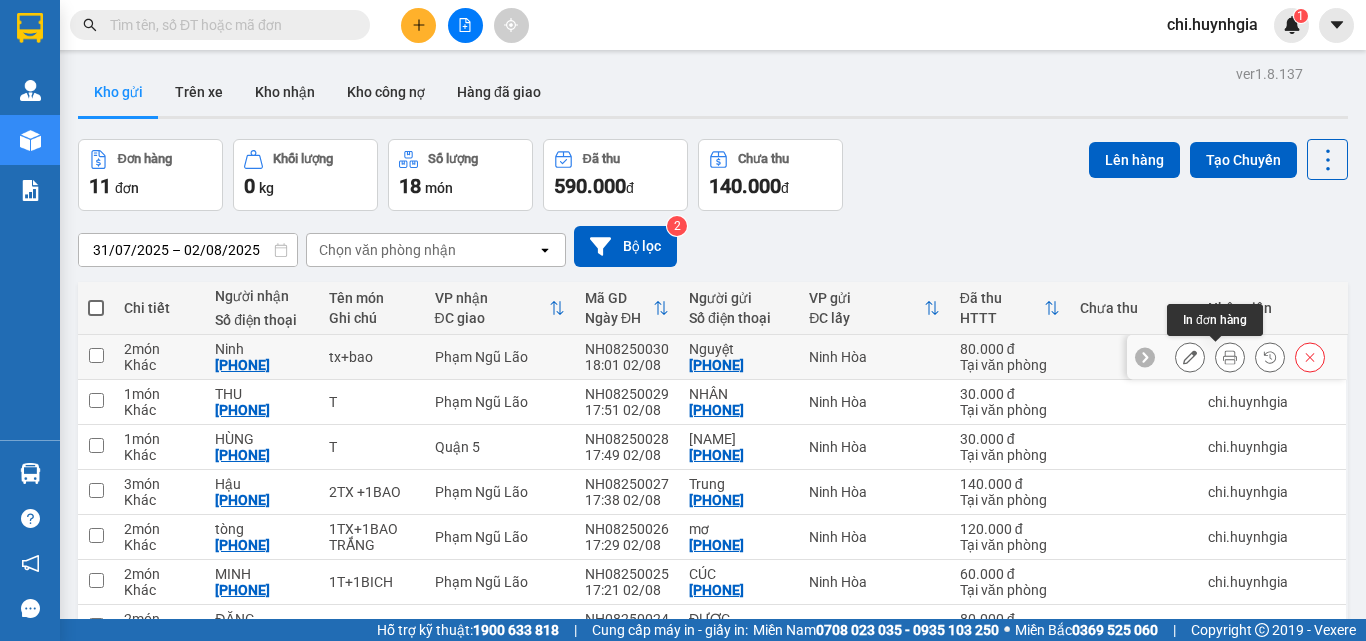 click 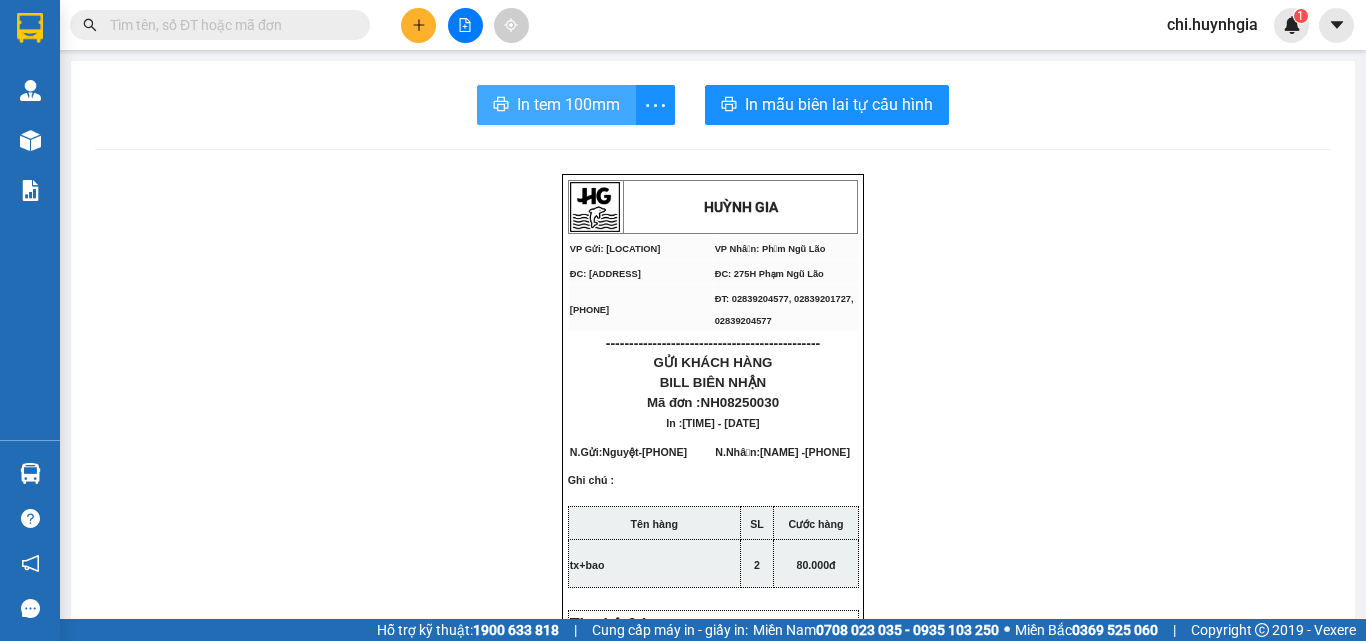 click on "In tem 100mm" at bounding box center (568, 104) 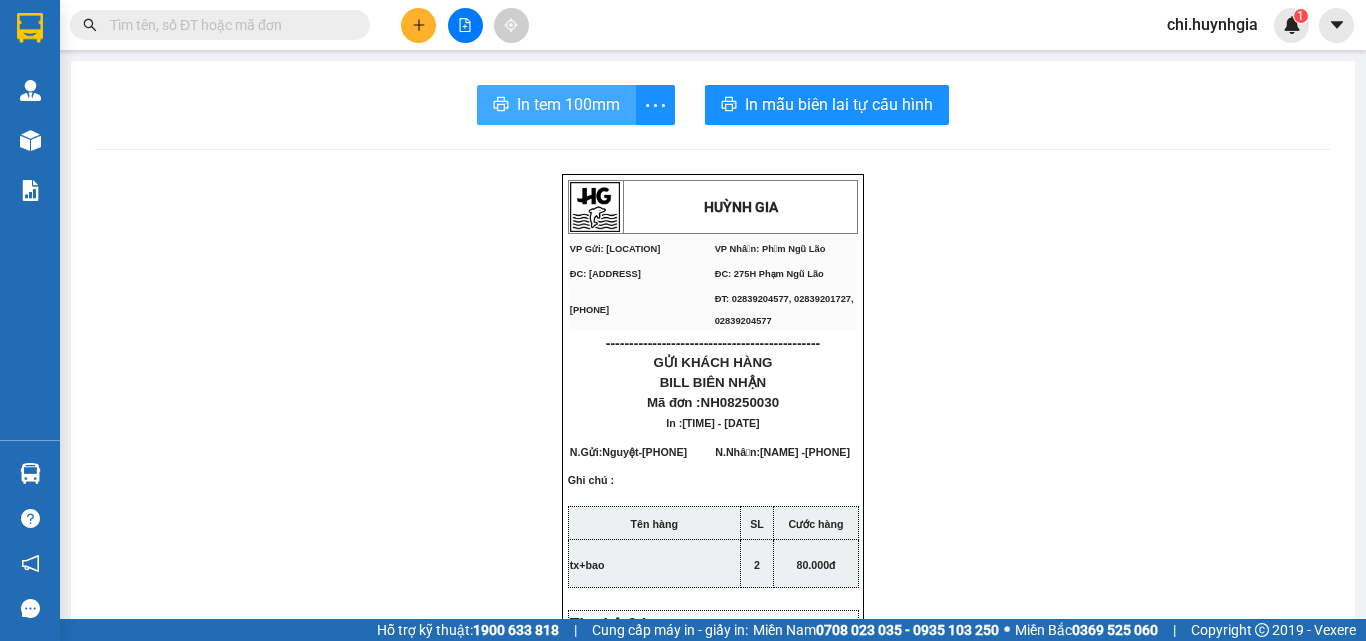 scroll, scrollTop: 0, scrollLeft: 0, axis: both 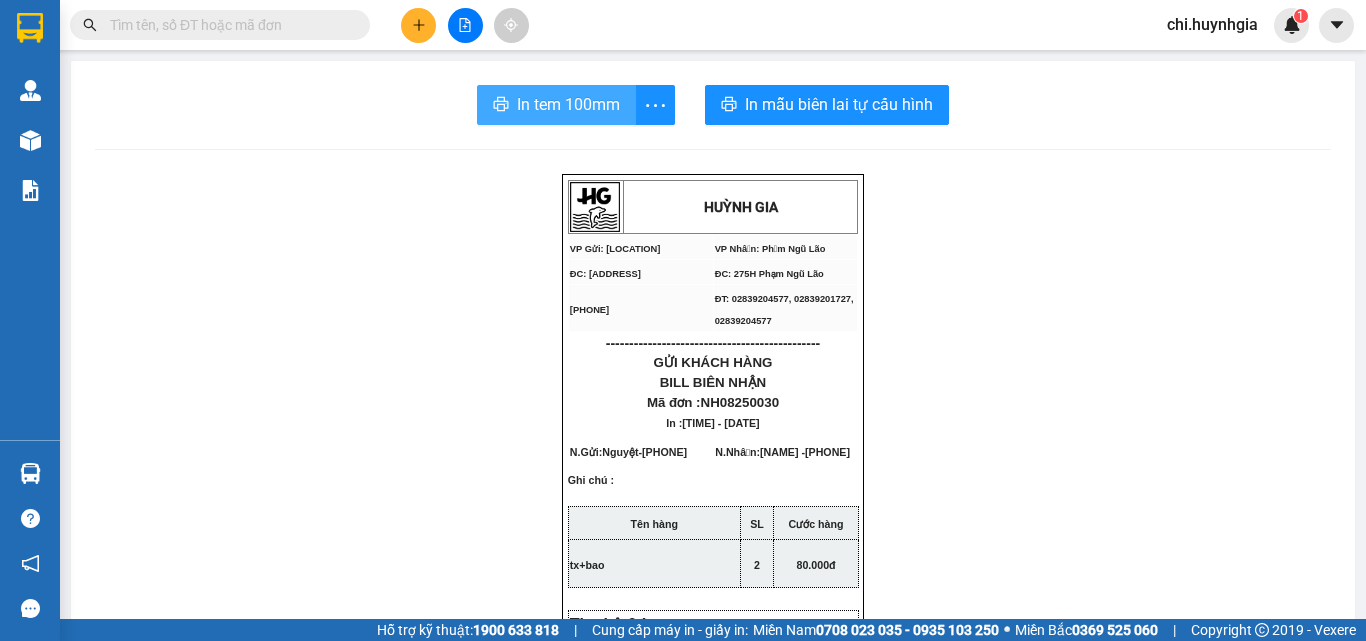 click on "In tem 100mm" at bounding box center (568, 104) 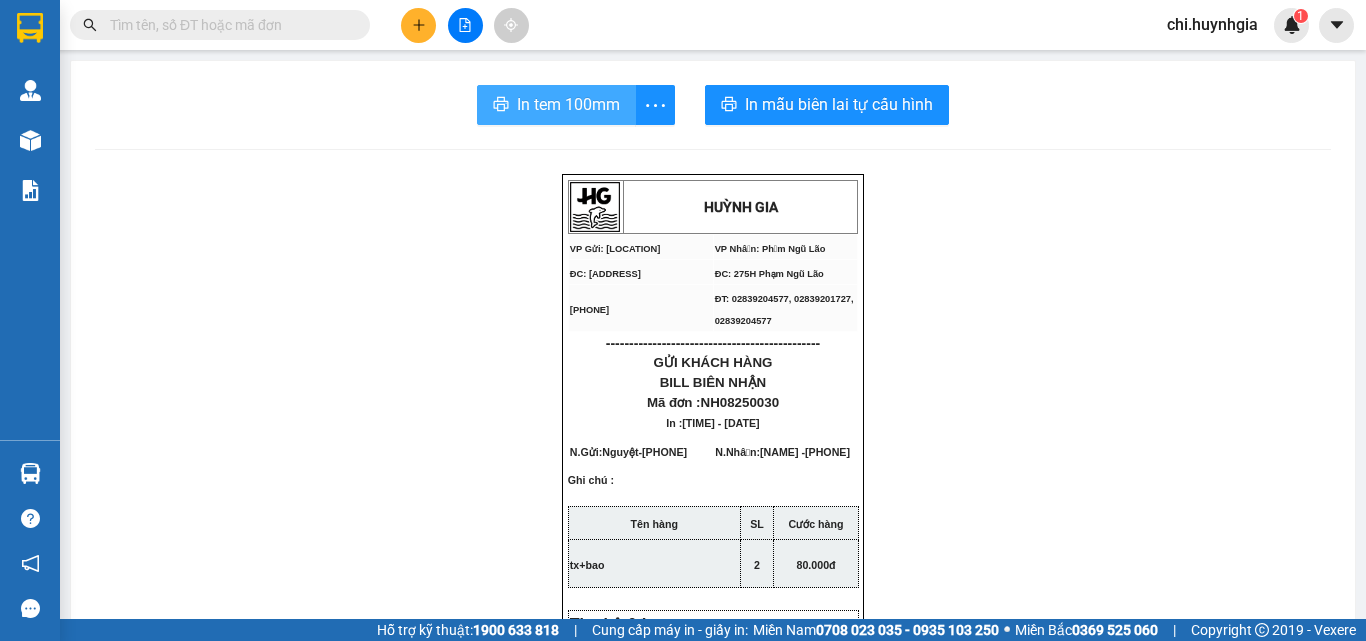 scroll, scrollTop: 0, scrollLeft: 0, axis: both 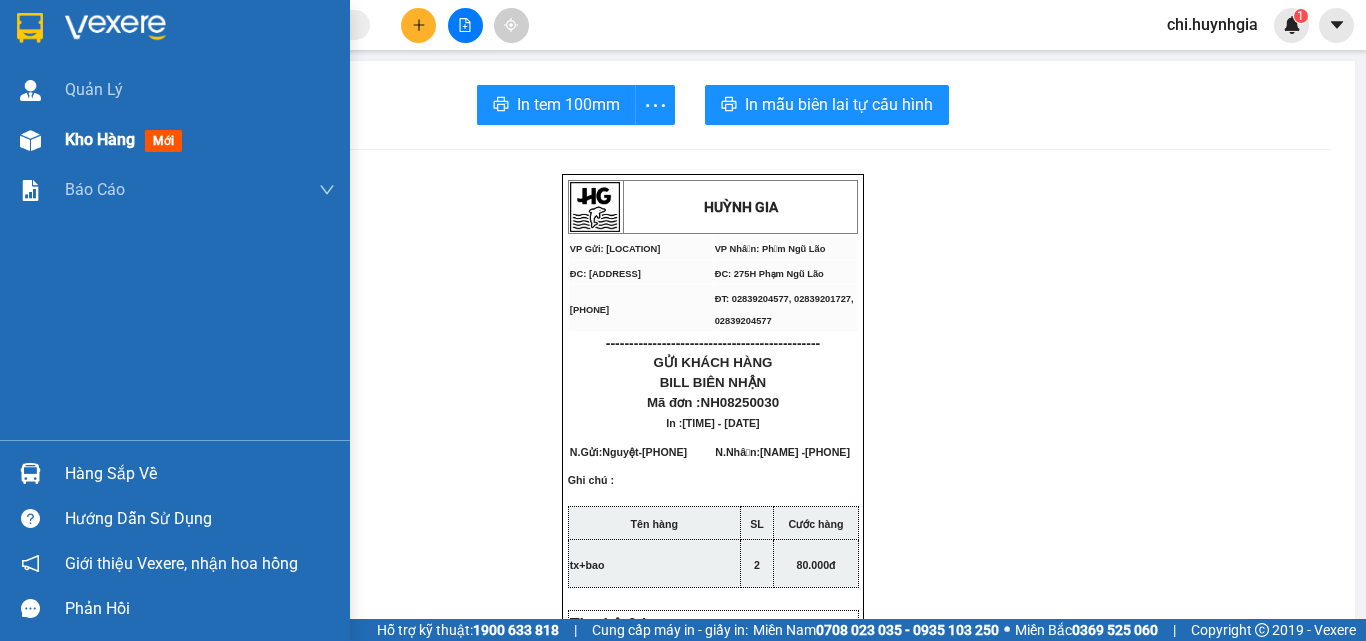 click on "Kho hàng" at bounding box center [100, 139] 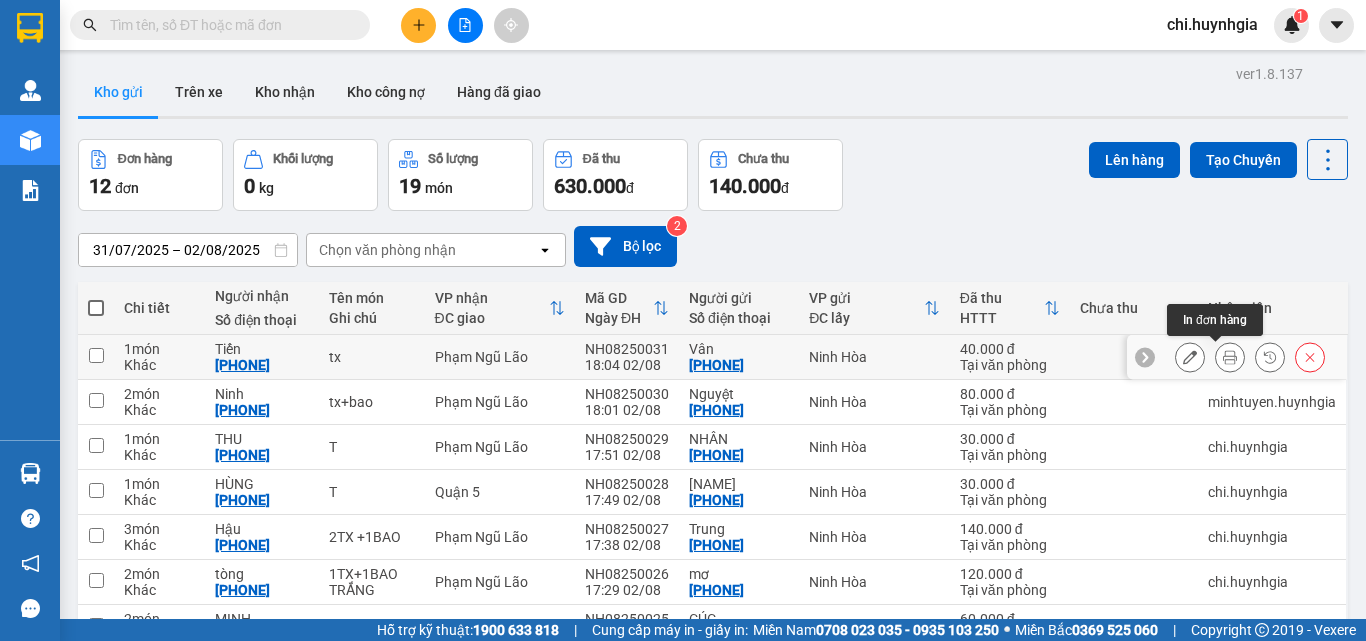 click 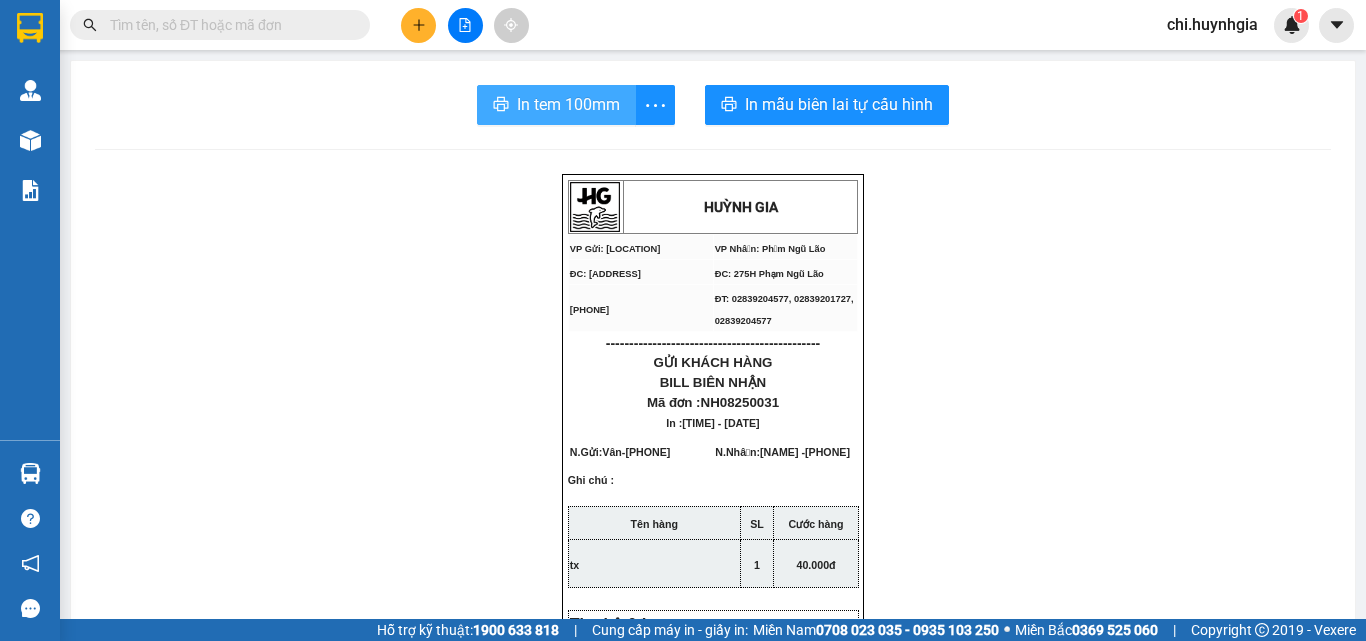 click on "In tem 100mm" at bounding box center [568, 104] 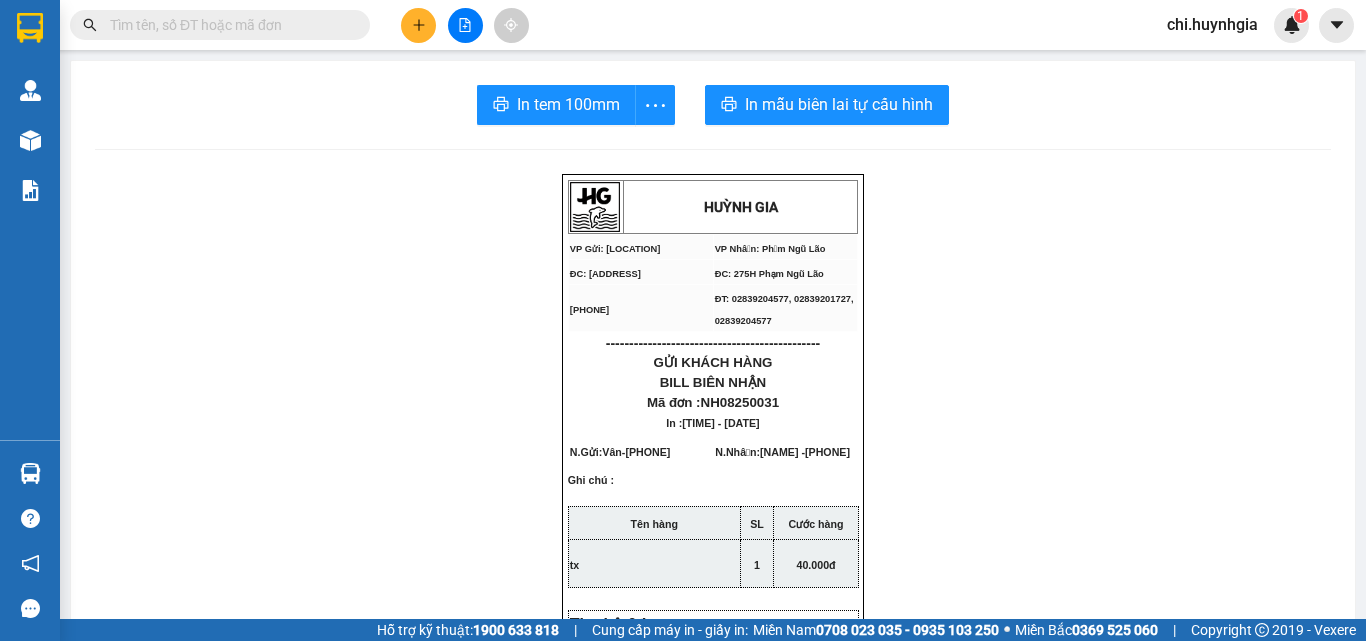 drag, startPoint x: 1272, startPoint y: 680, endPoint x: 1320, endPoint y: 407, distance: 277.18765 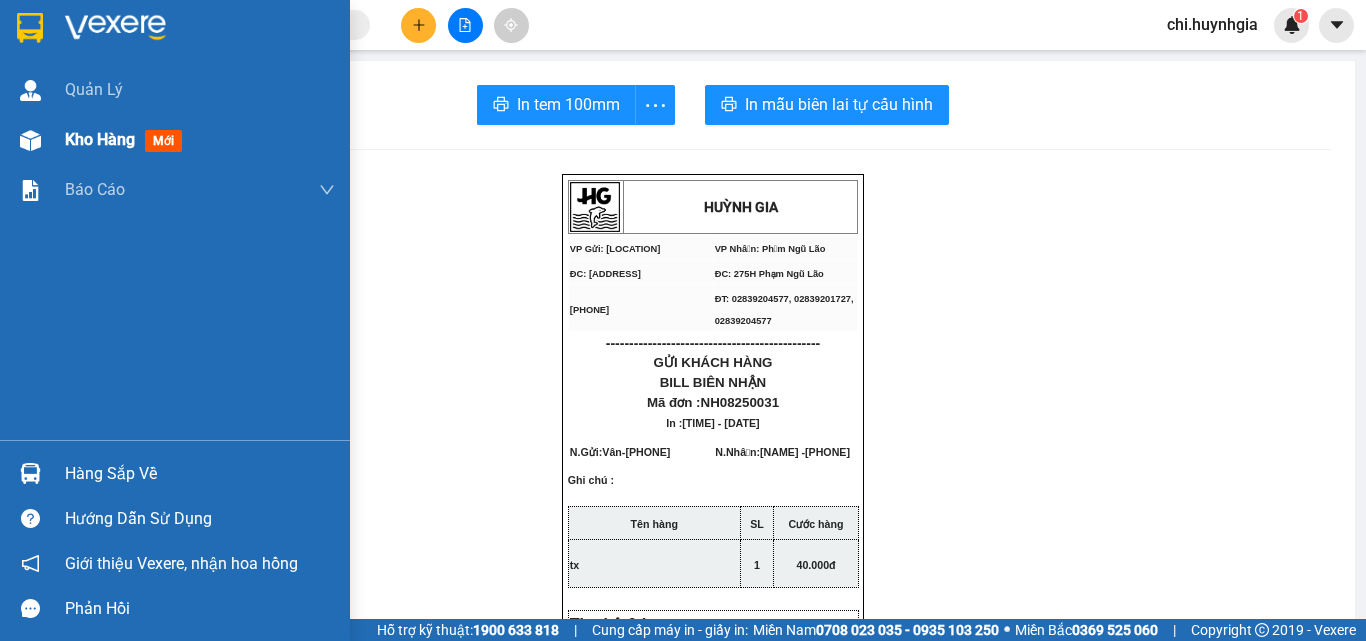 drag, startPoint x: 84, startPoint y: 135, endPoint x: 147, endPoint y: 127, distance: 63.505905 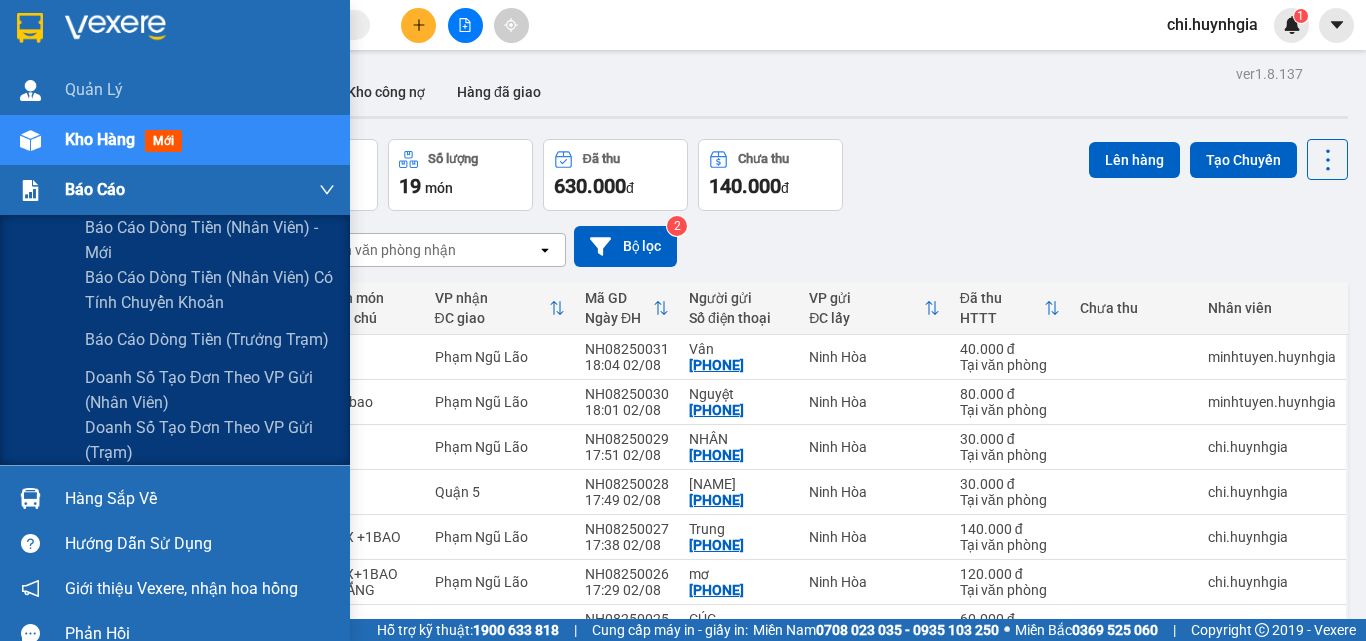 click on "Báo cáo" at bounding box center [95, 189] 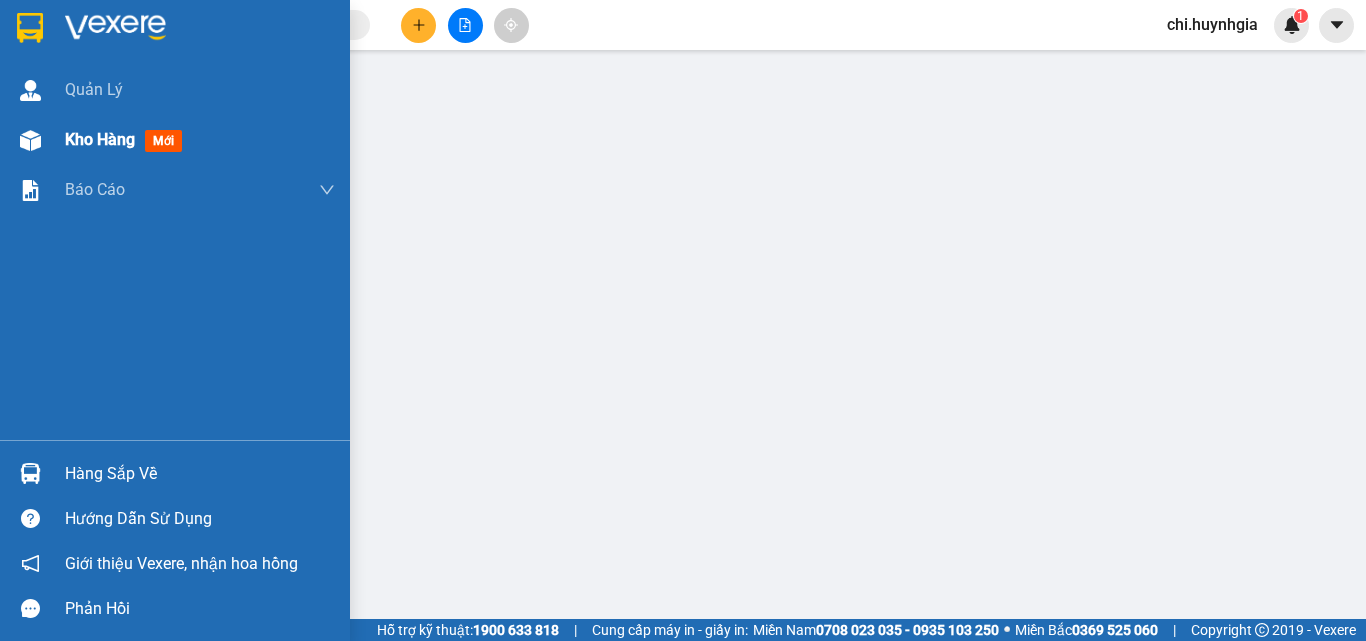 click on "Kho hàng" at bounding box center [100, 139] 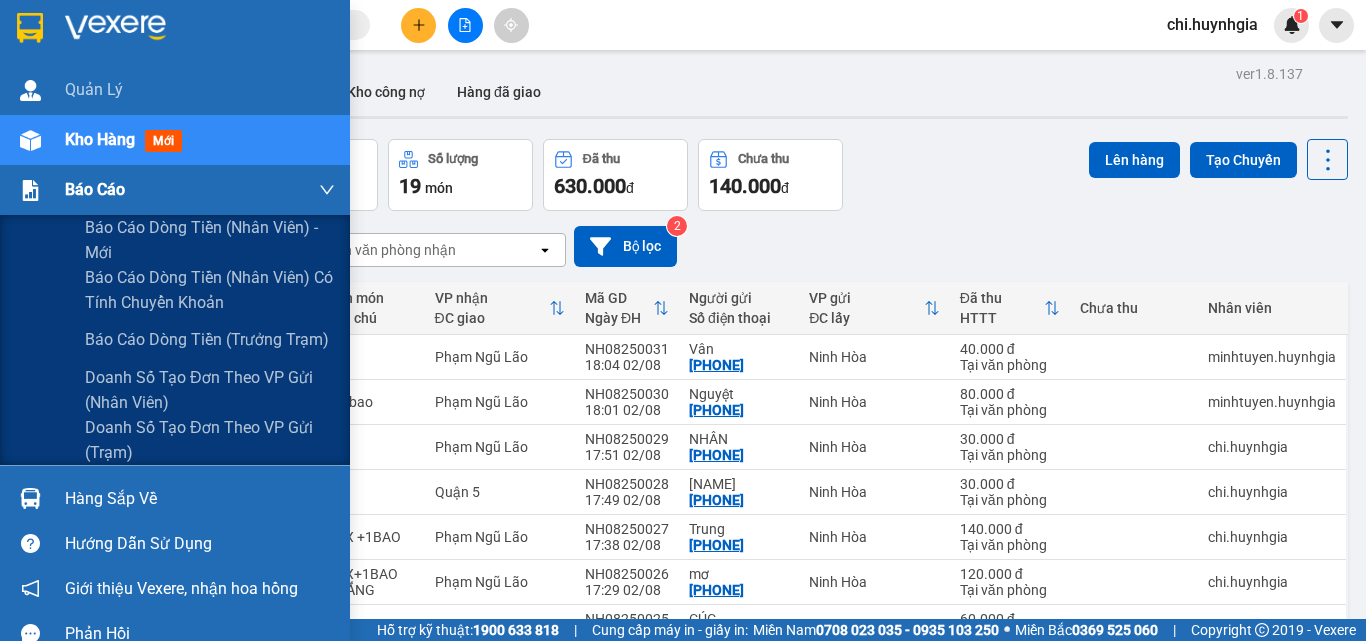 click at bounding box center [30, 190] 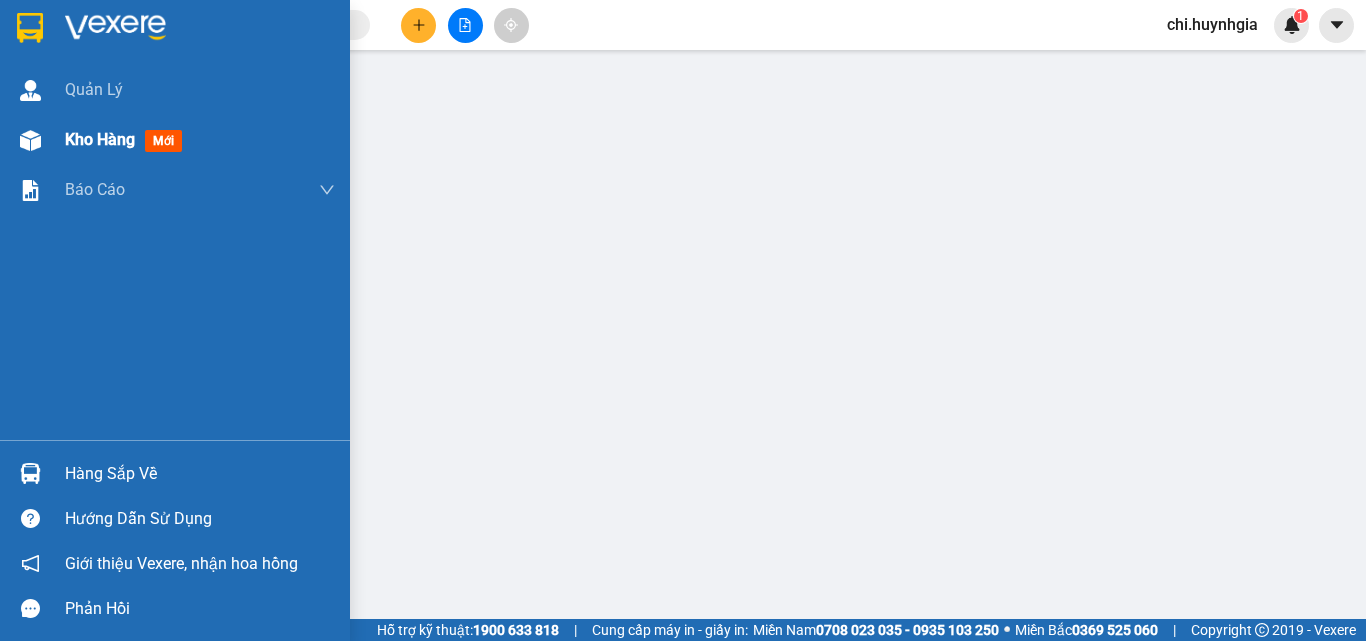 click on "Kho hàng" at bounding box center (100, 139) 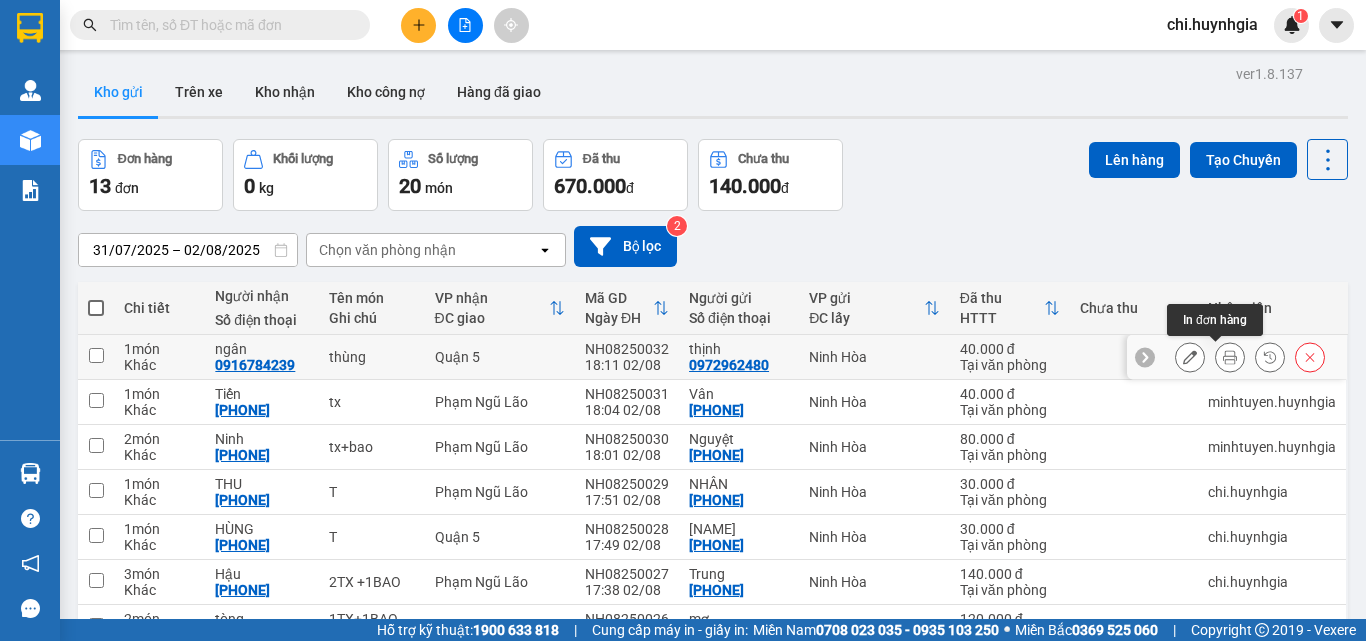 click 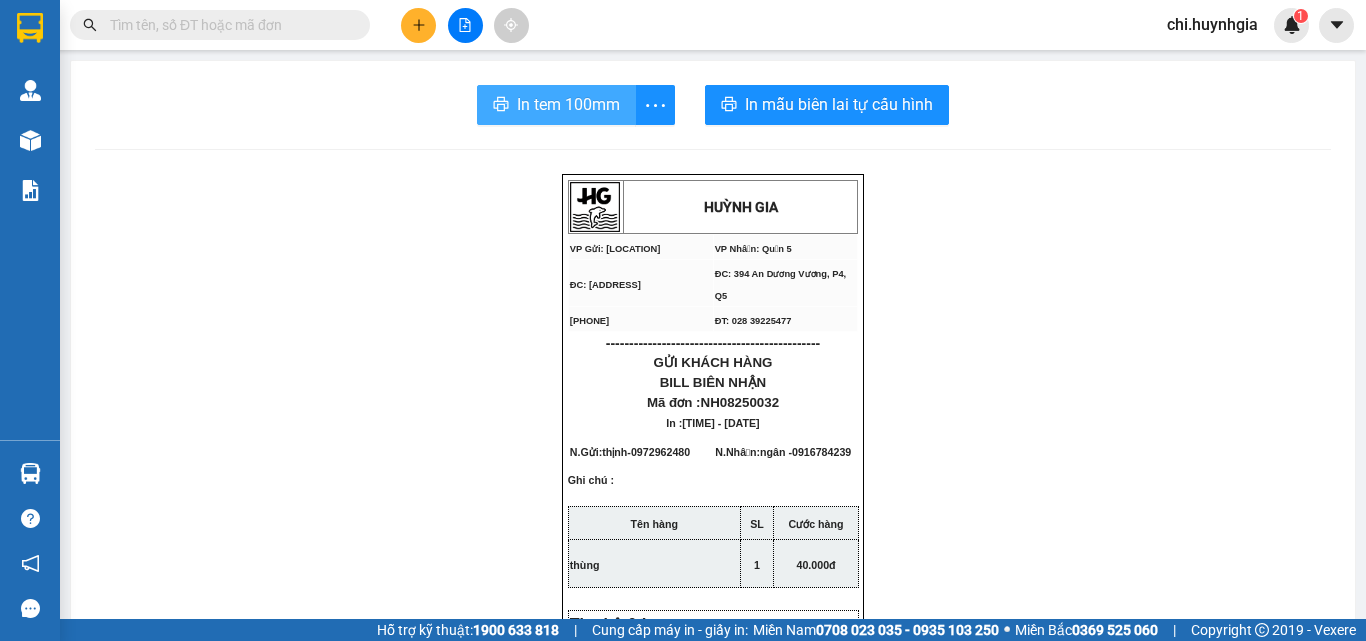 click on "In tem 100mm" at bounding box center (568, 104) 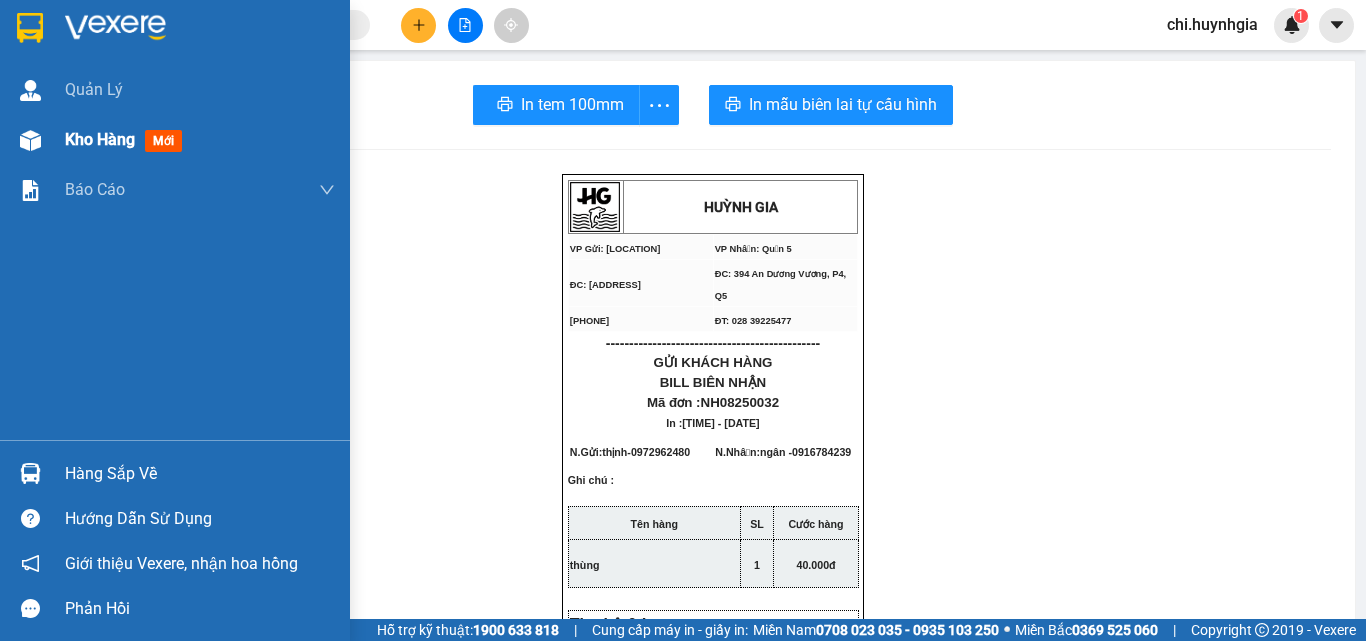 drag, startPoint x: 89, startPoint y: 145, endPoint x: 207, endPoint y: 149, distance: 118.06778 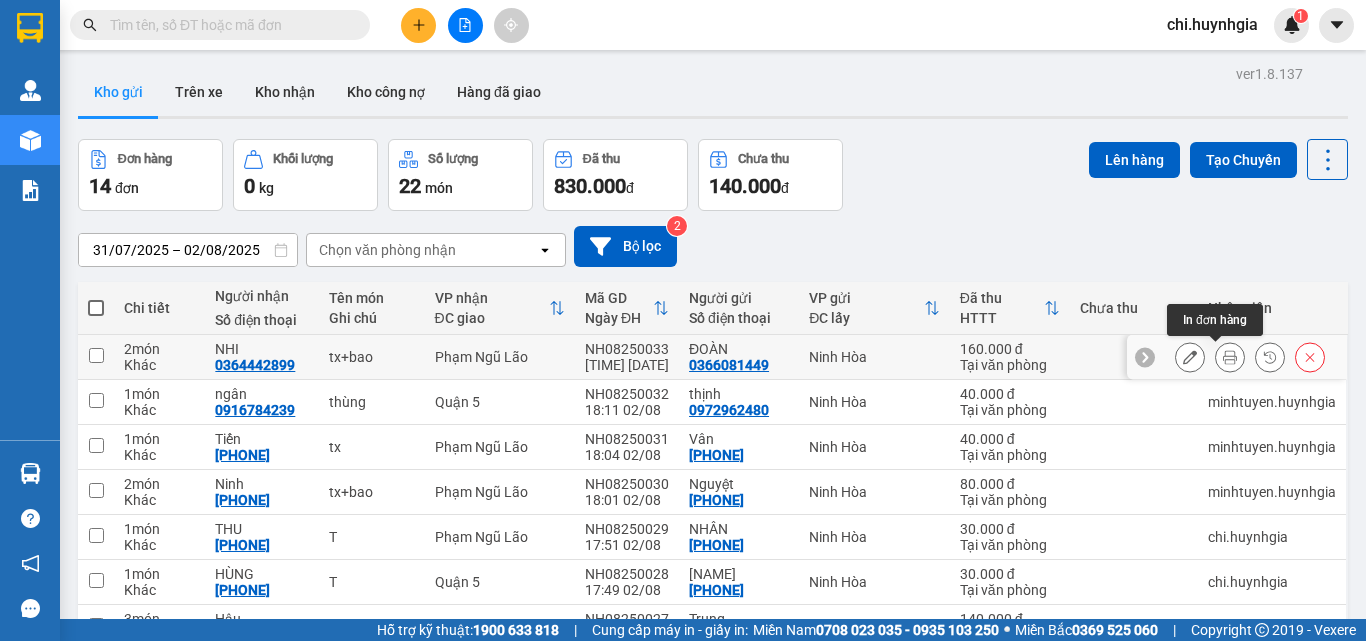 click at bounding box center [1230, 357] 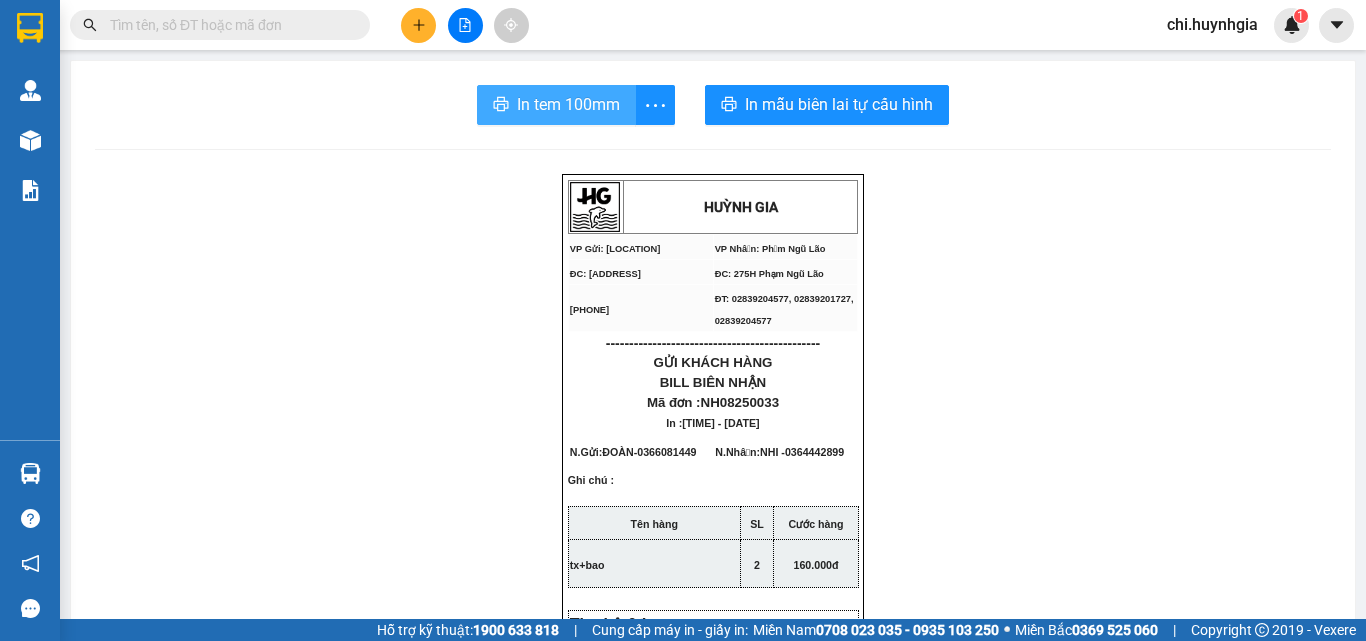 click on "In tem 100mm" at bounding box center (568, 104) 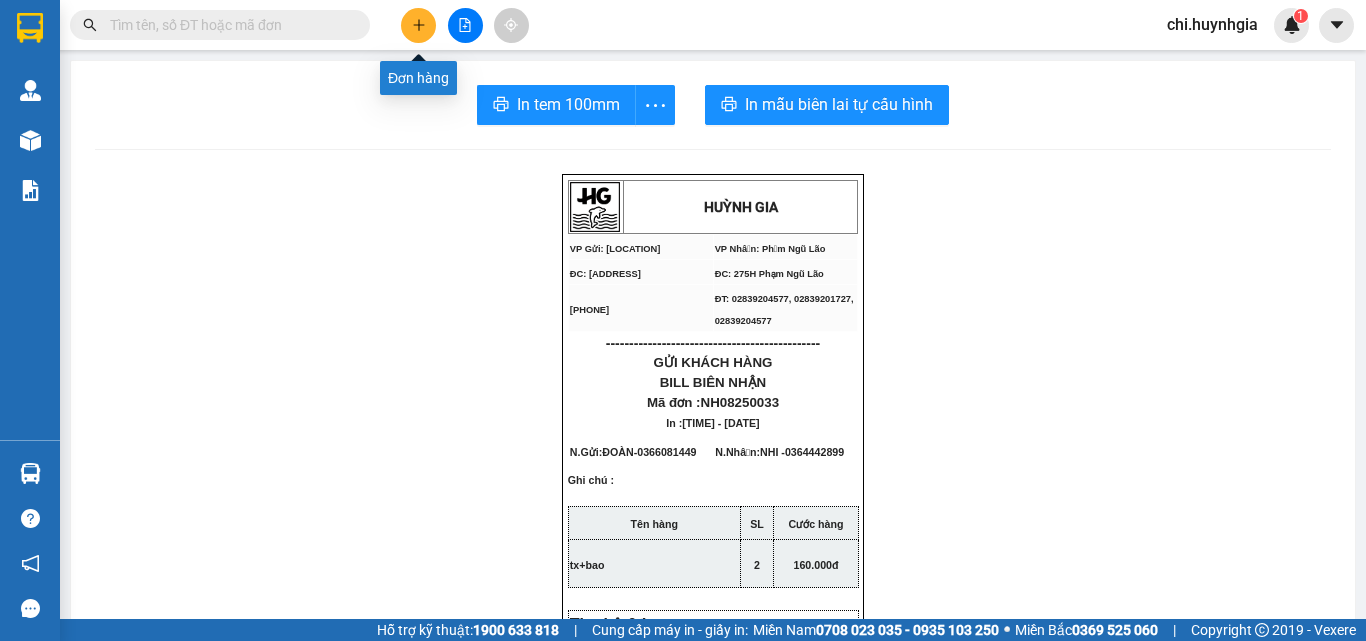 click 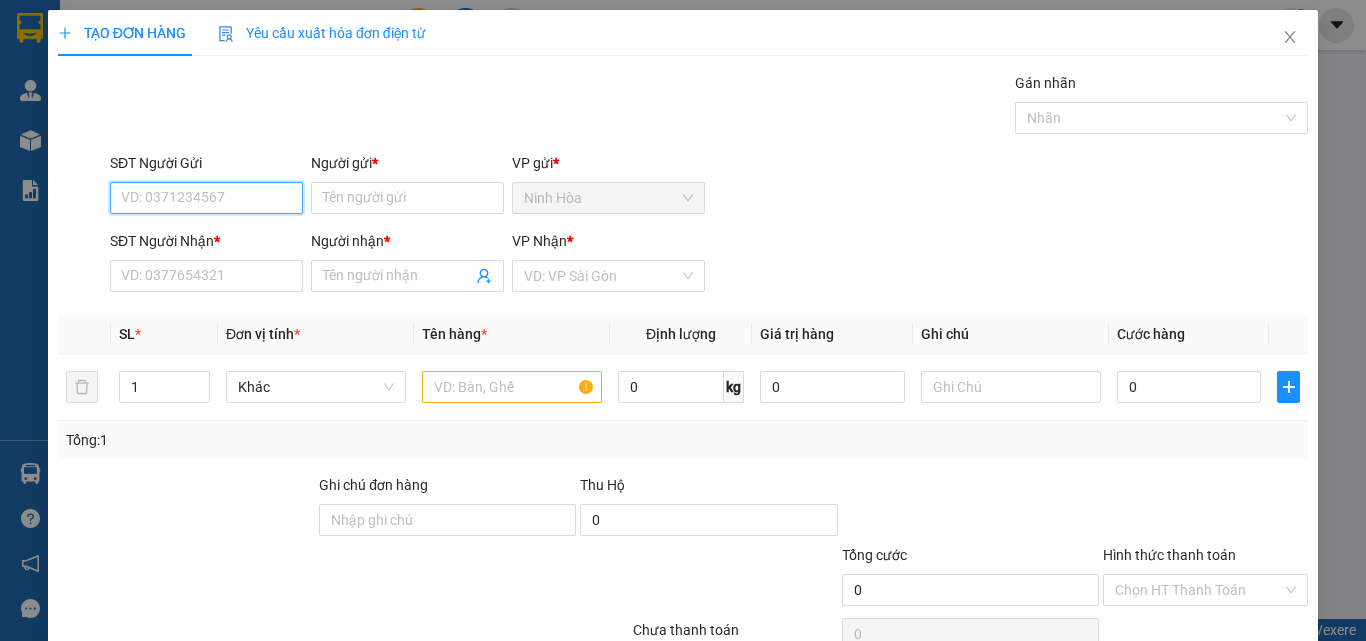 click on "SĐT Người Gửi" at bounding box center [206, 198] 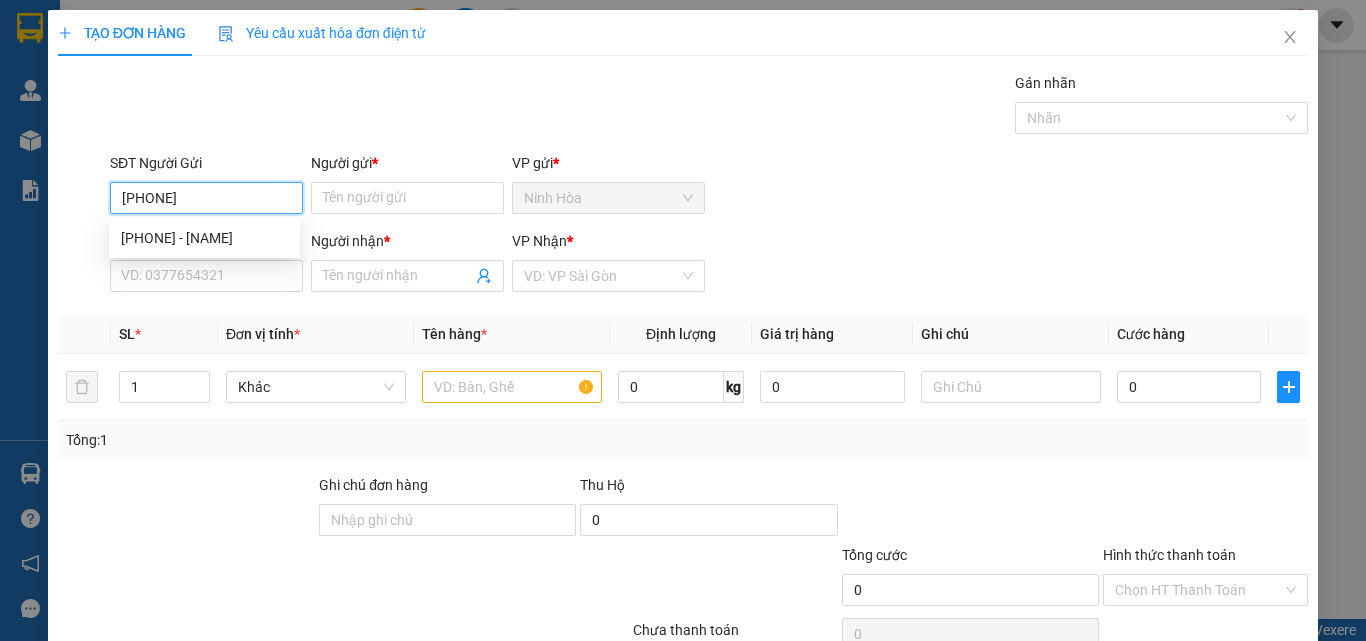 type on "[PHONE]" 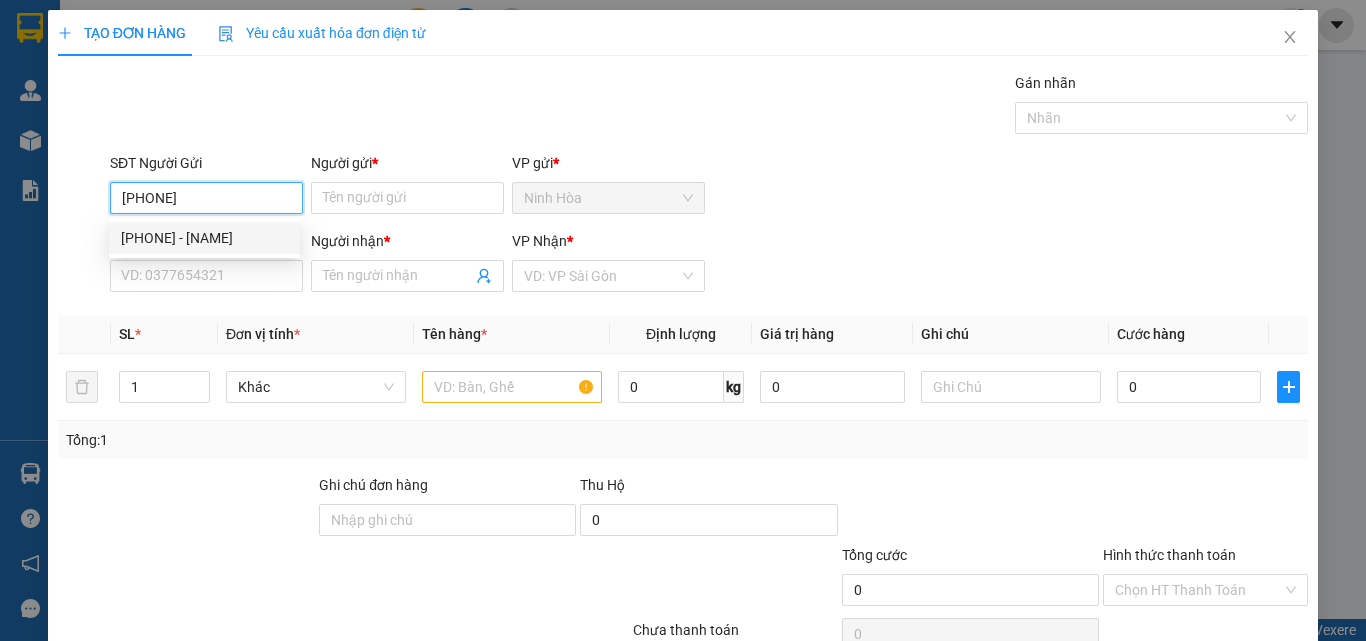 click on "[PHONE] - [NAME]" at bounding box center [204, 238] 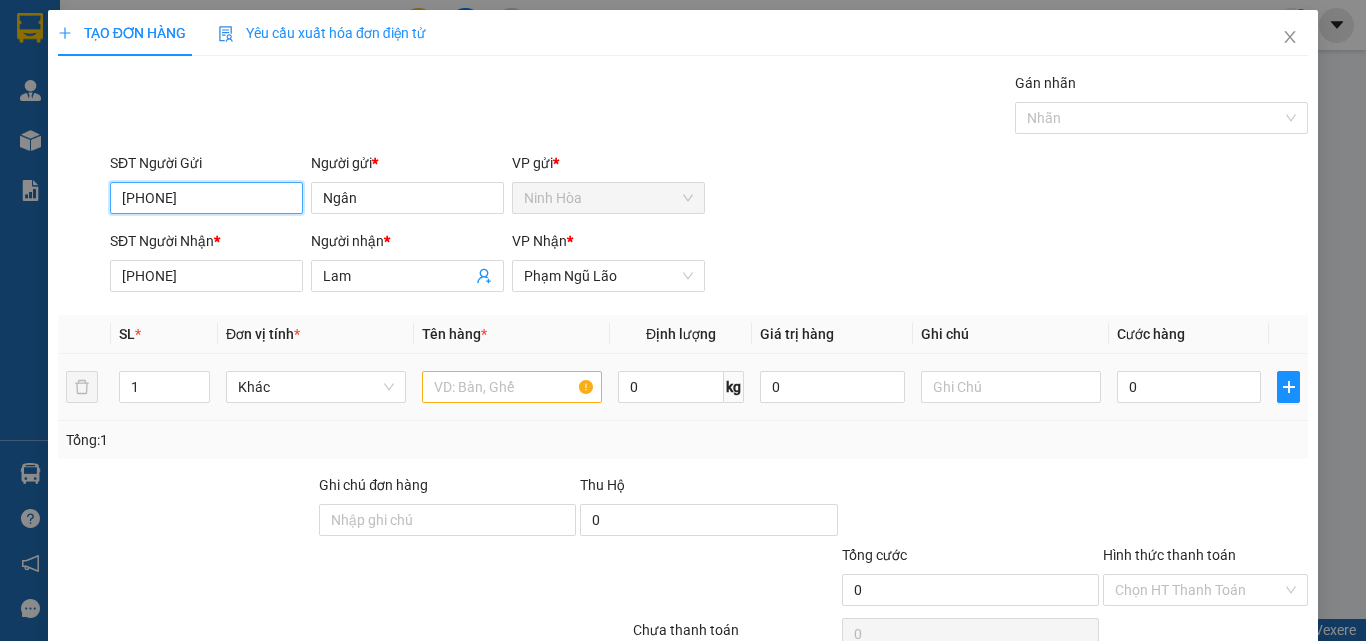 type on "[PHONE]" 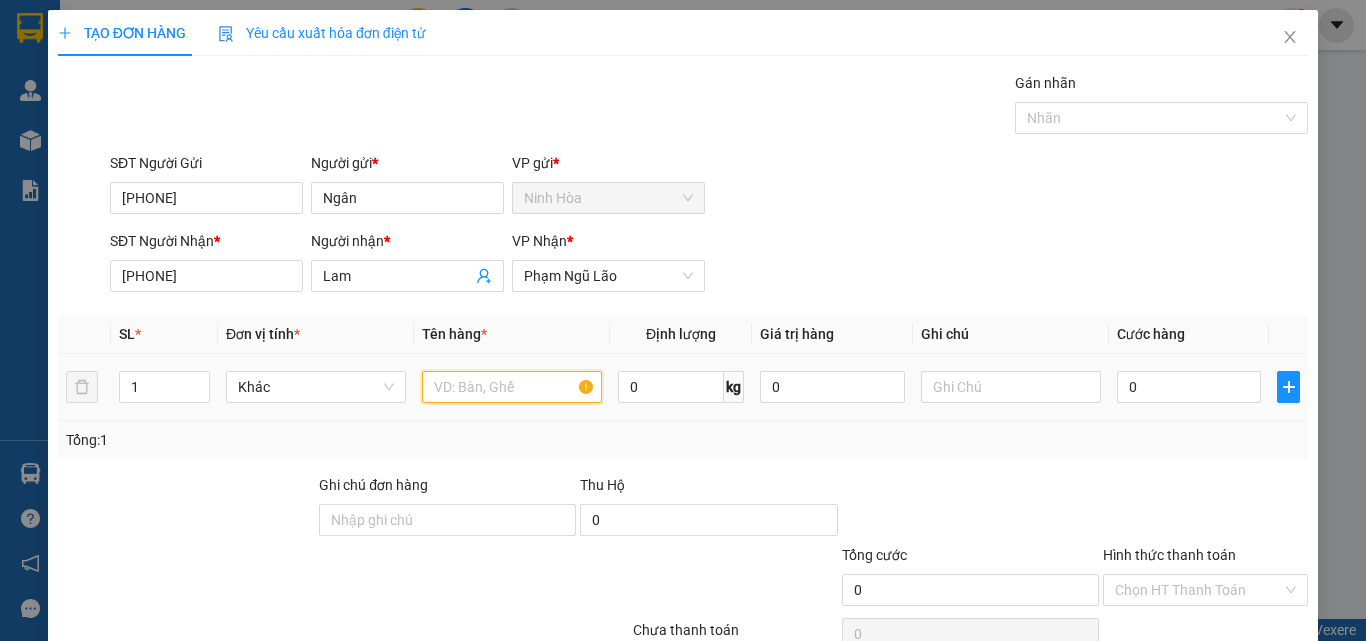 click at bounding box center [512, 387] 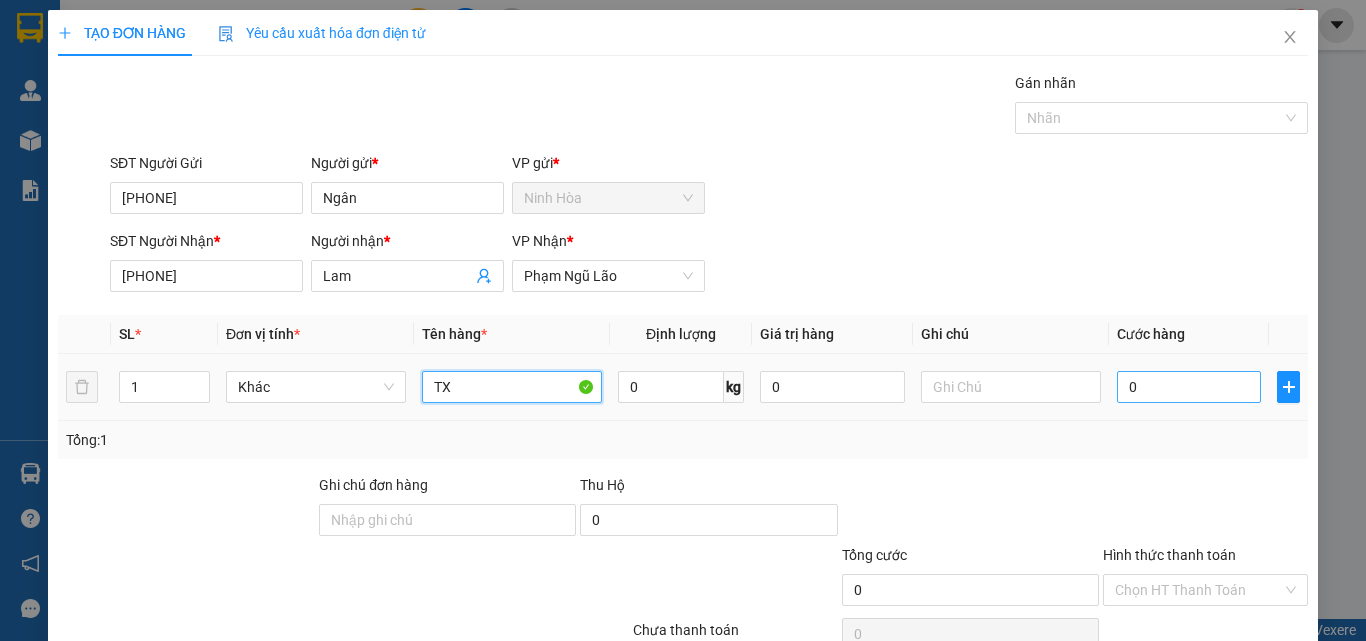 type on "TX" 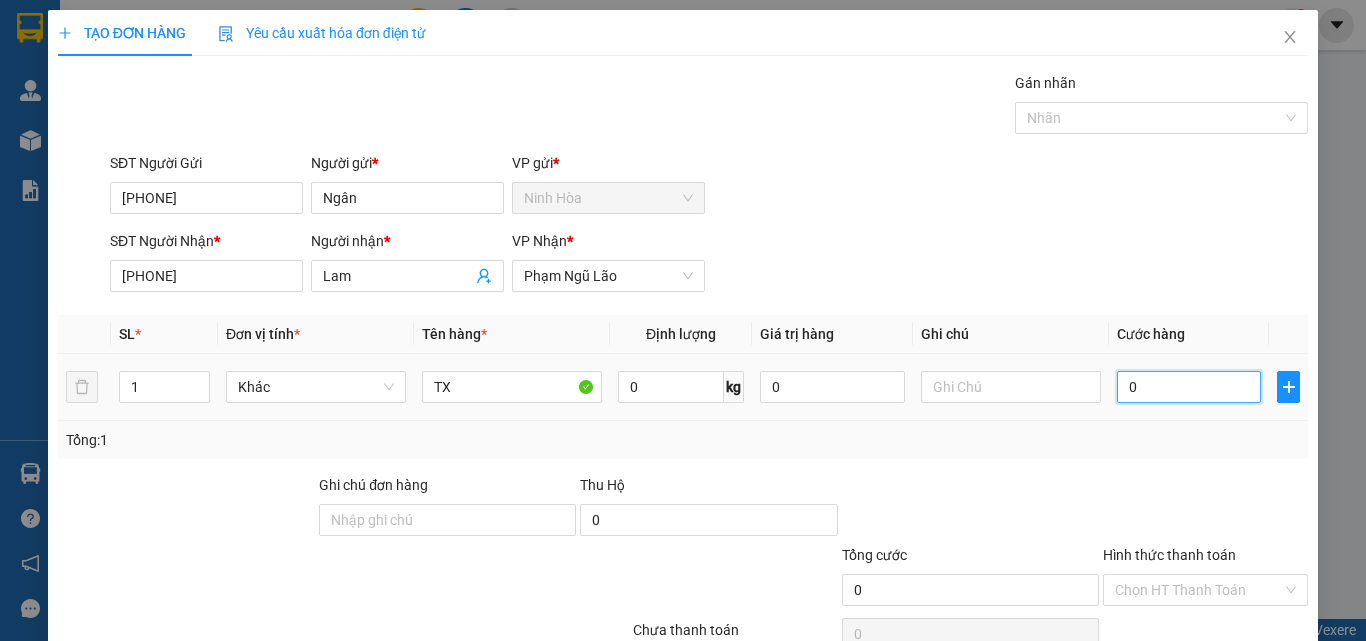 click on "0" at bounding box center (1189, 387) 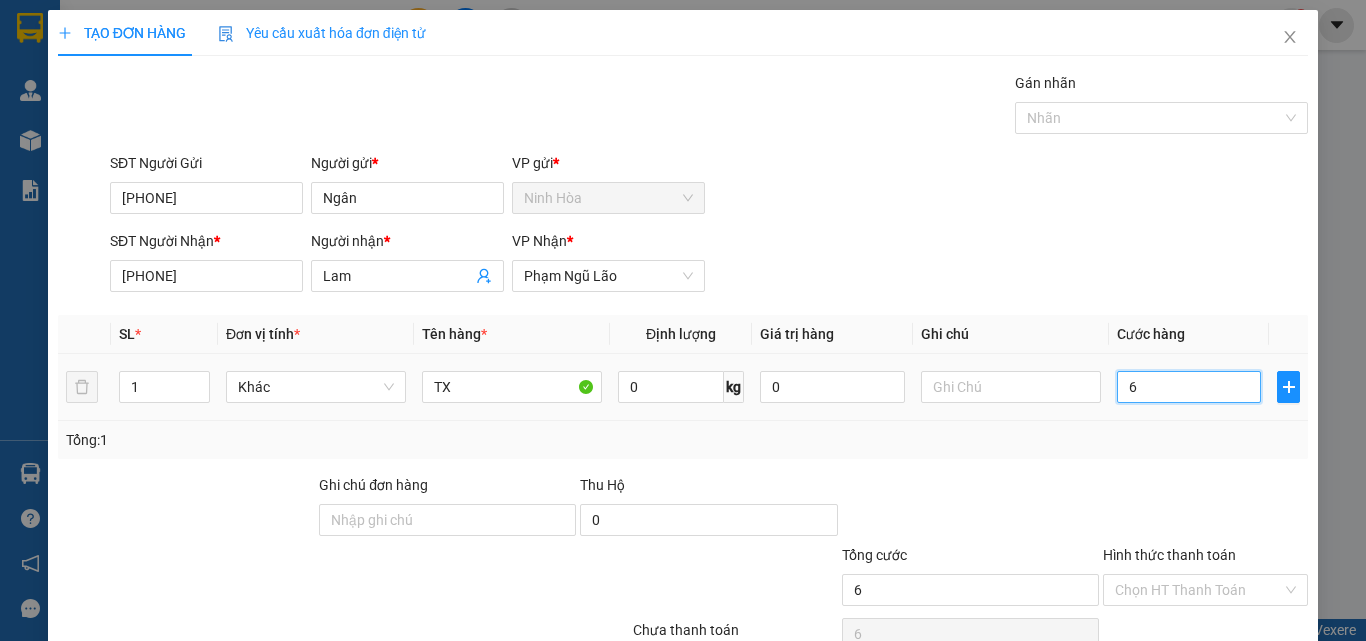 type on "60" 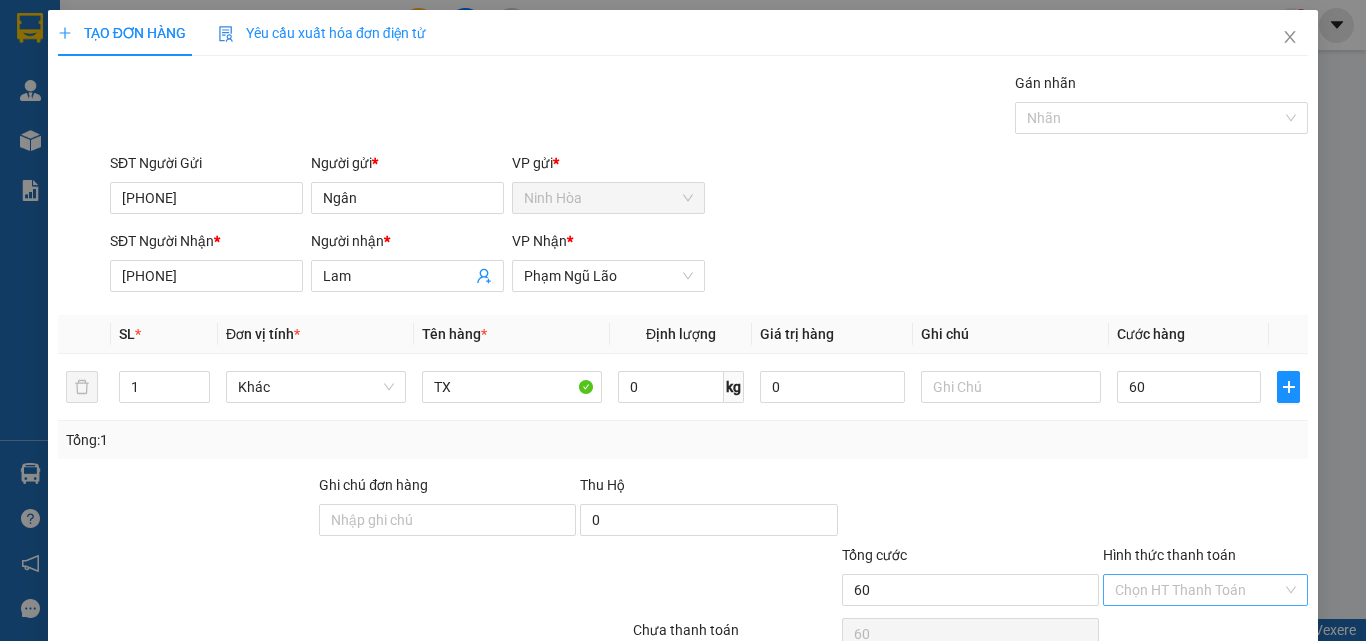 type on "60.000" 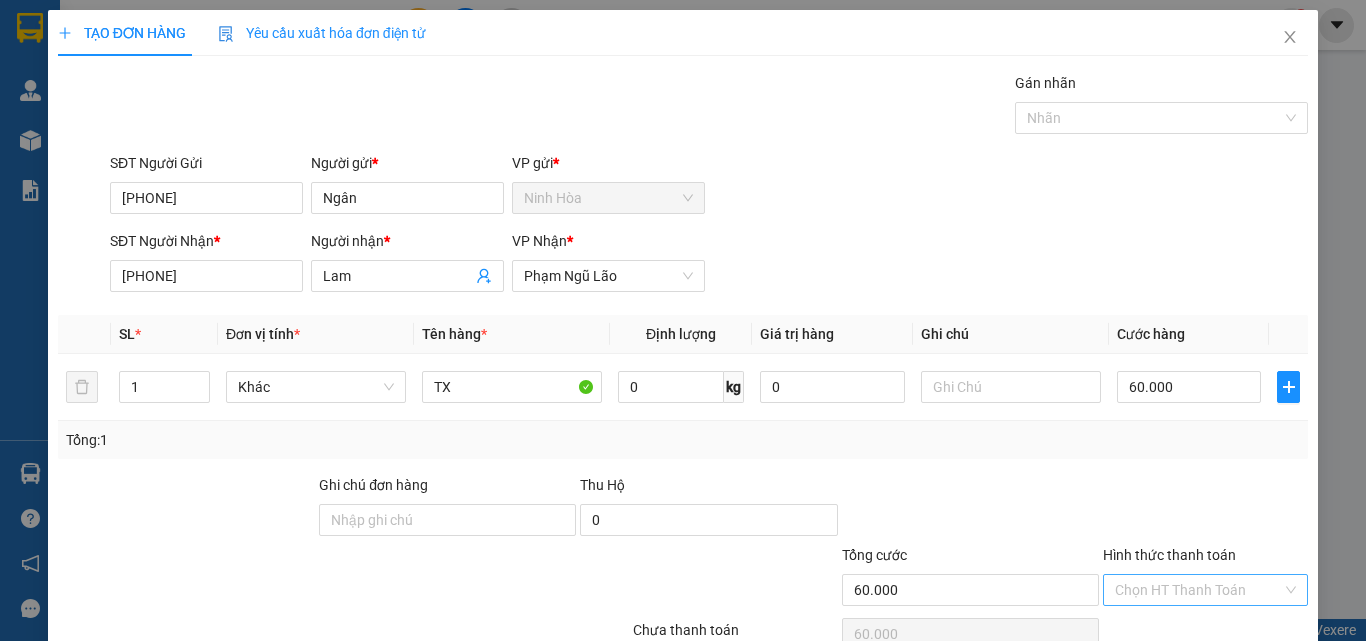 click on "Hình thức thanh toán" at bounding box center [1198, 590] 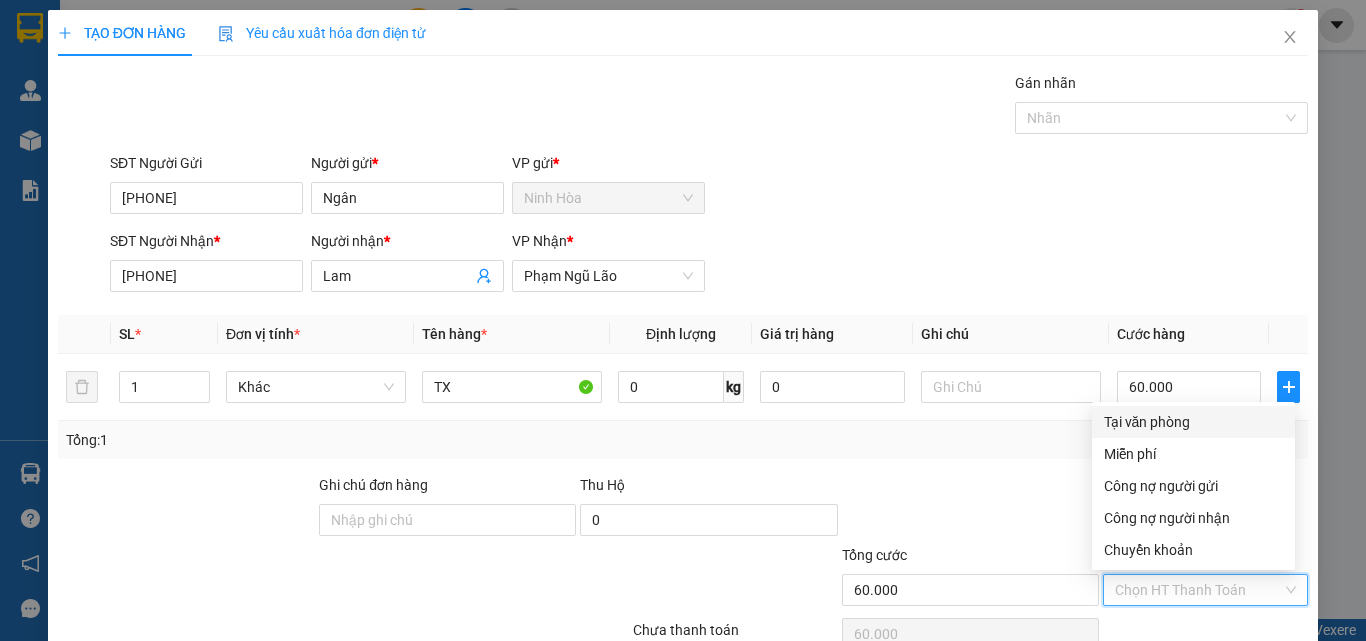 click on "Tại văn phòng" at bounding box center (1193, 422) 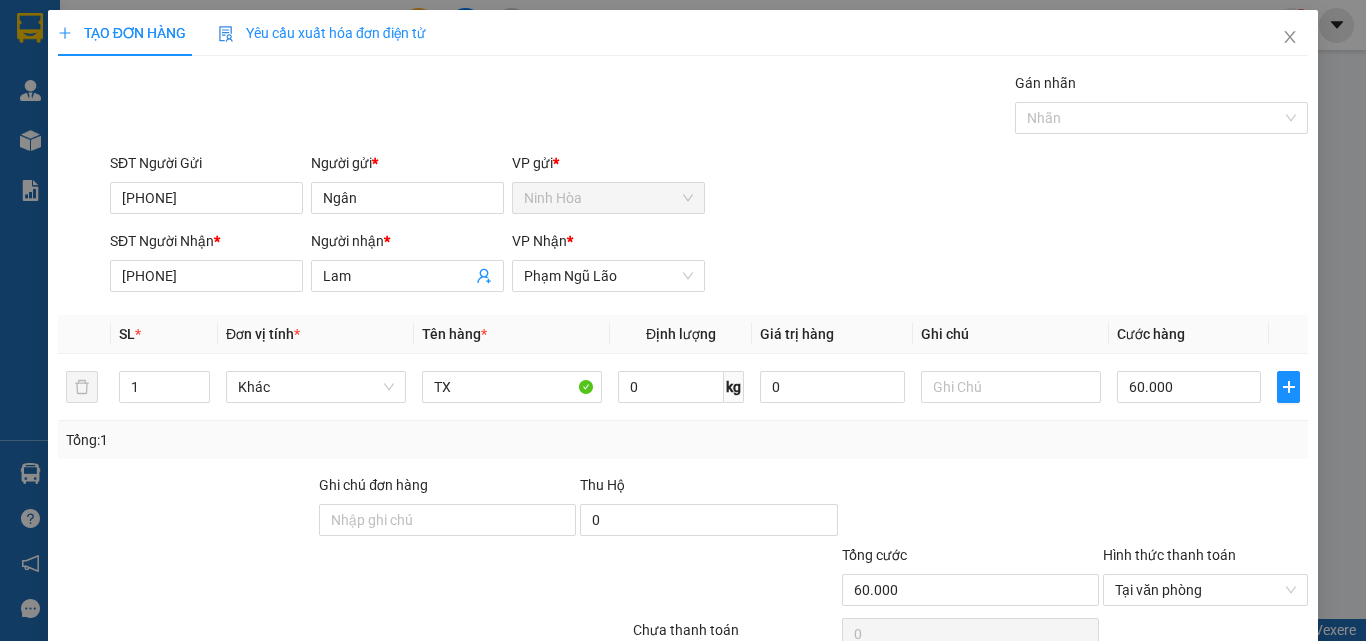 click on "Lưu và In" at bounding box center [1231, 685] 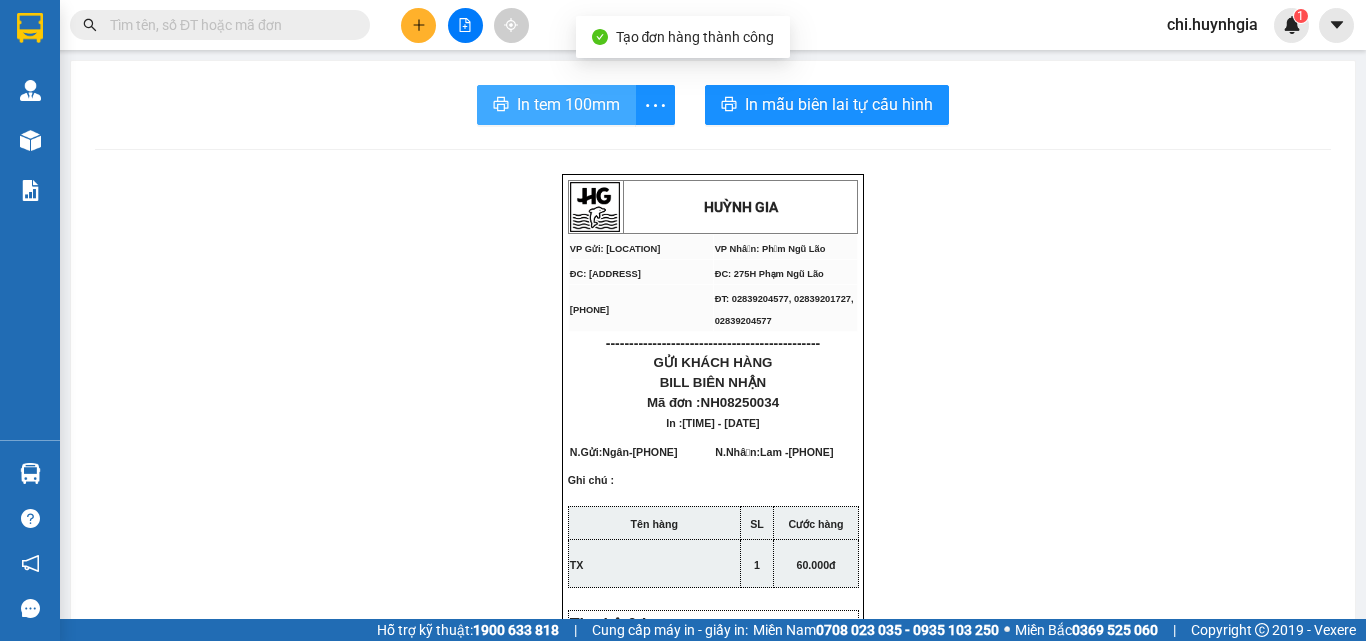 click on "In tem 100mm" at bounding box center (568, 104) 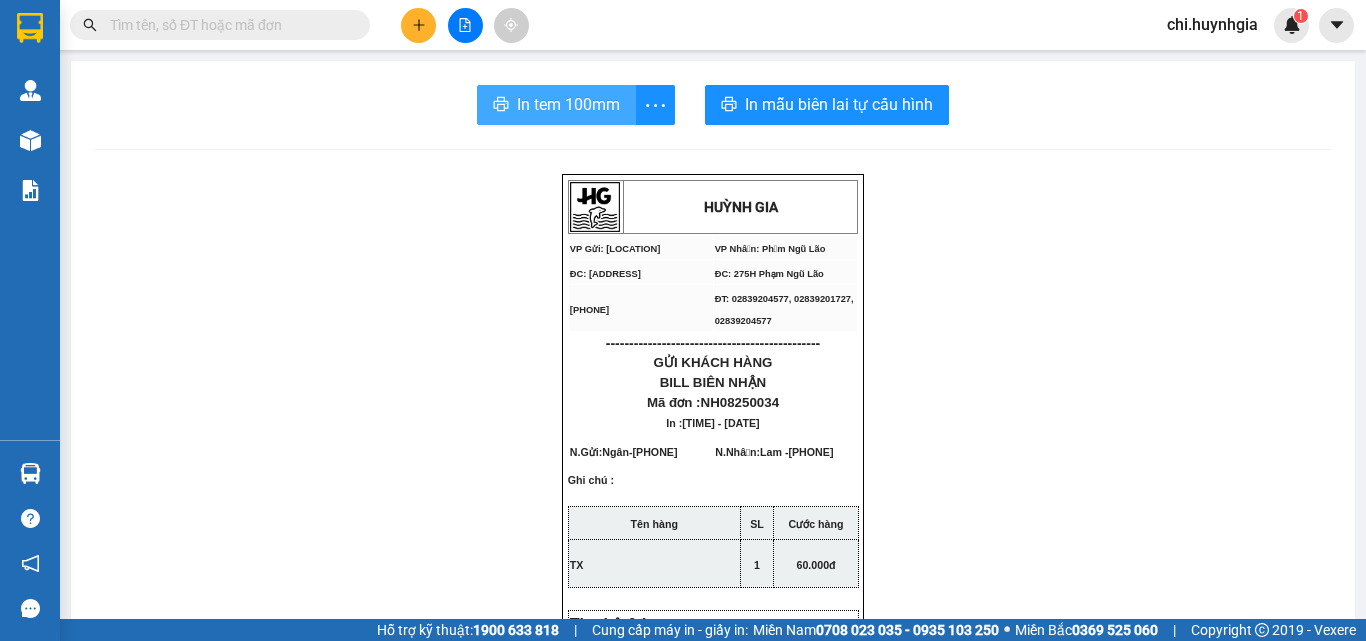 drag, startPoint x: 540, startPoint y: 105, endPoint x: 636, endPoint y: 133, distance: 100 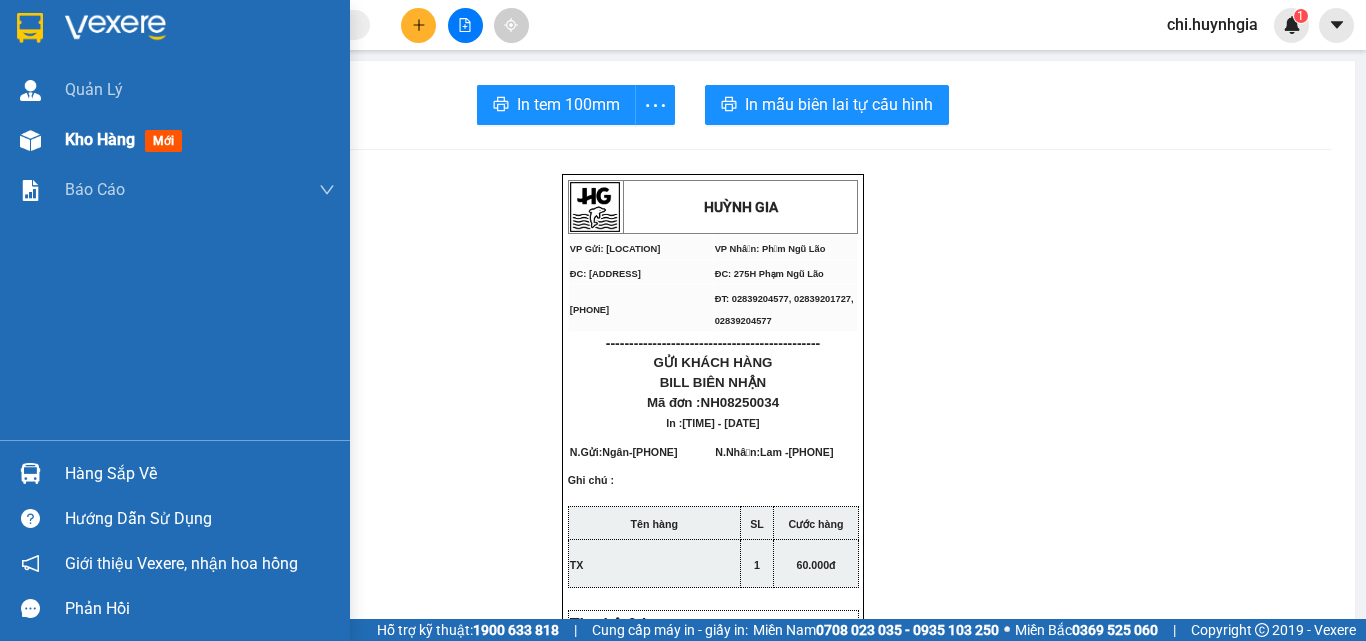 click on "Kho hàng" at bounding box center [100, 139] 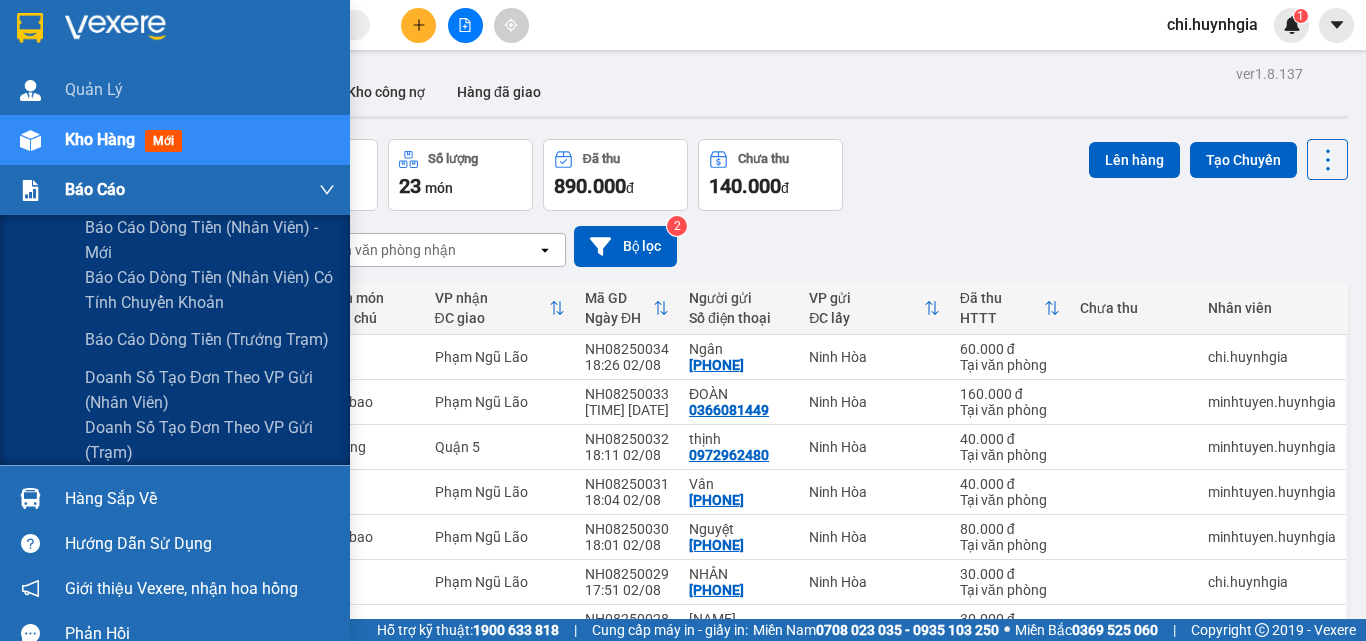 click on "Báo cáo" at bounding box center (175, 190) 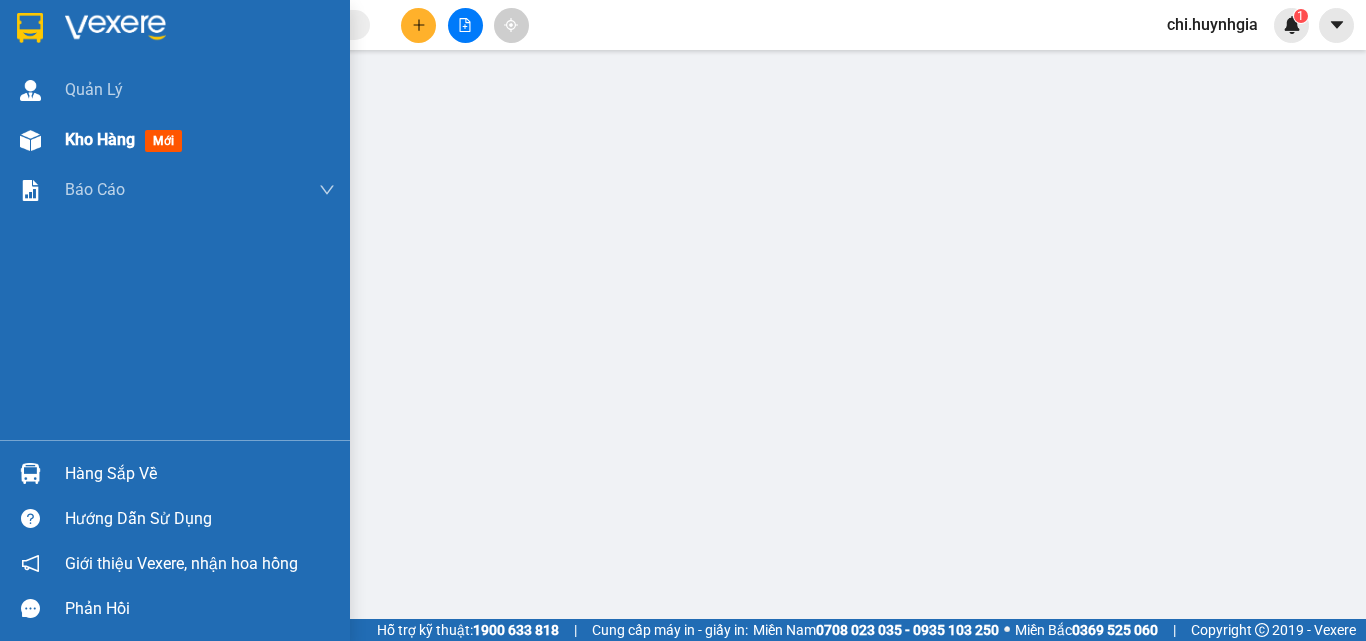 click on "Kho hàng mới" at bounding box center (175, 140) 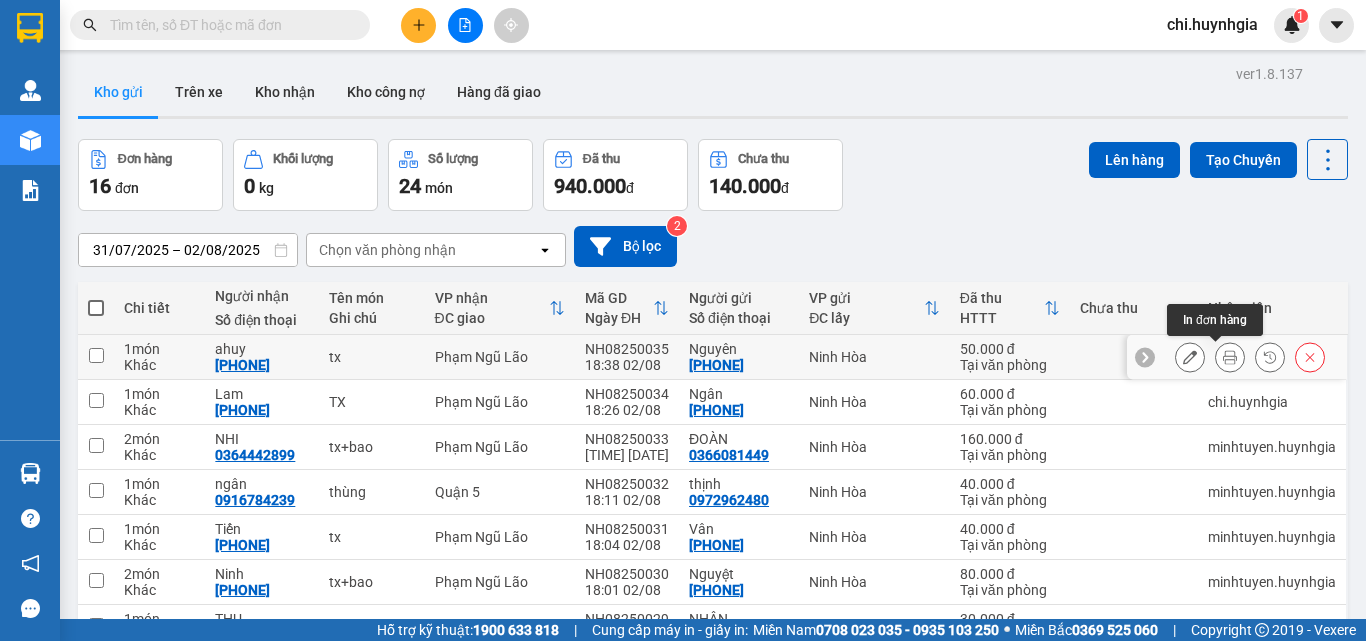 click at bounding box center [1230, 357] 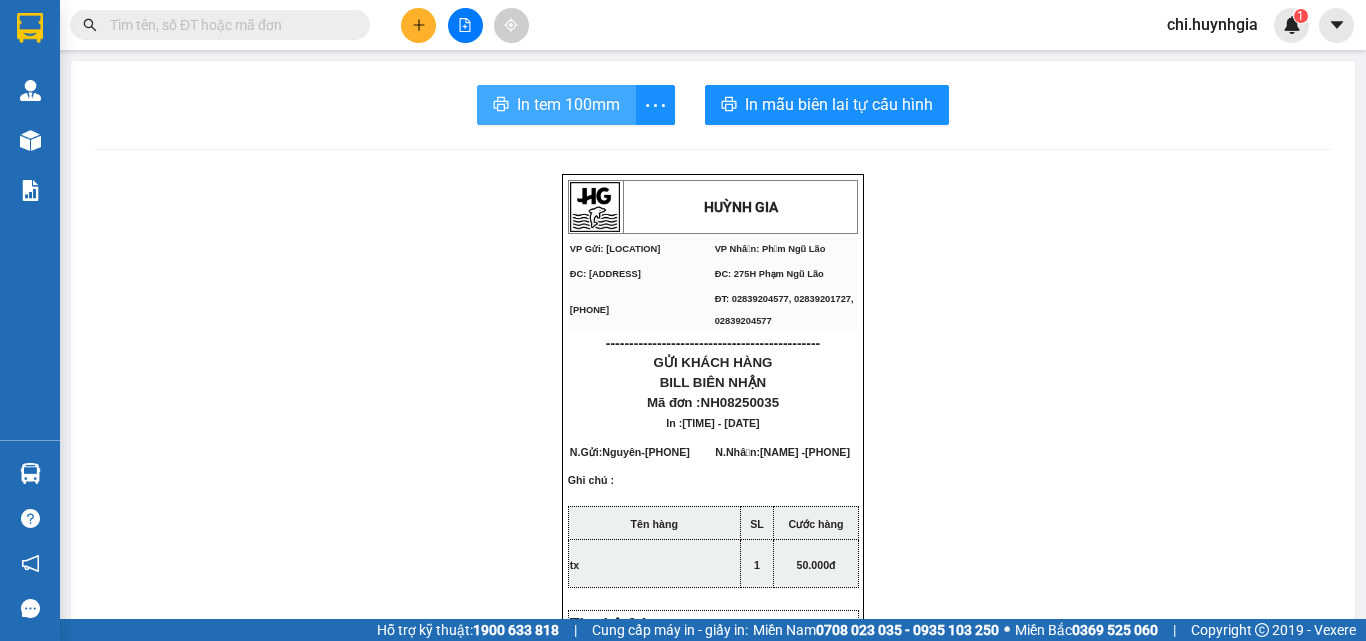 click on "In tem 100mm" at bounding box center [568, 104] 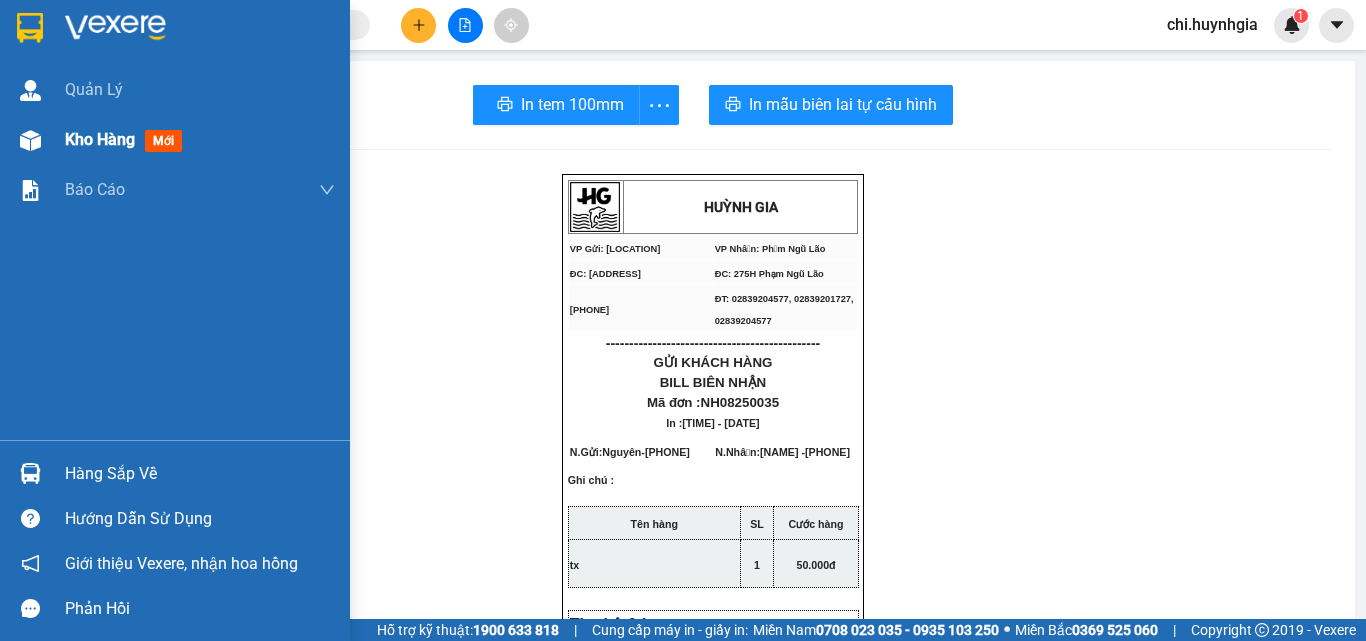 click on "Kho hàng mới" at bounding box center (200, 140) 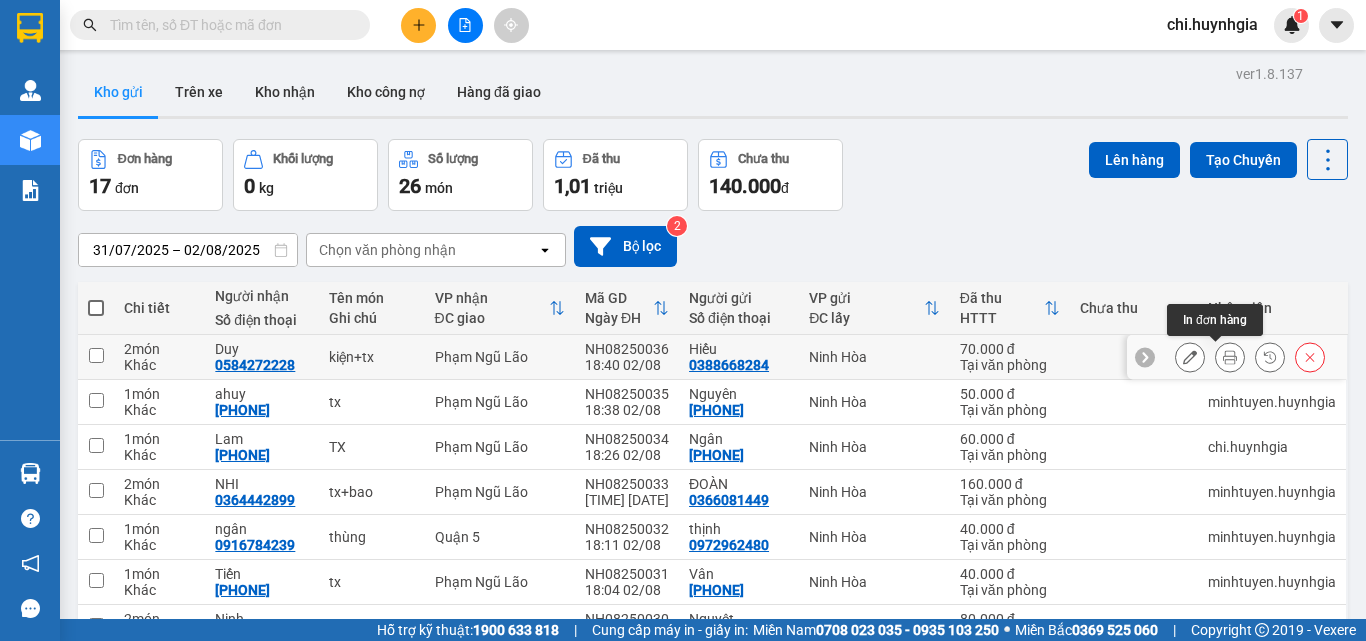 click 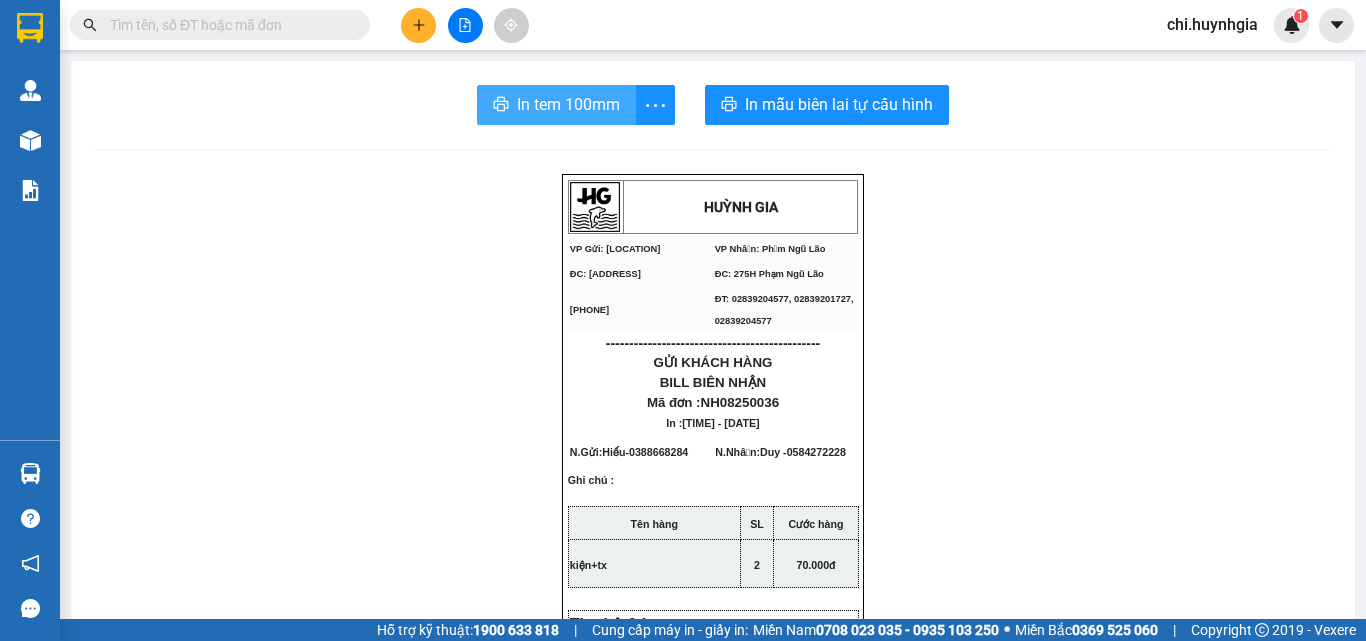 click on "In tem 100mm" at bounding box center [568, 104] 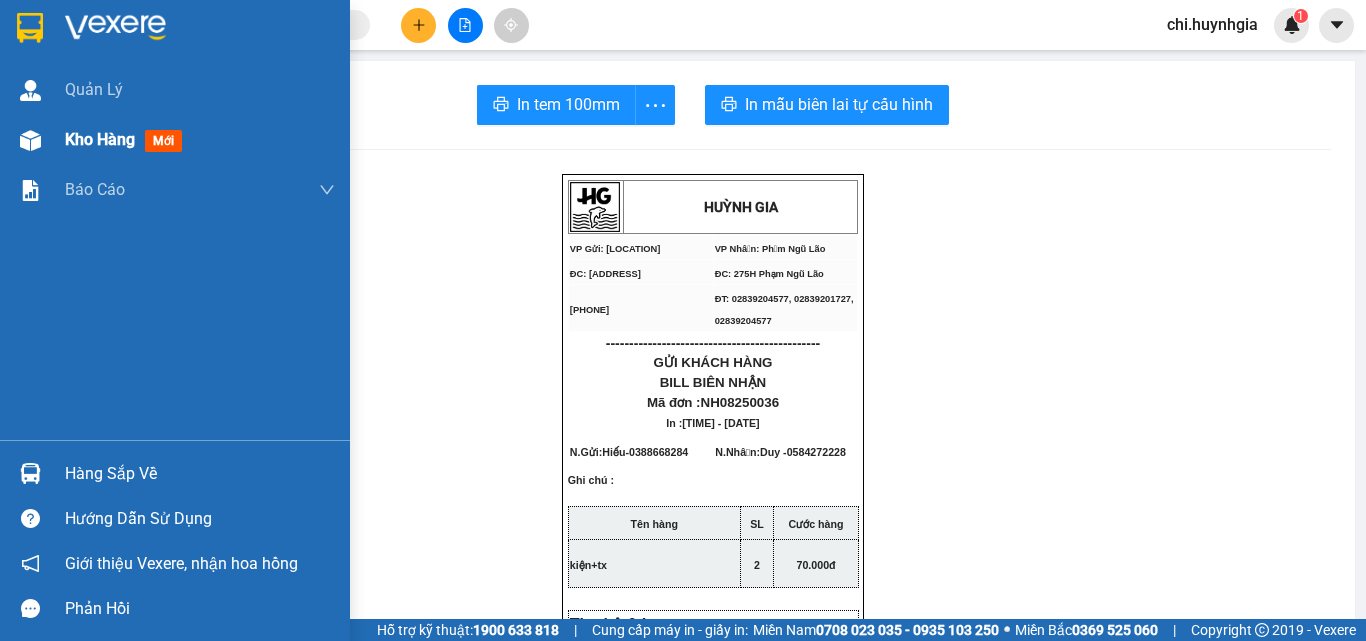 click on "Kho hàng" at bounding box center [100, 139] 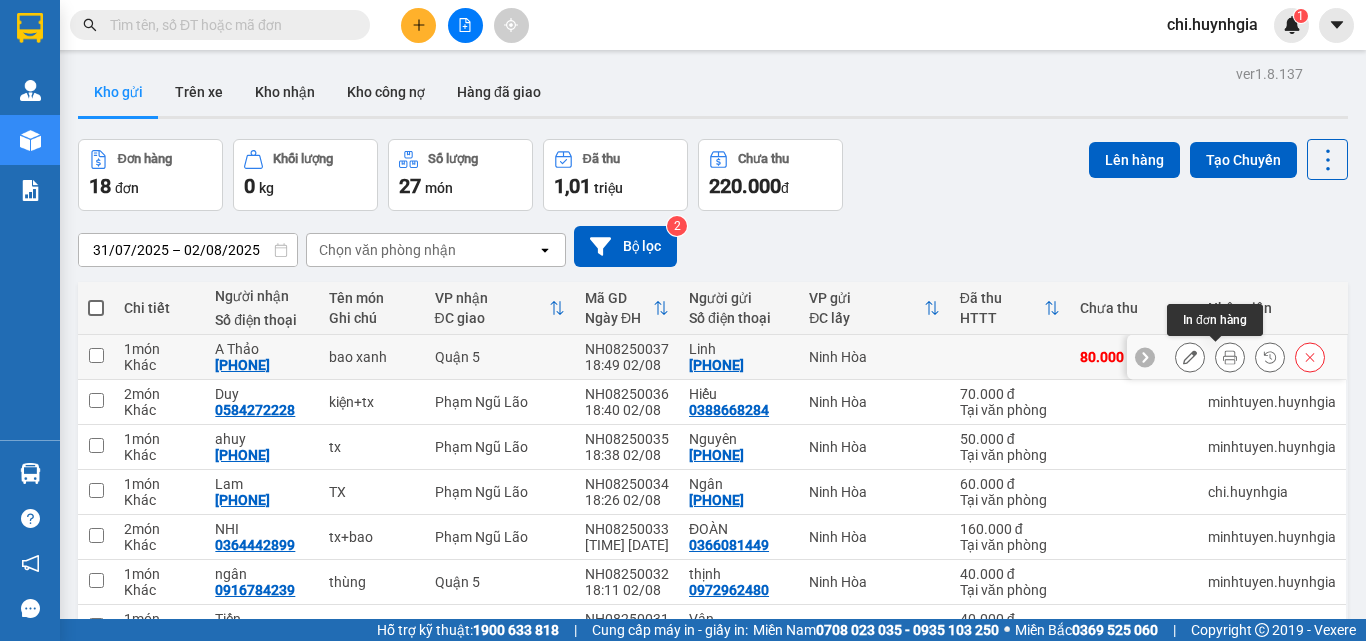 click 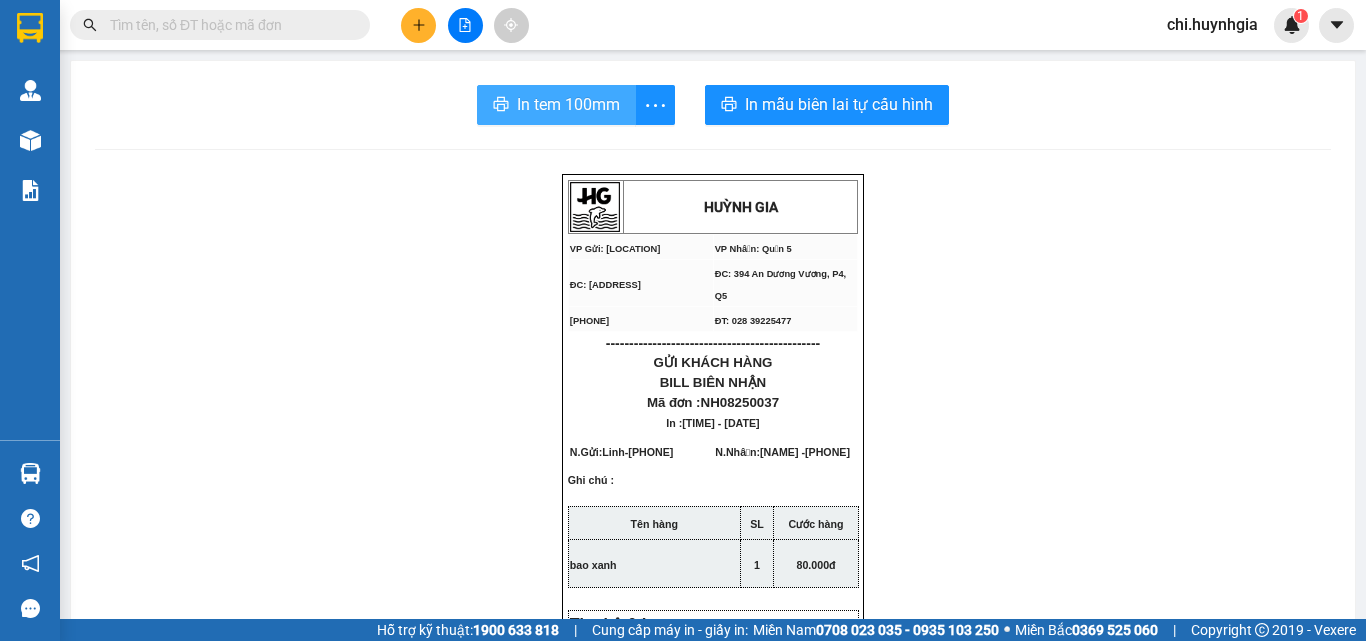 click on "In tem 100mm" at bounding box center (568, 104) 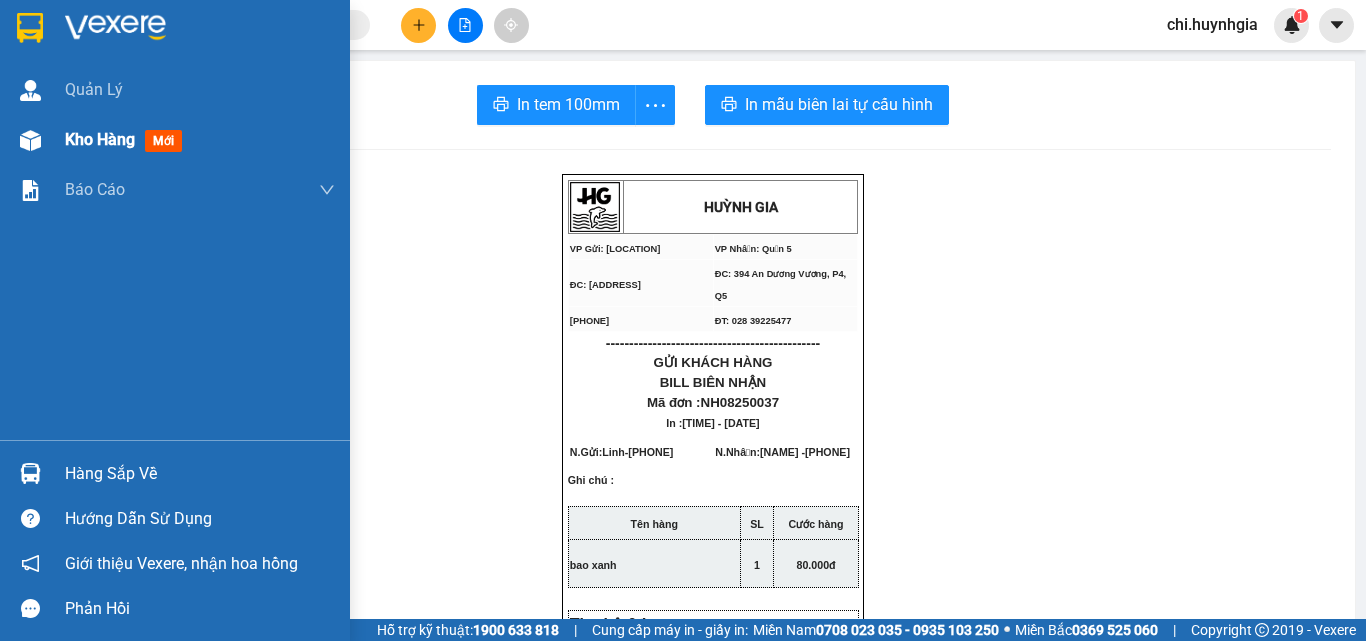 click on "Kho hàng" at bounding box center (100, 139) 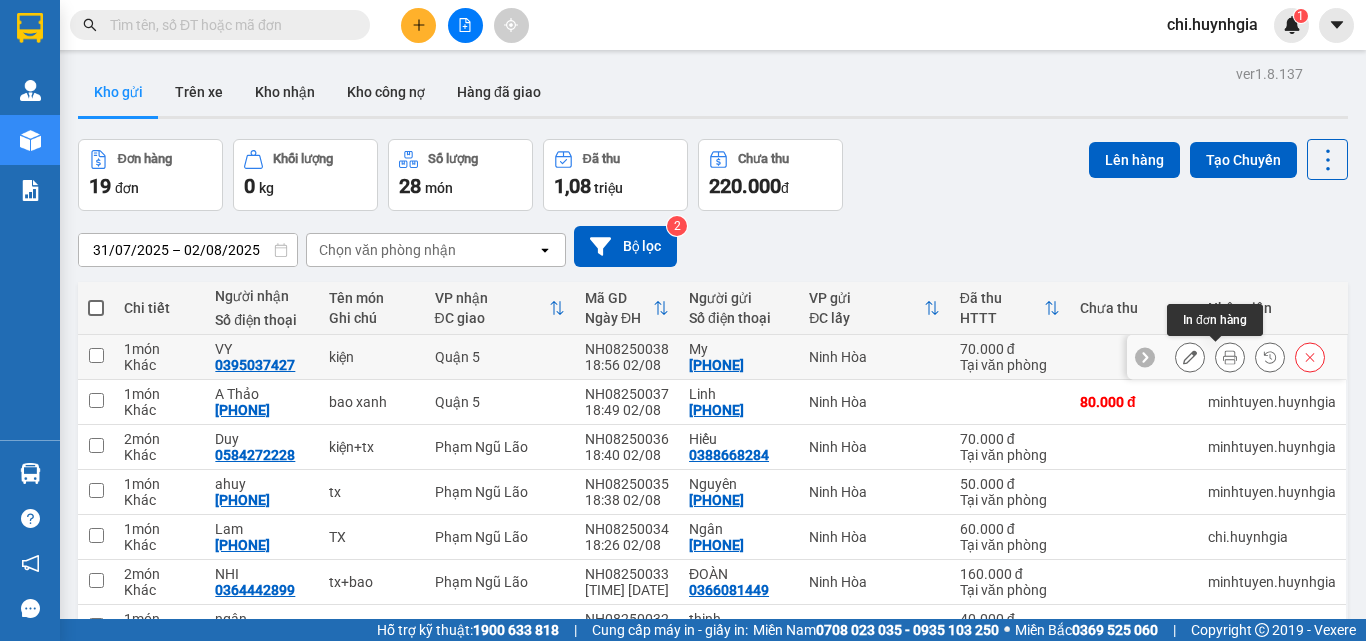 click 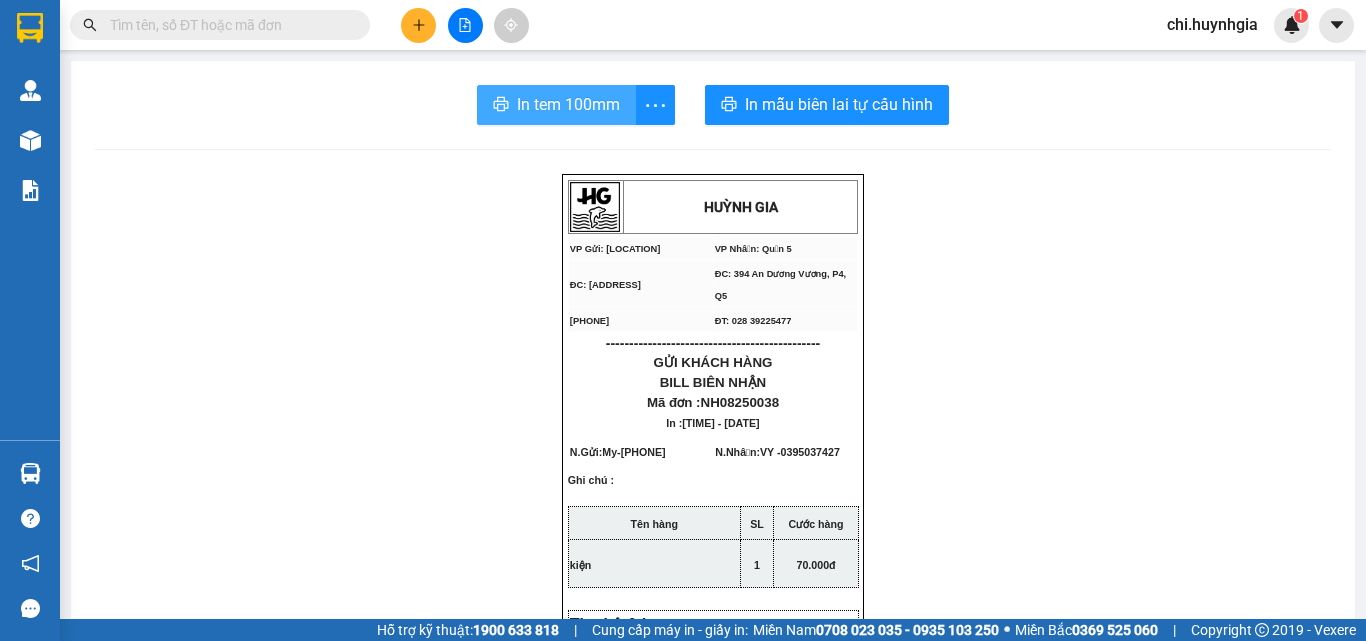 click on "In tem 100mm" at bounding box center (568, 104) 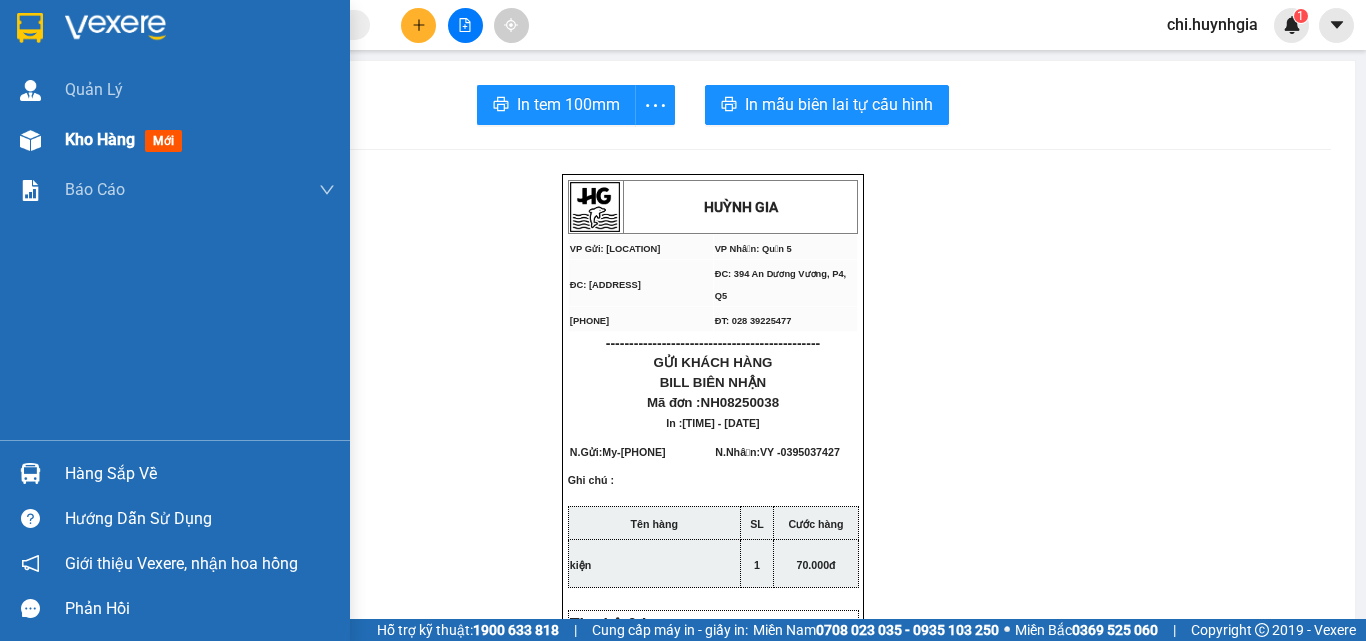 click on "Kho hàng" at bounding box center [100, 139] 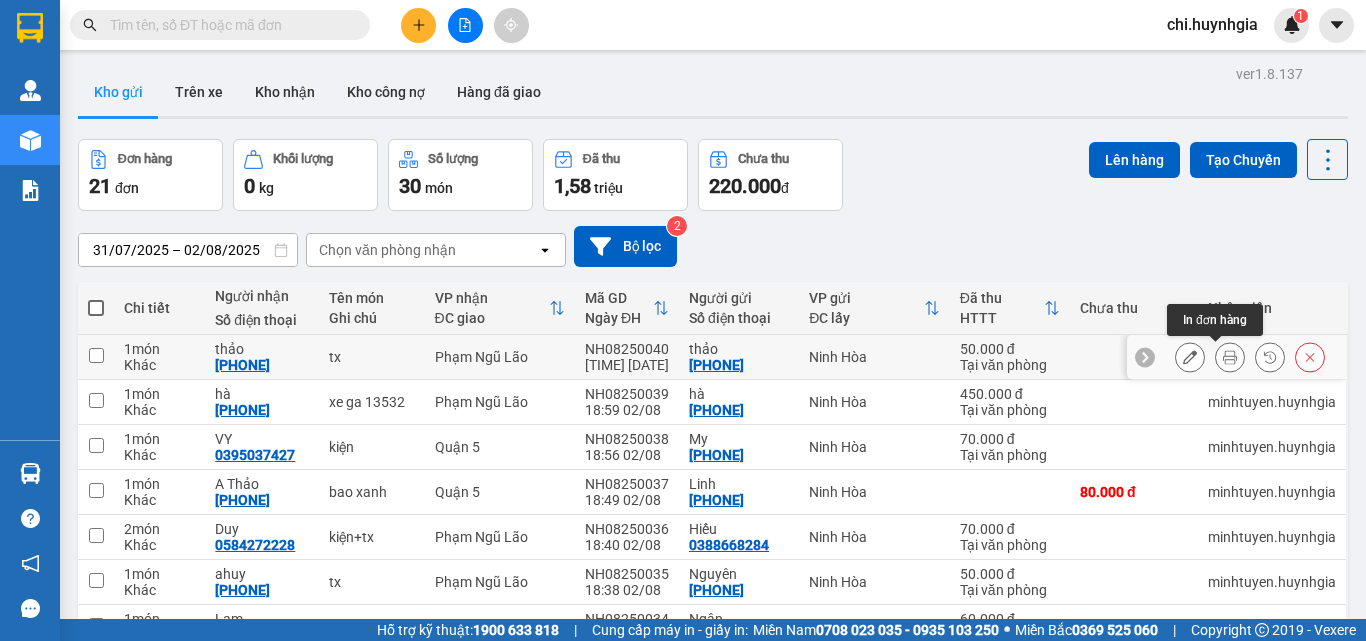 click 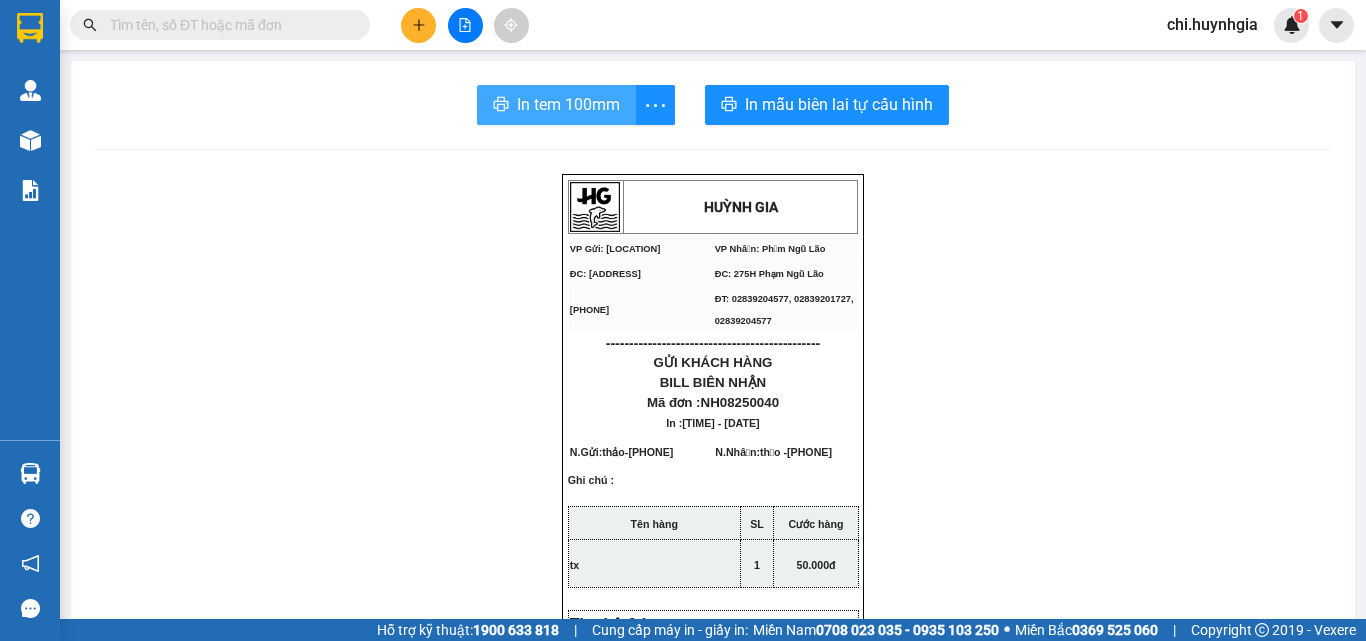 click on "In tem 100mm" at bounding box center (568, 104) 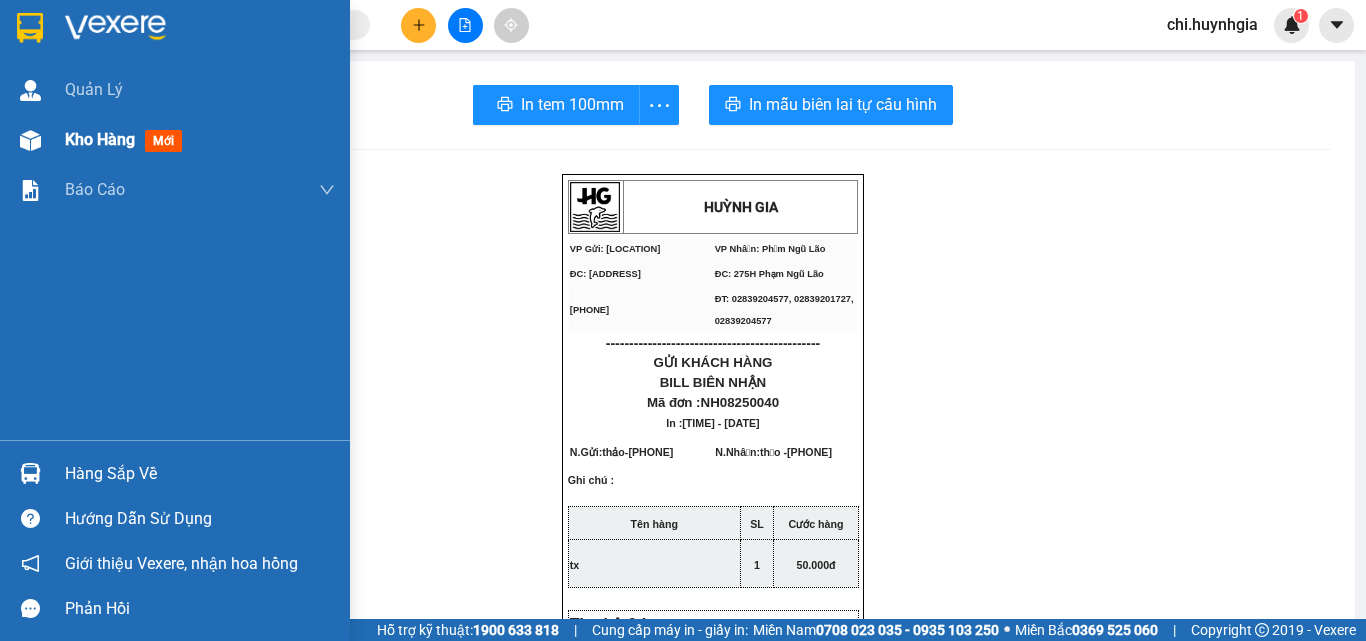 click on "Kho hàng" at bounding box center (100, 139) 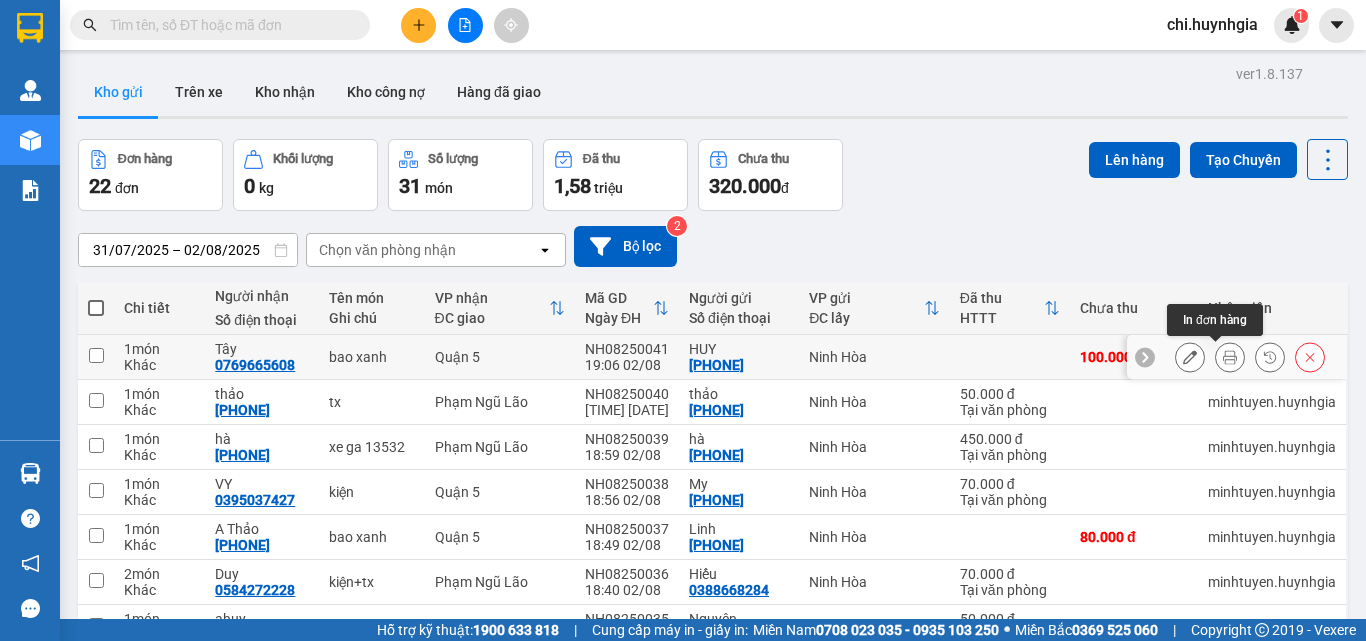 click 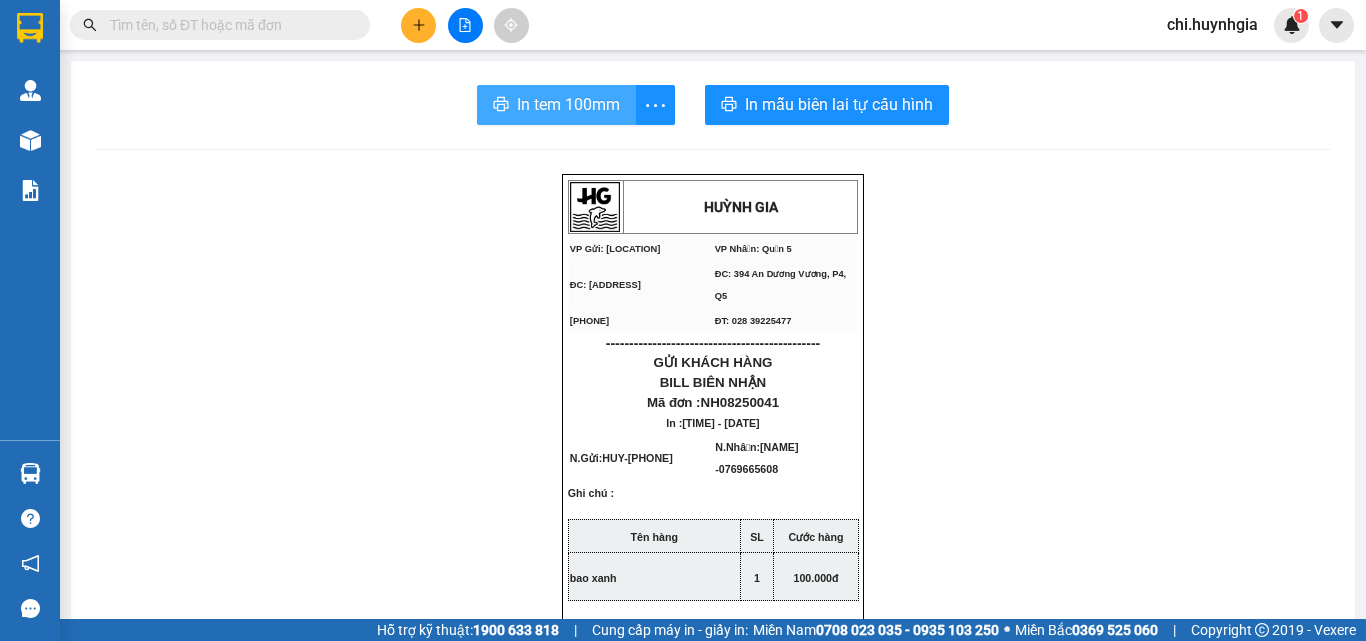 click on "In tem 100mm" at bounding box center (568, 104) 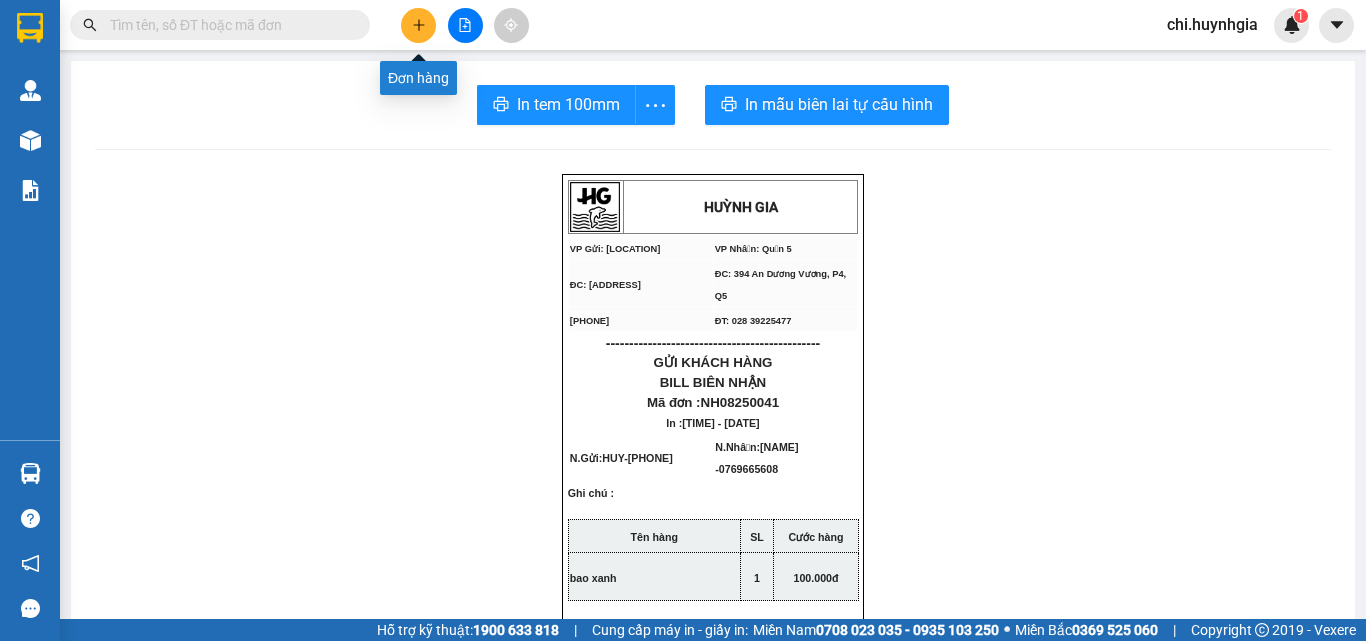 click 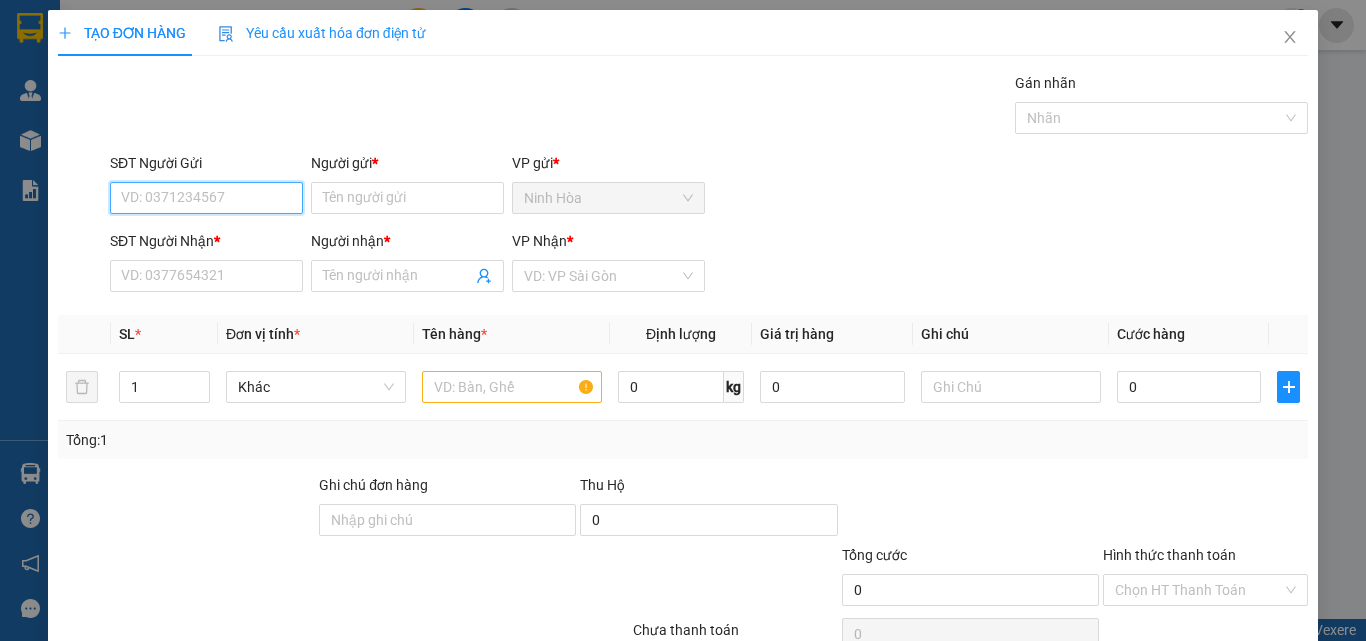 click on "SĐT Người Gửi" at bounding box center [206, 198] 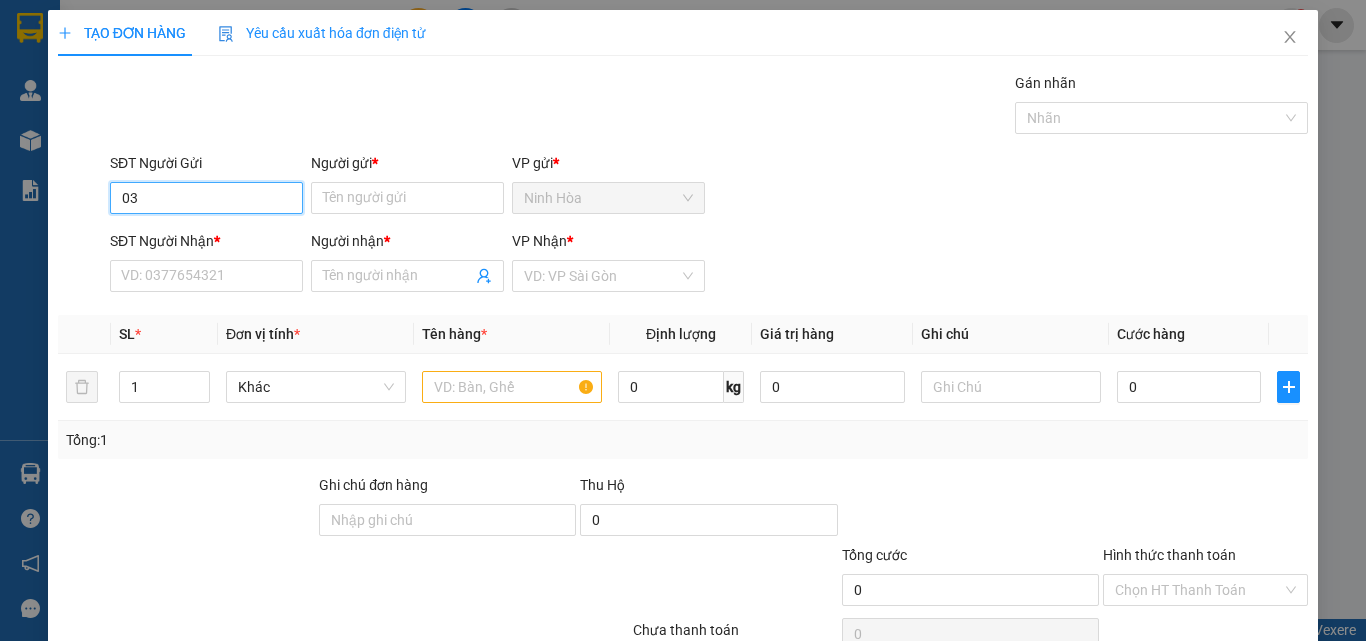type on "0" 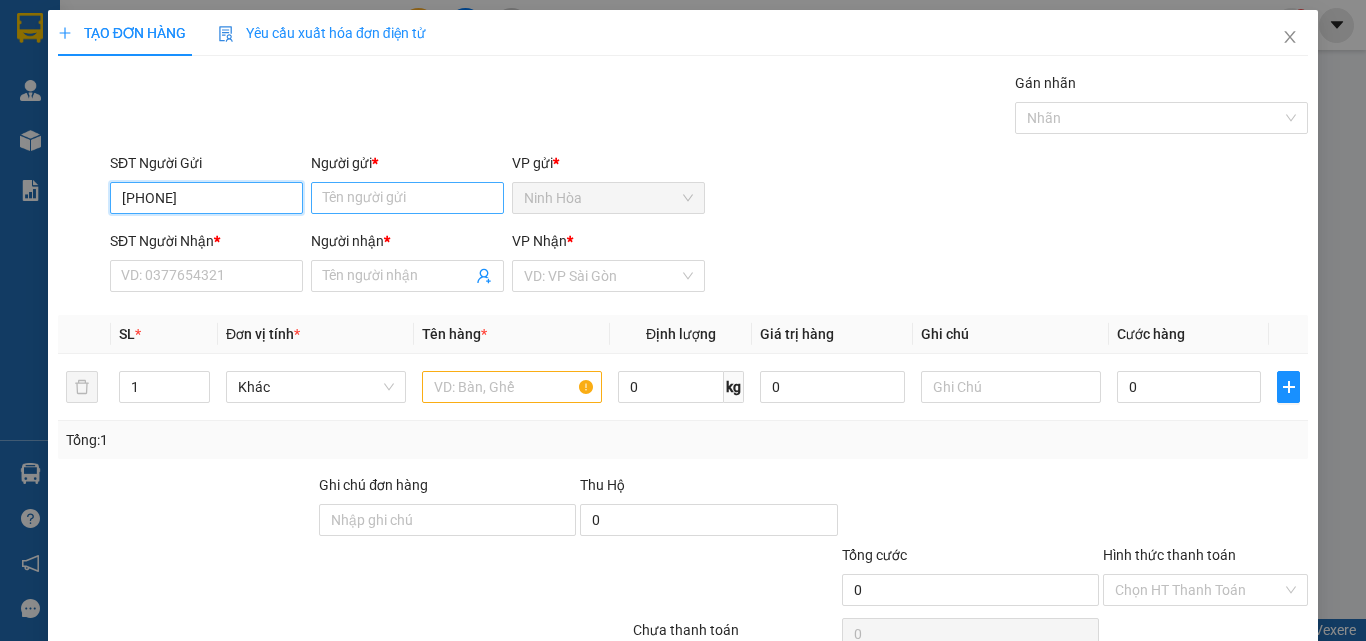 type on "[PHONE]" 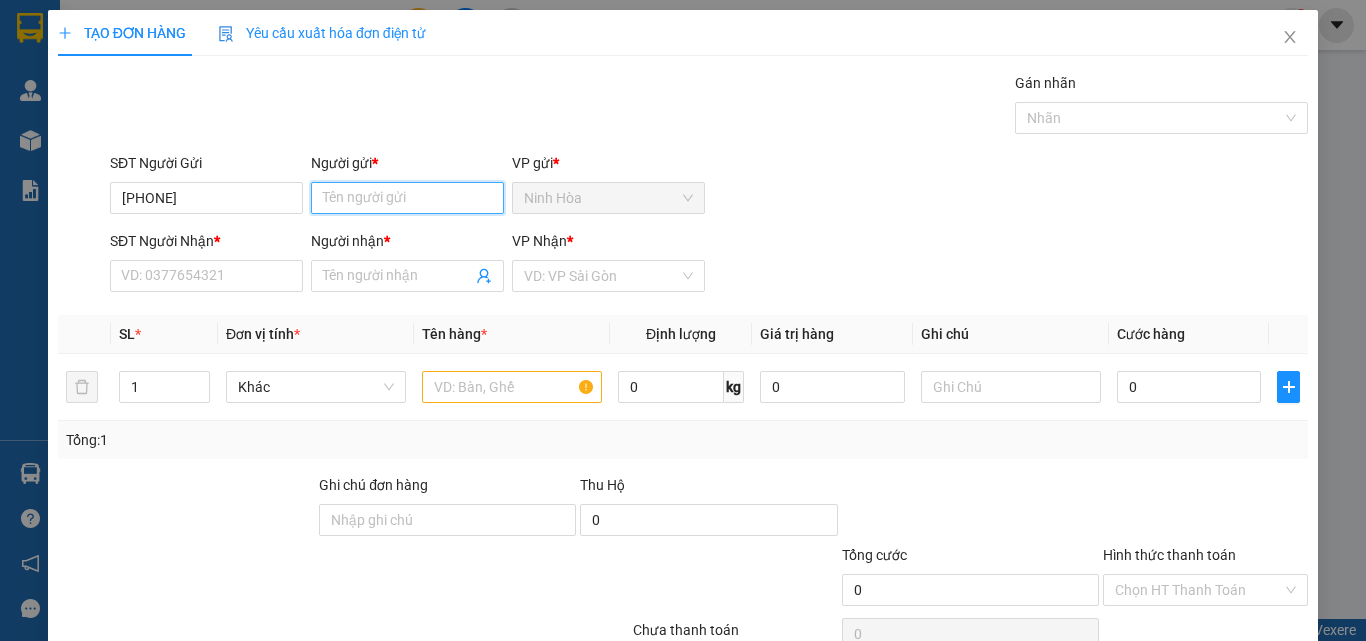 click on "Người gửi  *" at bounding box center (407, 198) 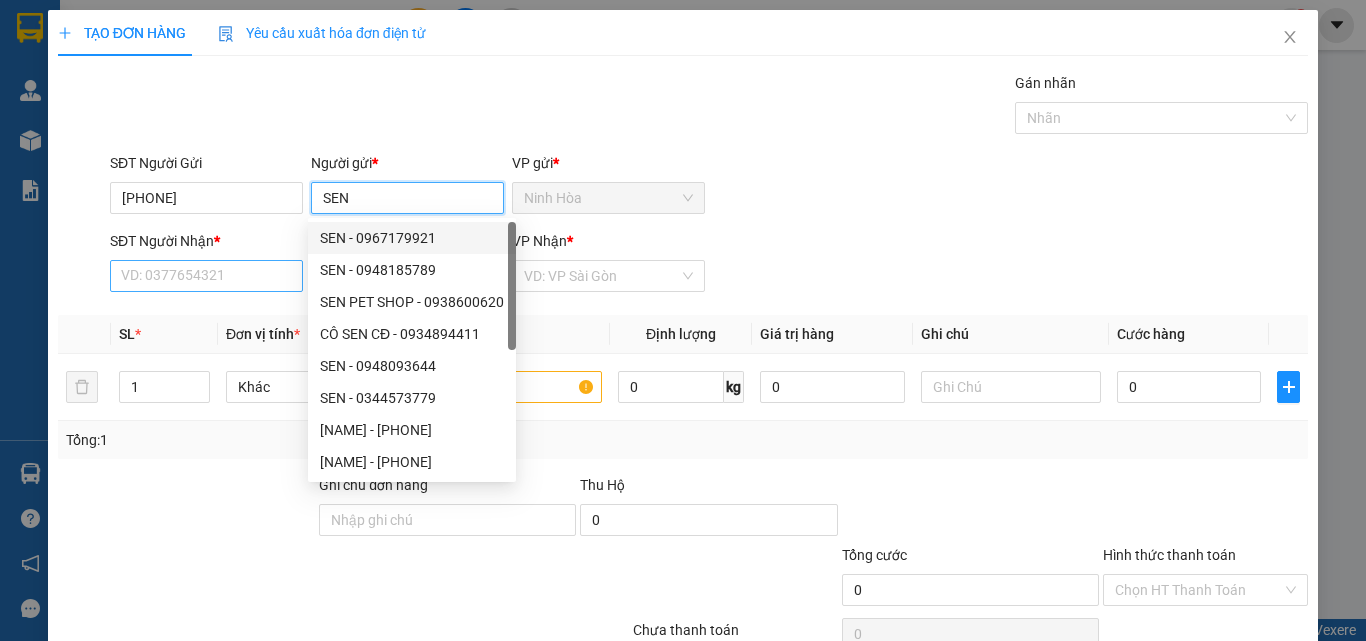 type on "SEN" 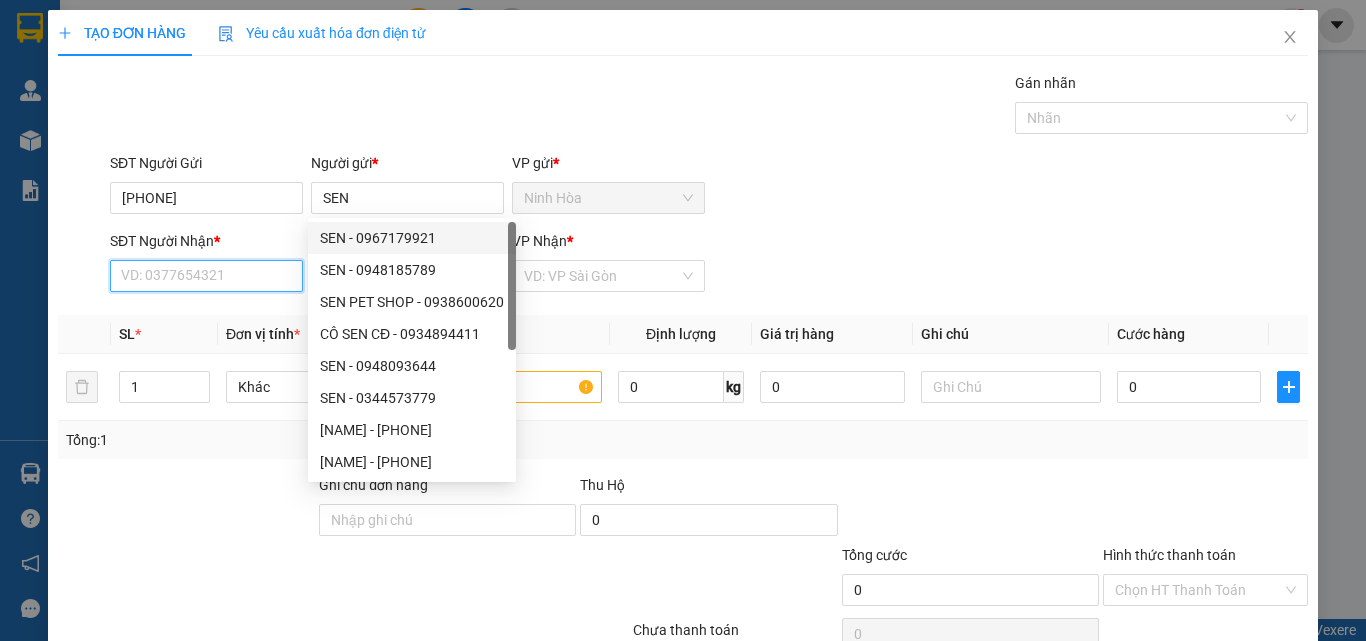 click on "SĐT Người Nhận  *" at bounding box center (206, 276) 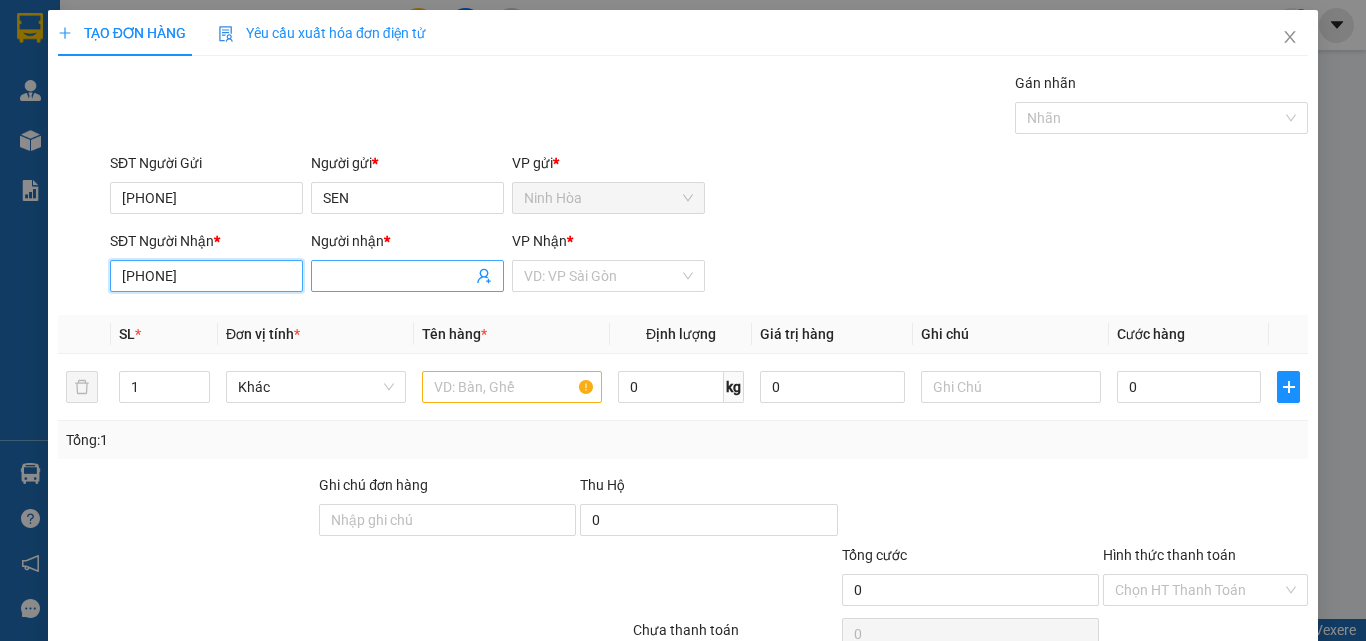 type on "[PHONE]" 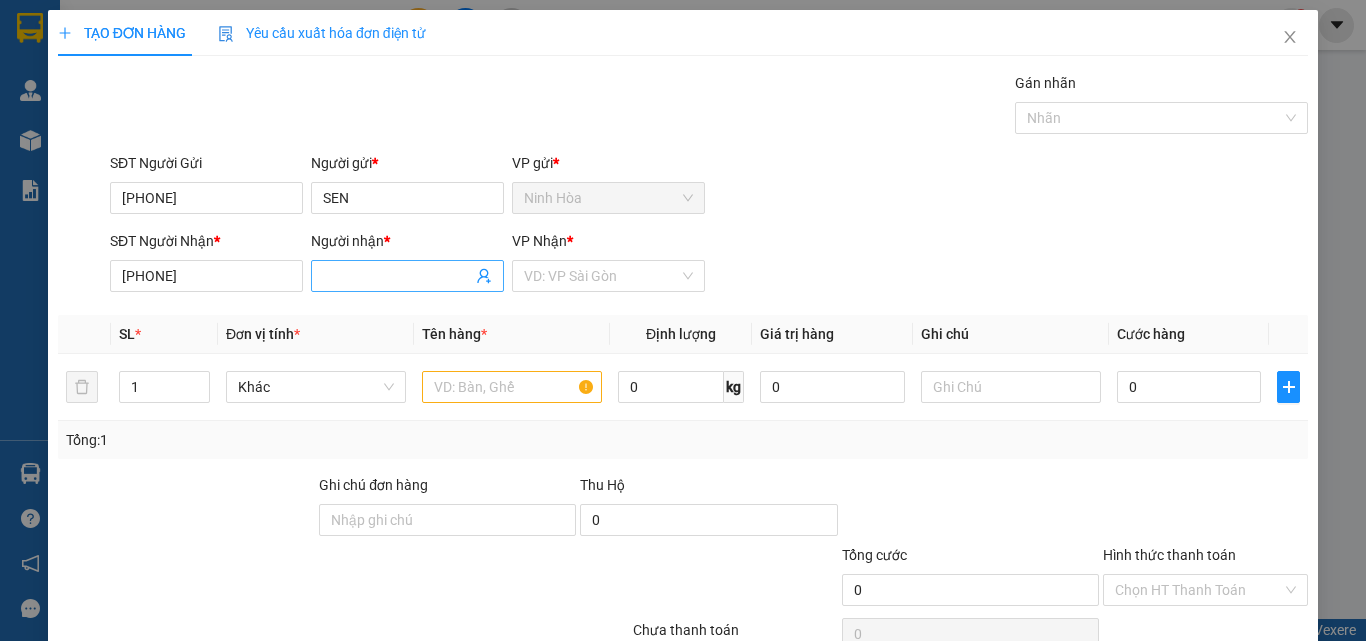 click on "Người nhận  *" at bounding box center [397, 276] 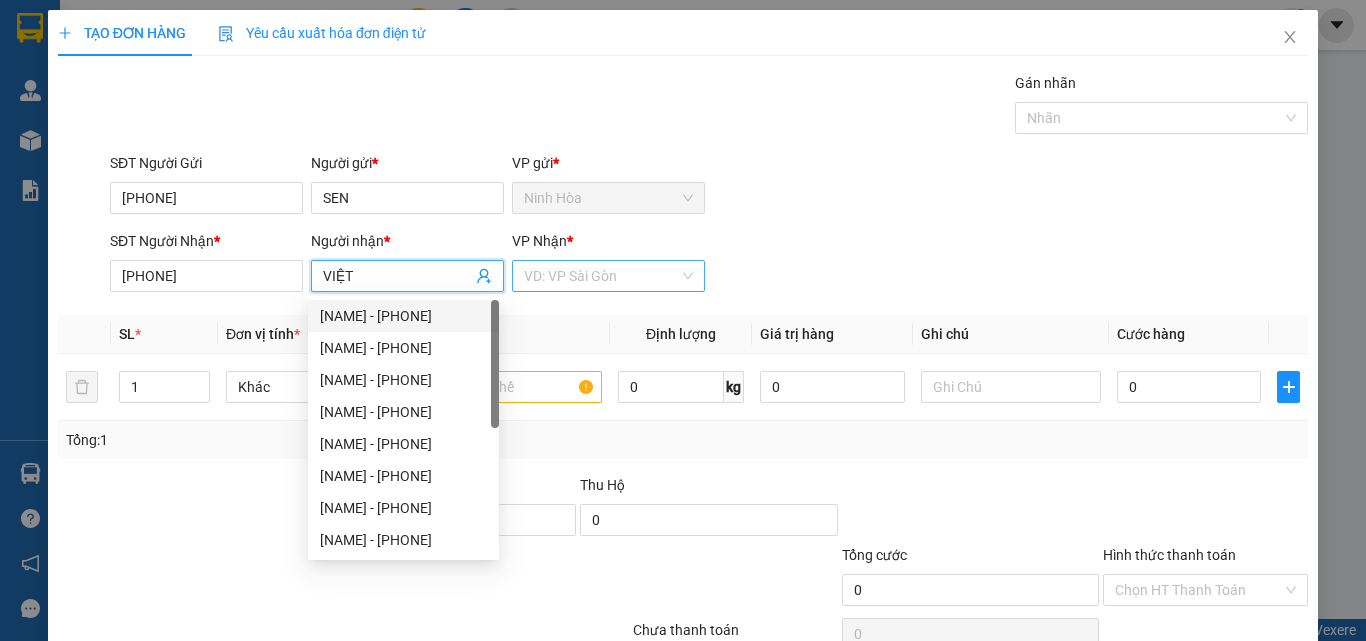 type on "VIỆT" 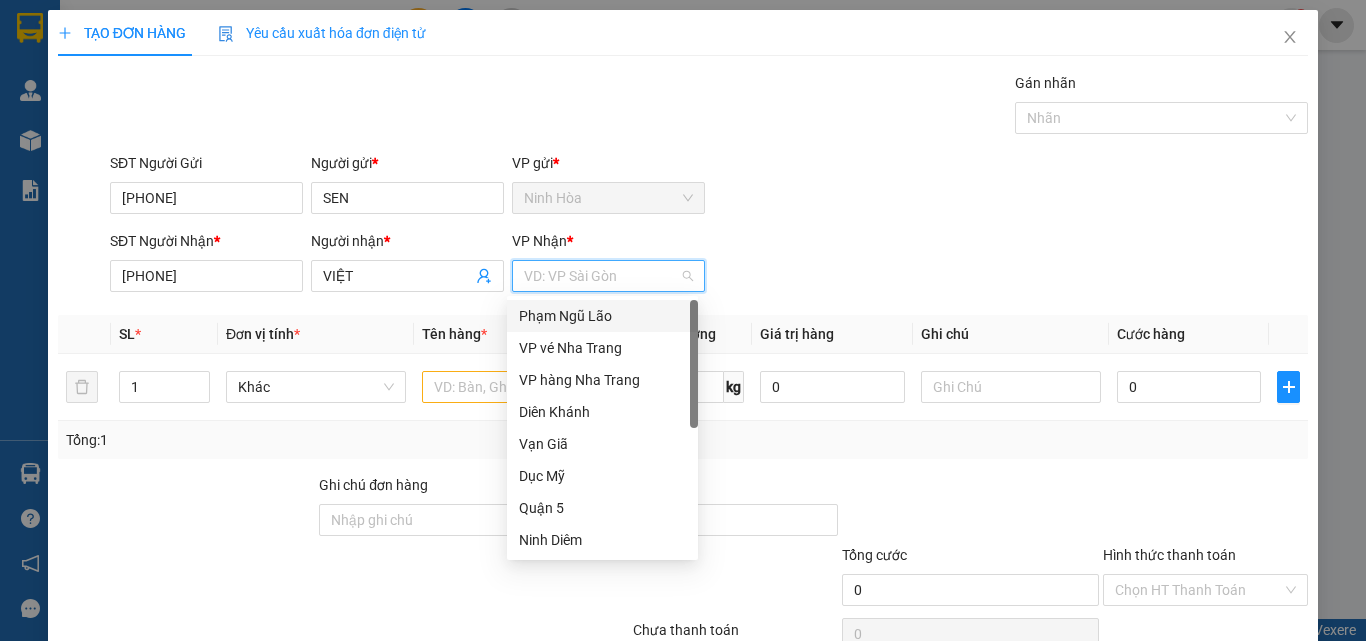 click on "Phạm Ngũ Lão" at bounding box center [602, 316] 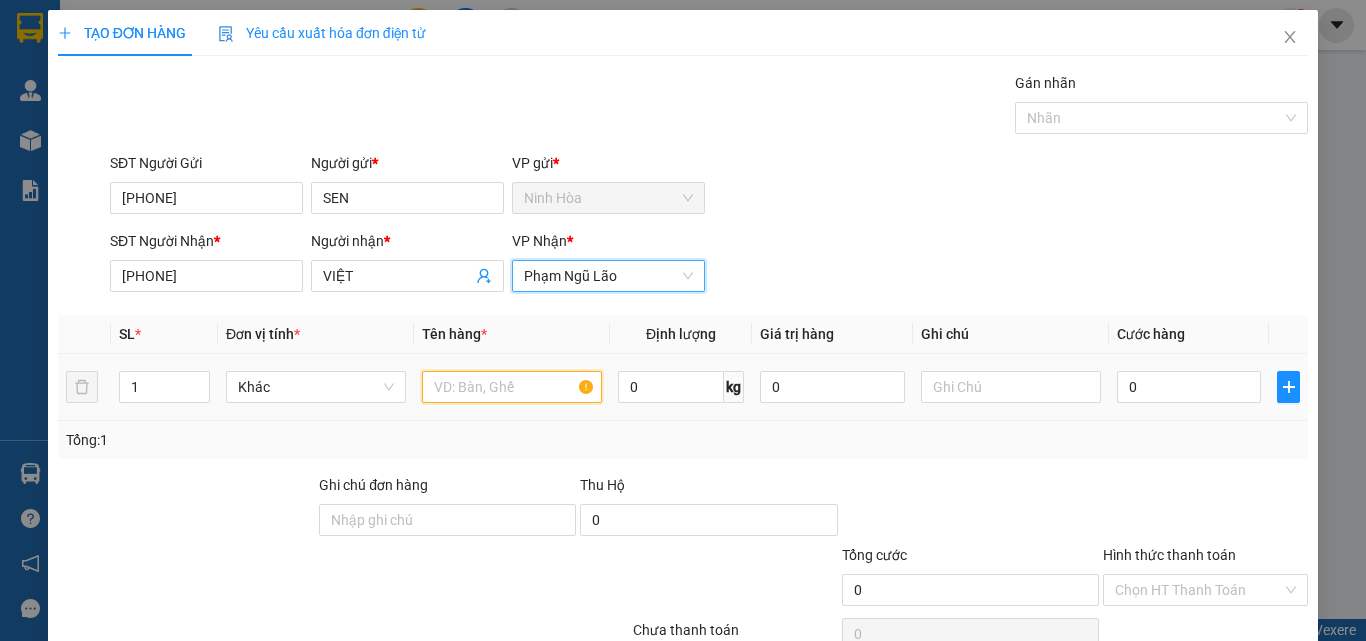 click at bounding box center [512, 387] 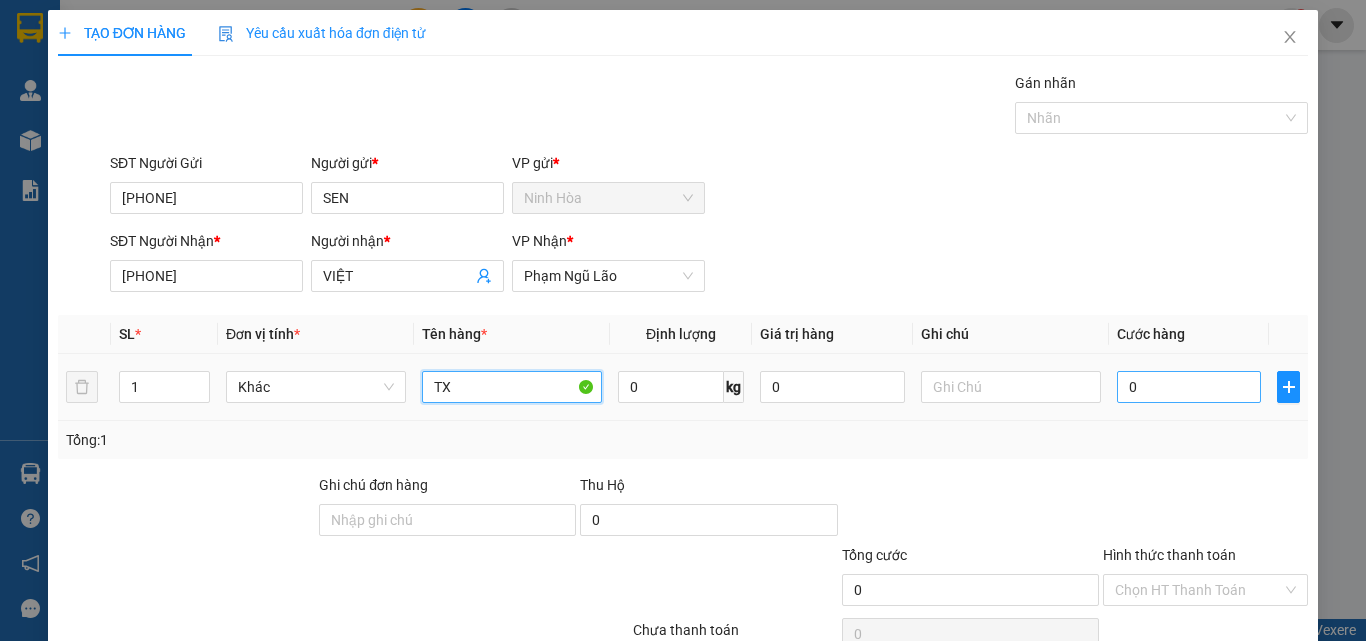 type on "TX" 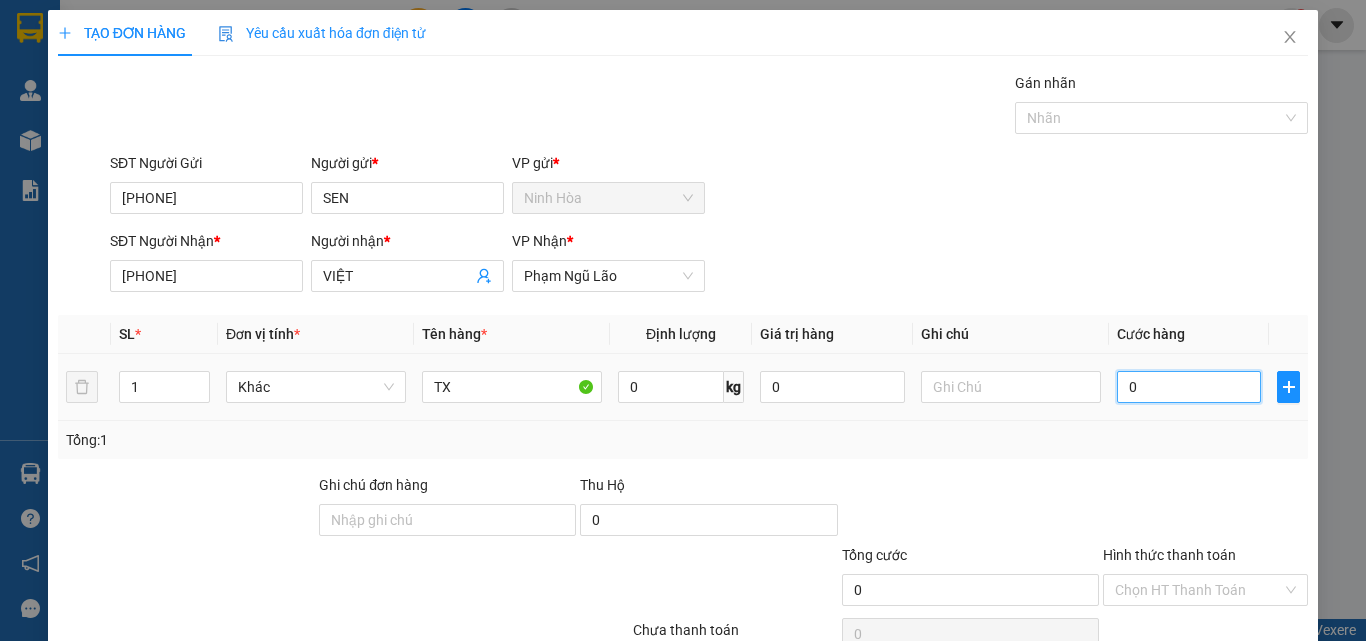 click on "0" at bounding box center [1189, 387] 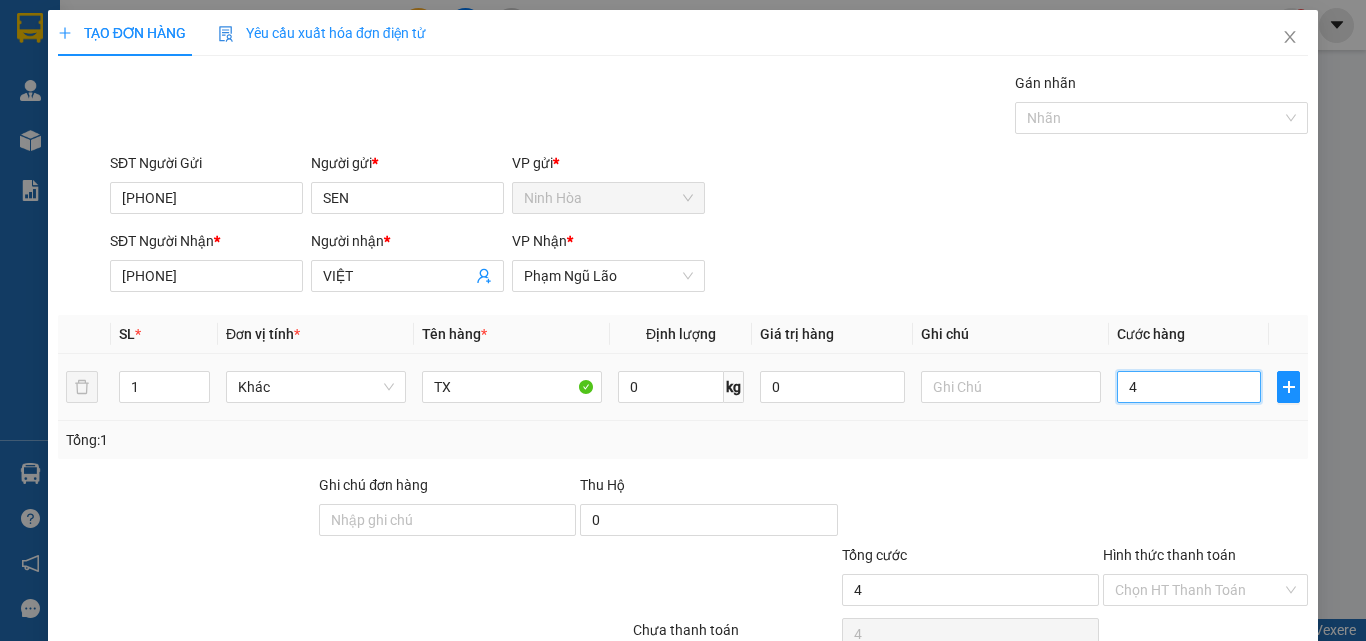 type on "40" 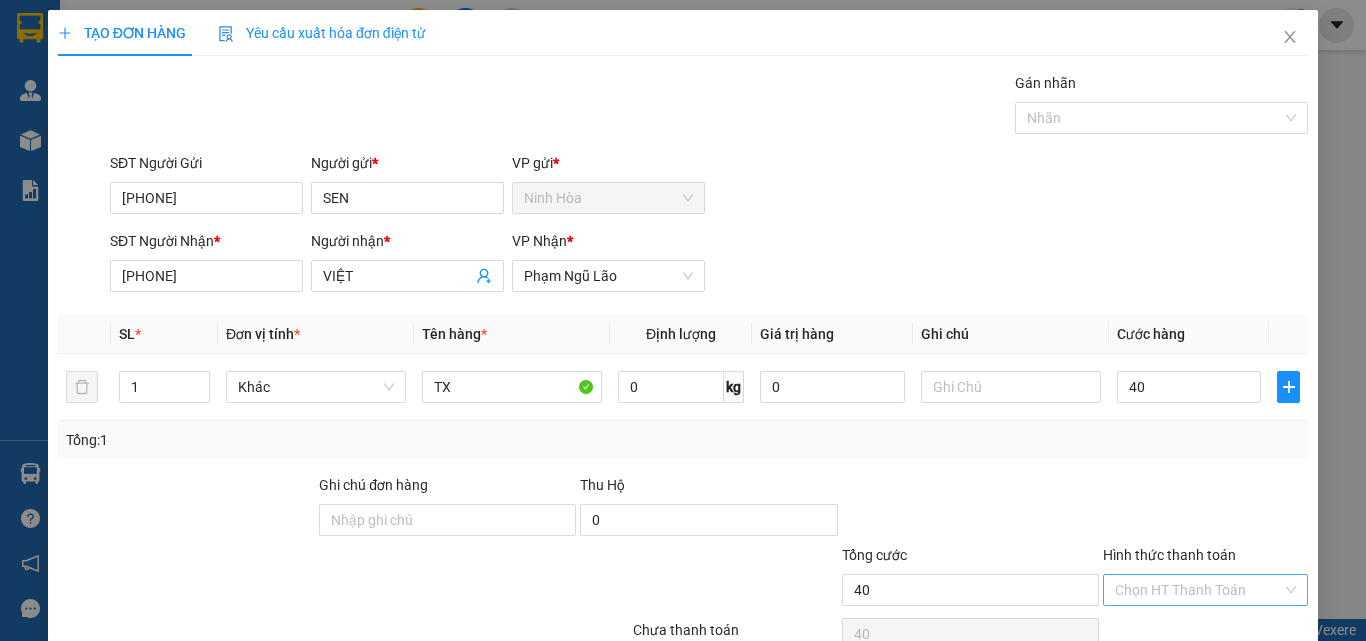 type on "40.000" 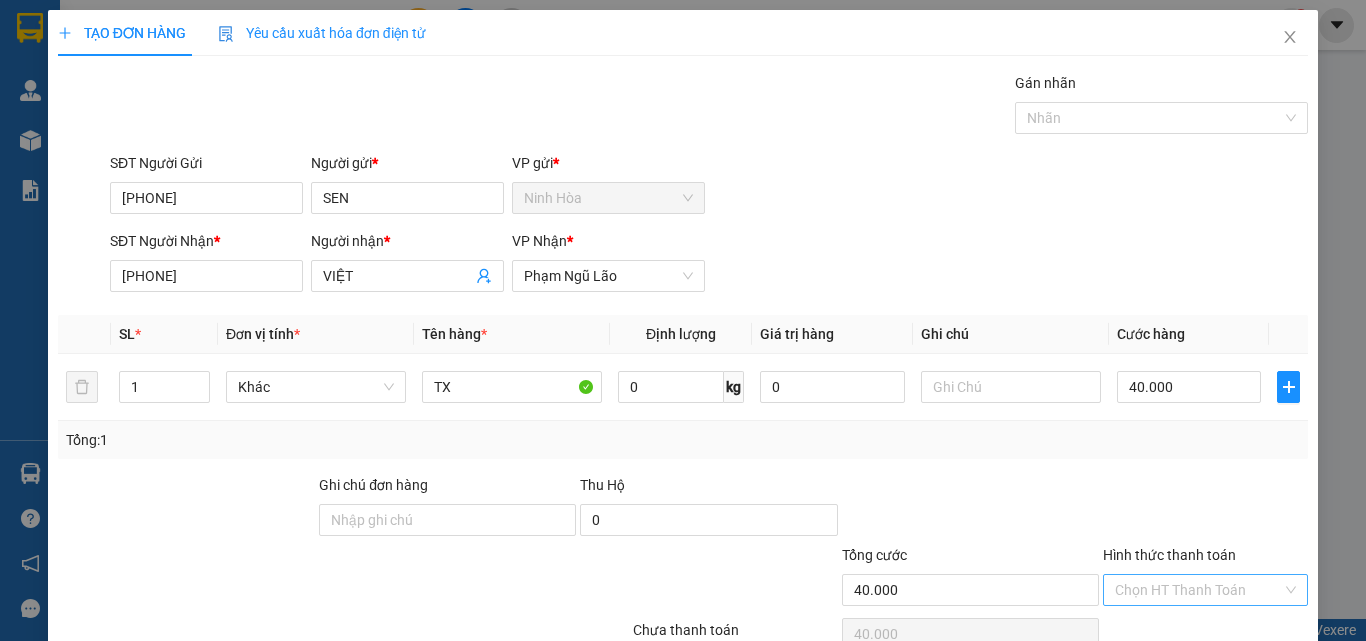click on "Hình thức thanh toán" at bounding box center (1198, 590) 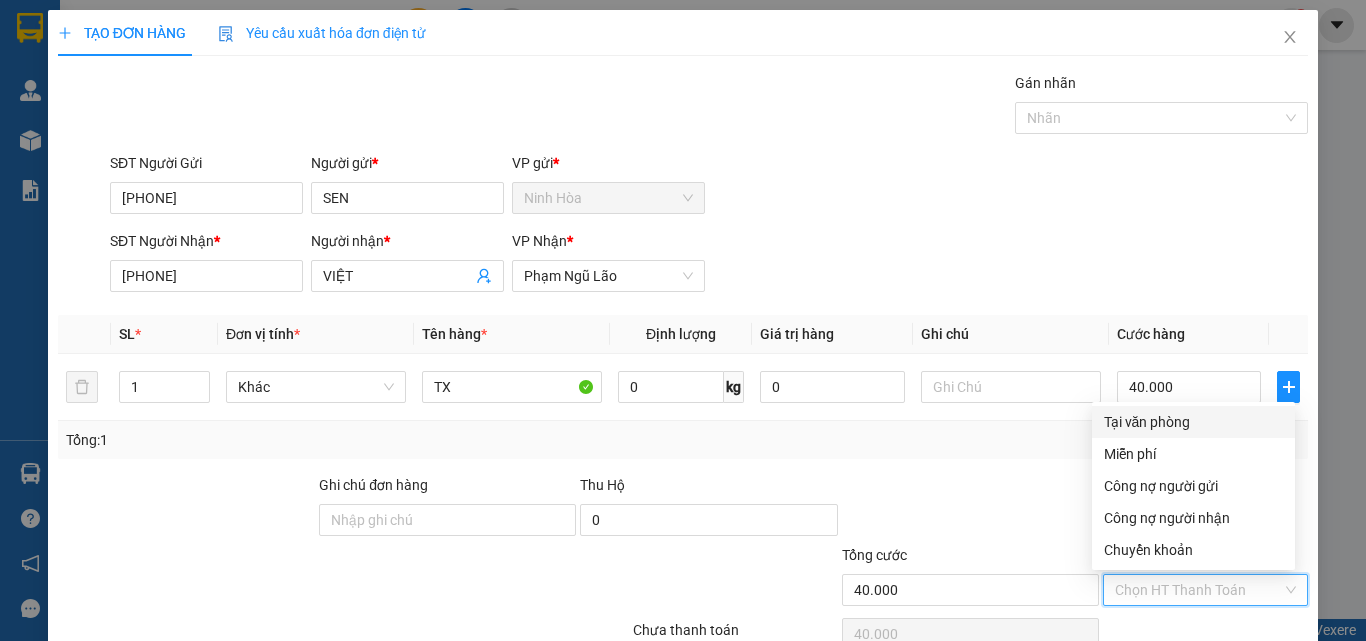 click on "Tại văn phòng" at bounding box center (1193, 422) 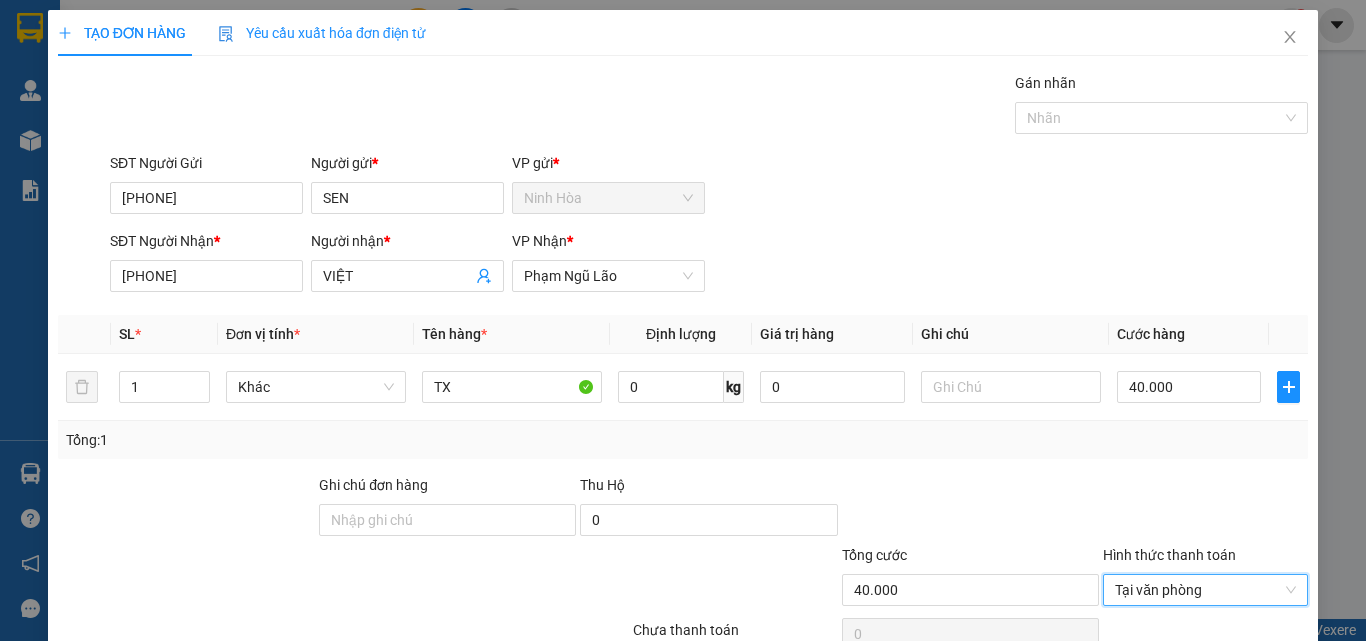 click on "Lưu và In" at bounding box center [1231, 685] 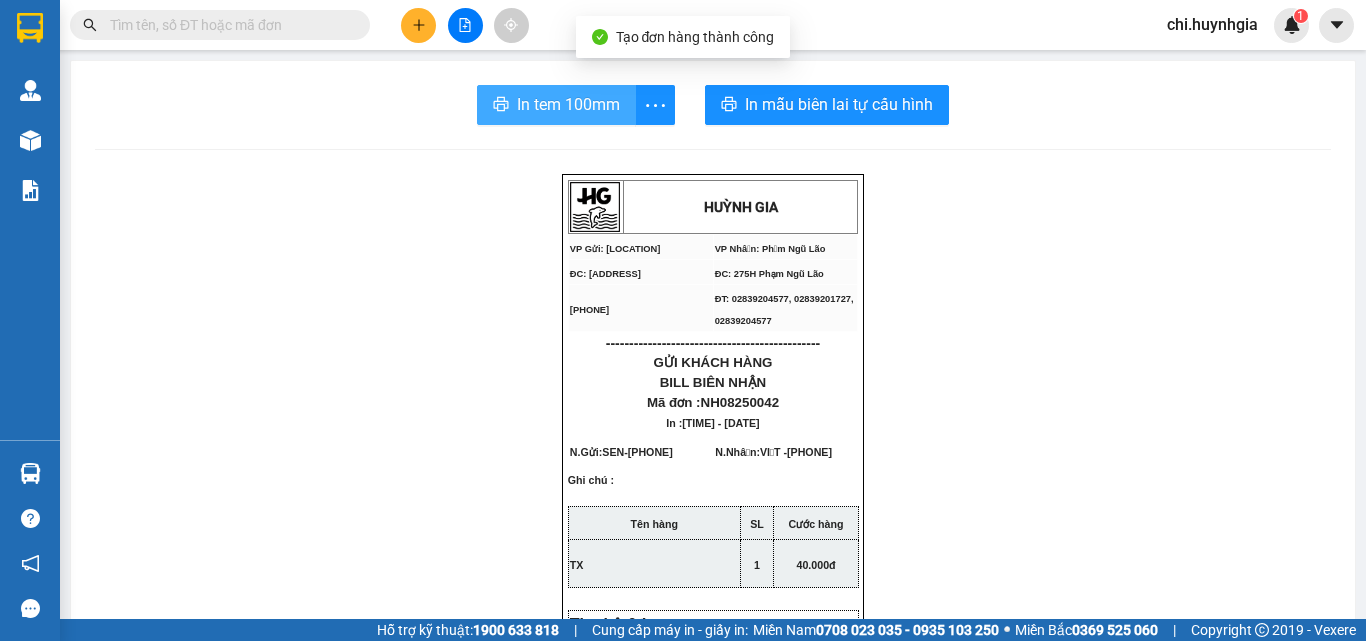 click on "In tem 100mm" at bounding box center (568, 104) 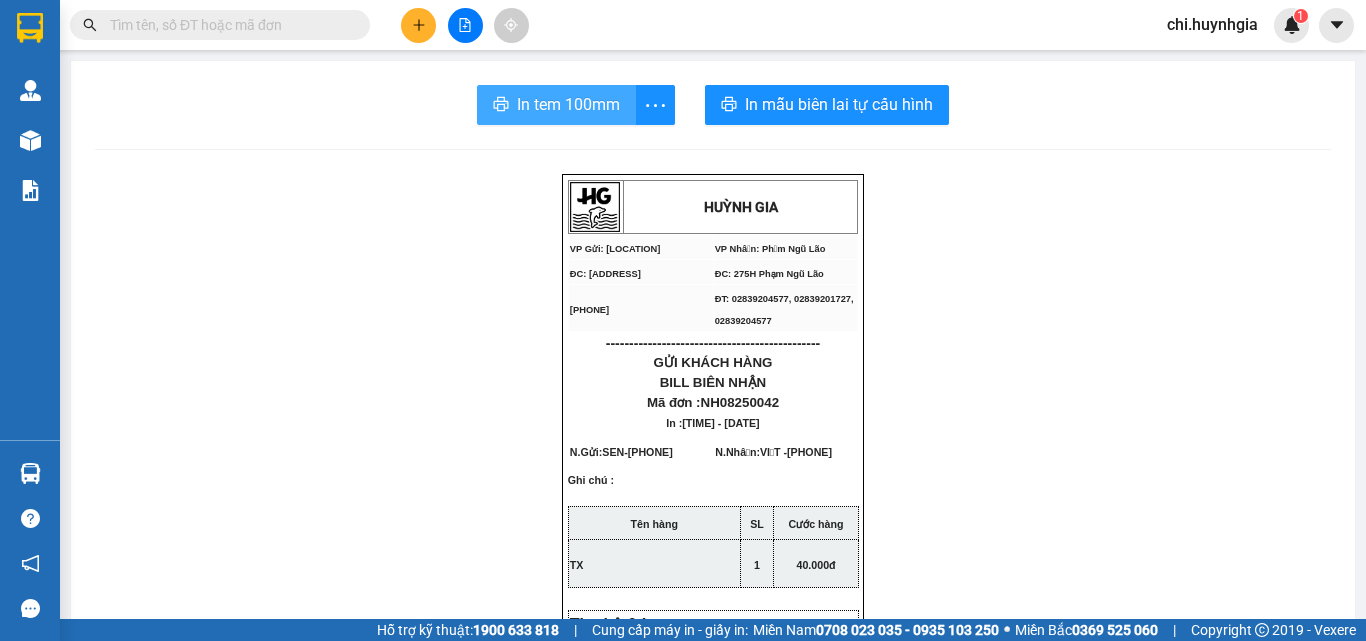 click on "In tem 100mm" at bounding box center [568, 104] 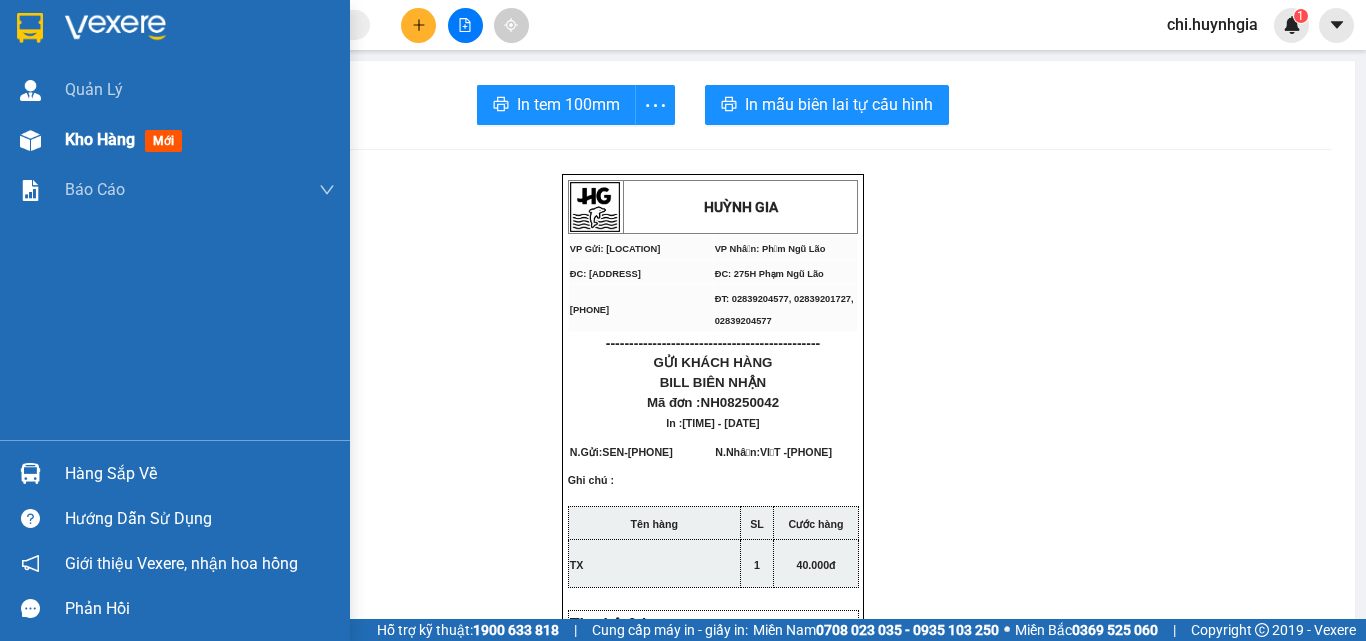 click on "Kho hàng" at bounding box center [100, 139] 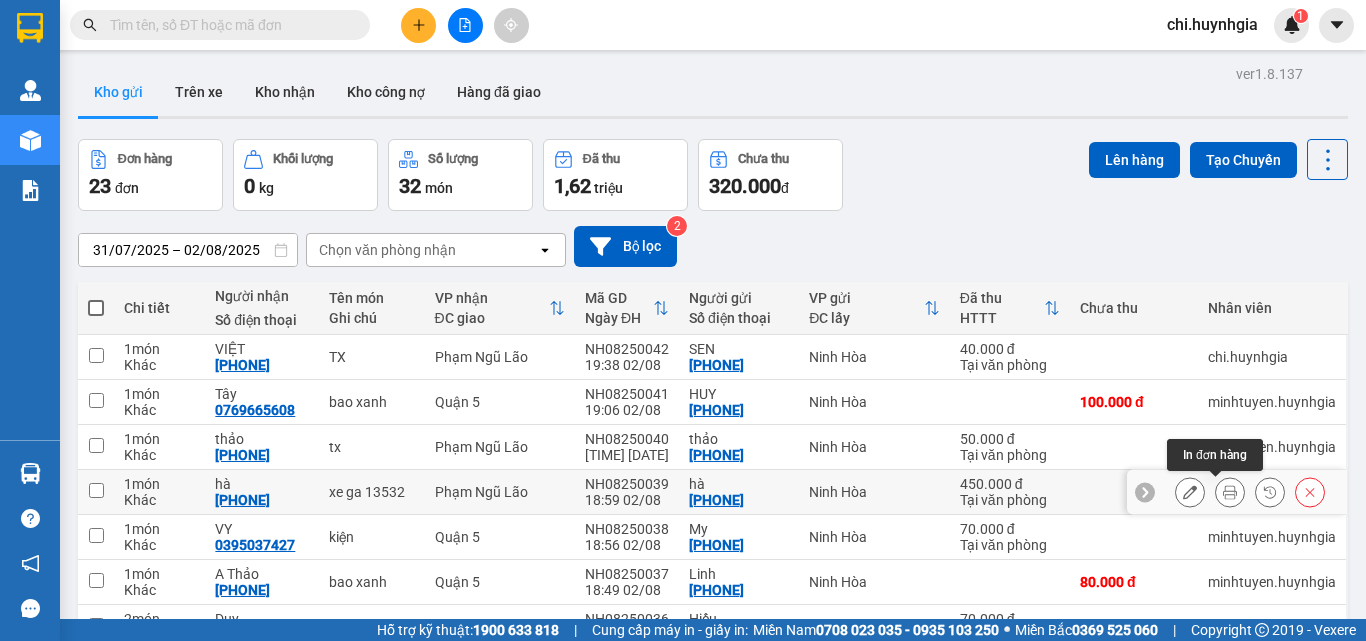 click 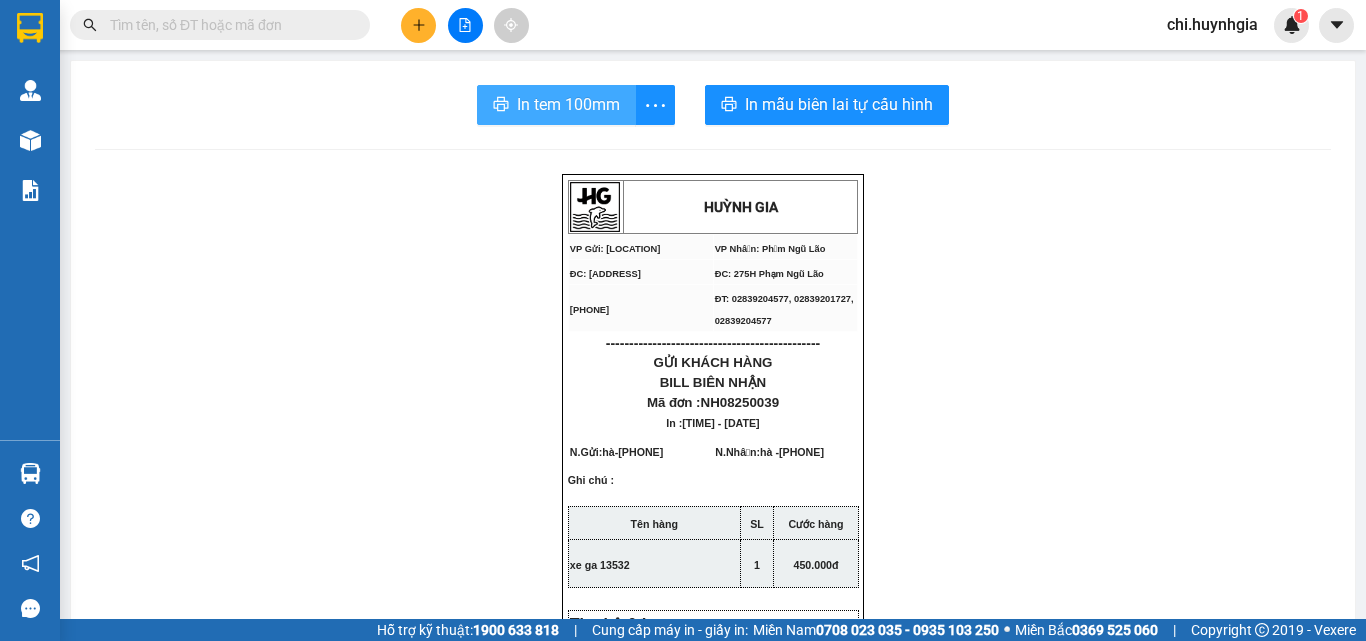 click on "In tem 100mm" at bounding box center (568, 104) 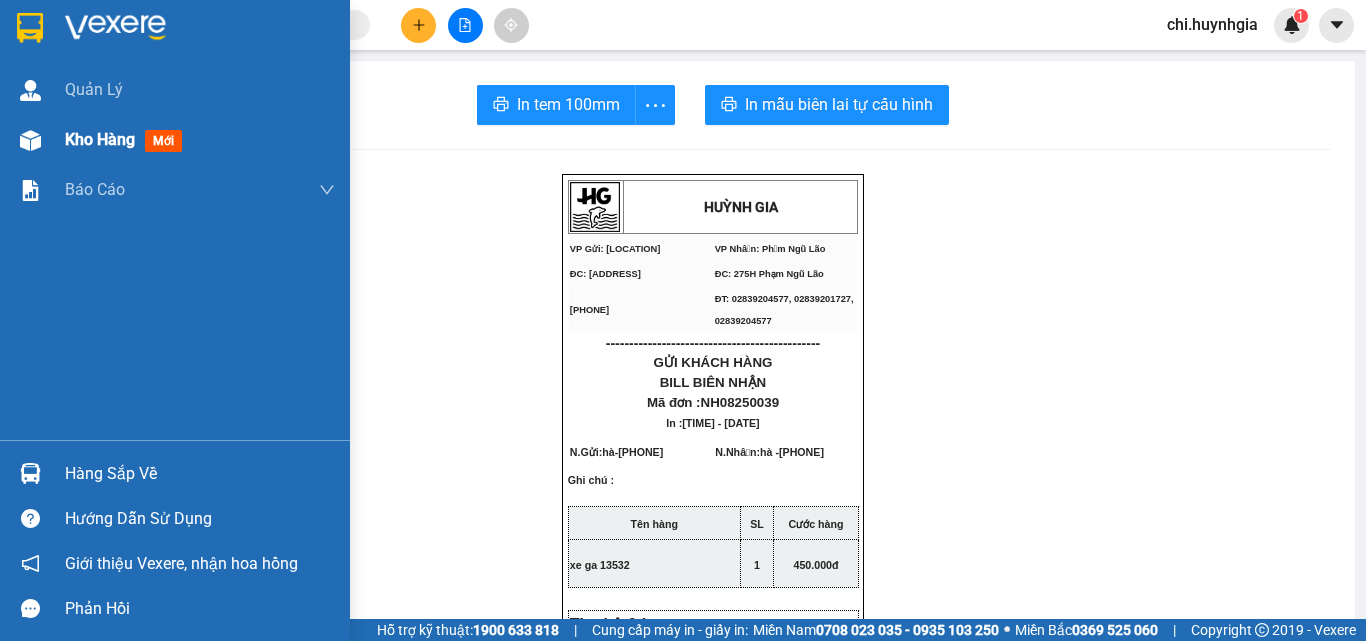 click on "Kho hàng mới" at bounding box center (175, 140) 